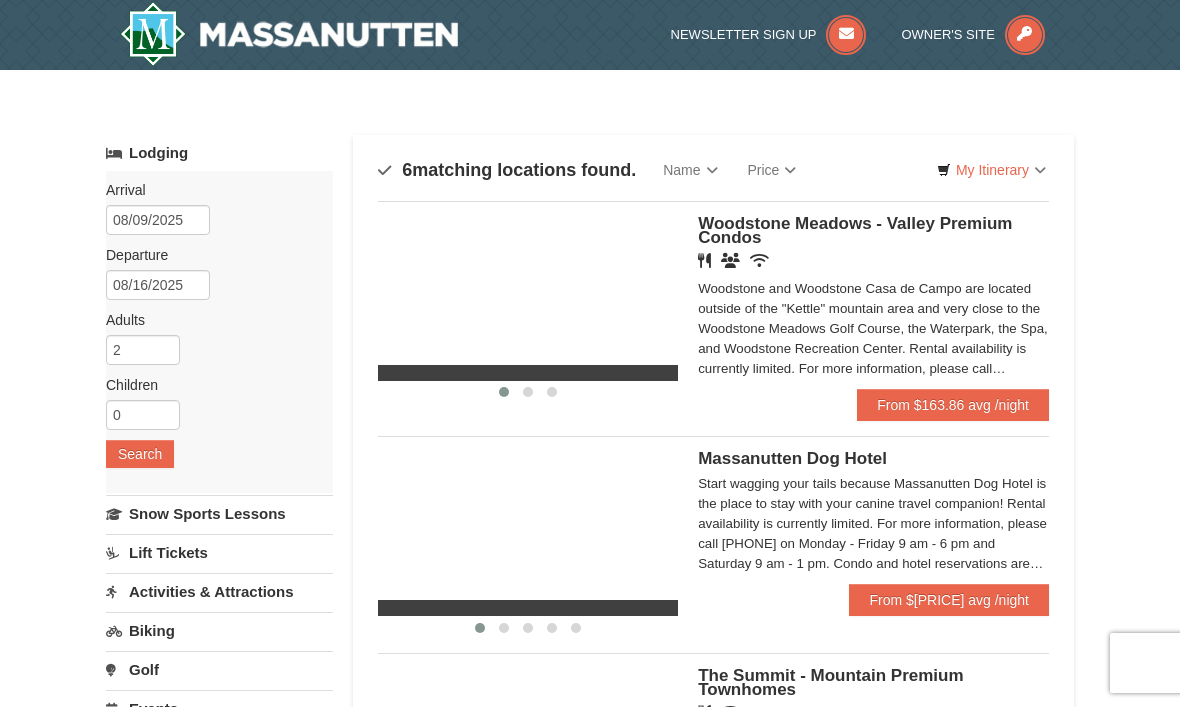 scroll, scrollTop: 0, scrollLeft: 0, axis: both 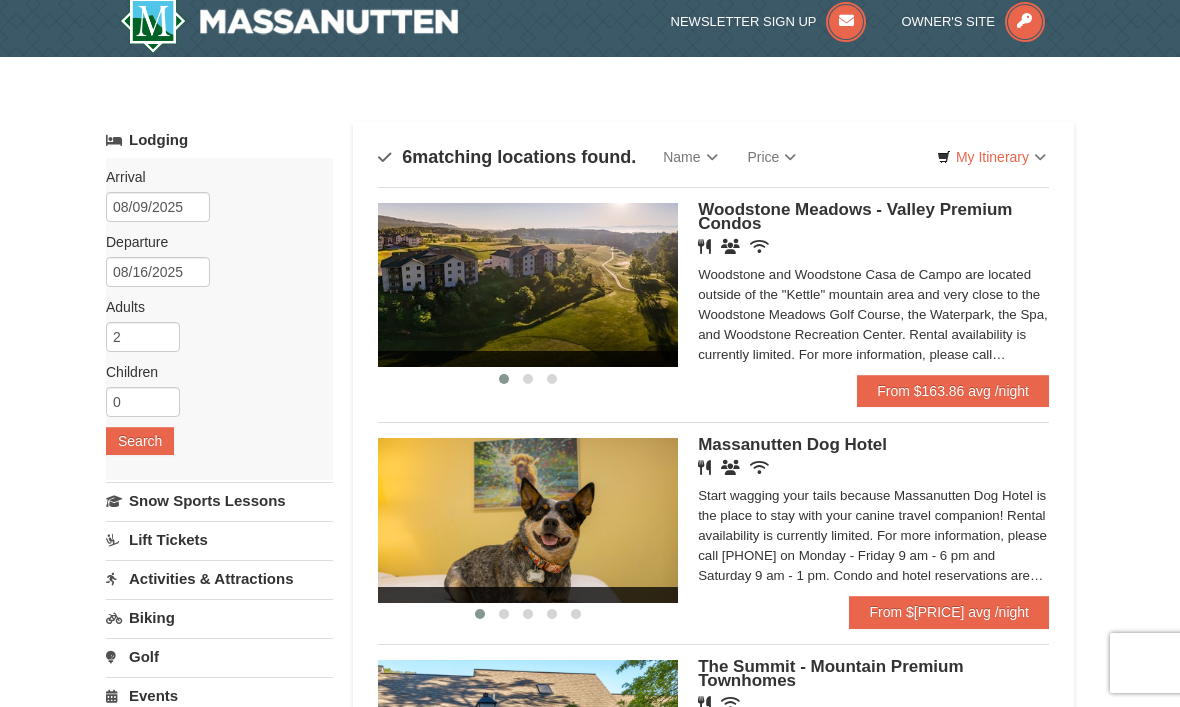 click on "From $163.86 avg /night" at bounding box center (953, 391) 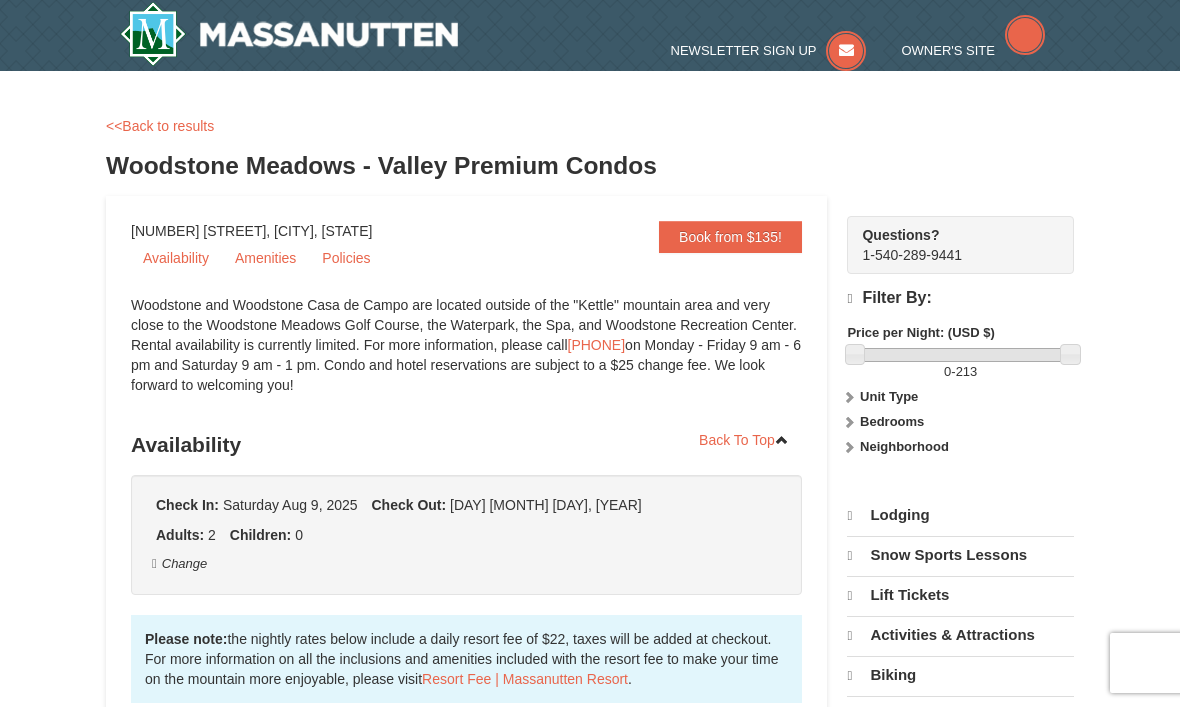 scroll, scrollTop: 0, scrollLeft: 0, axis: both 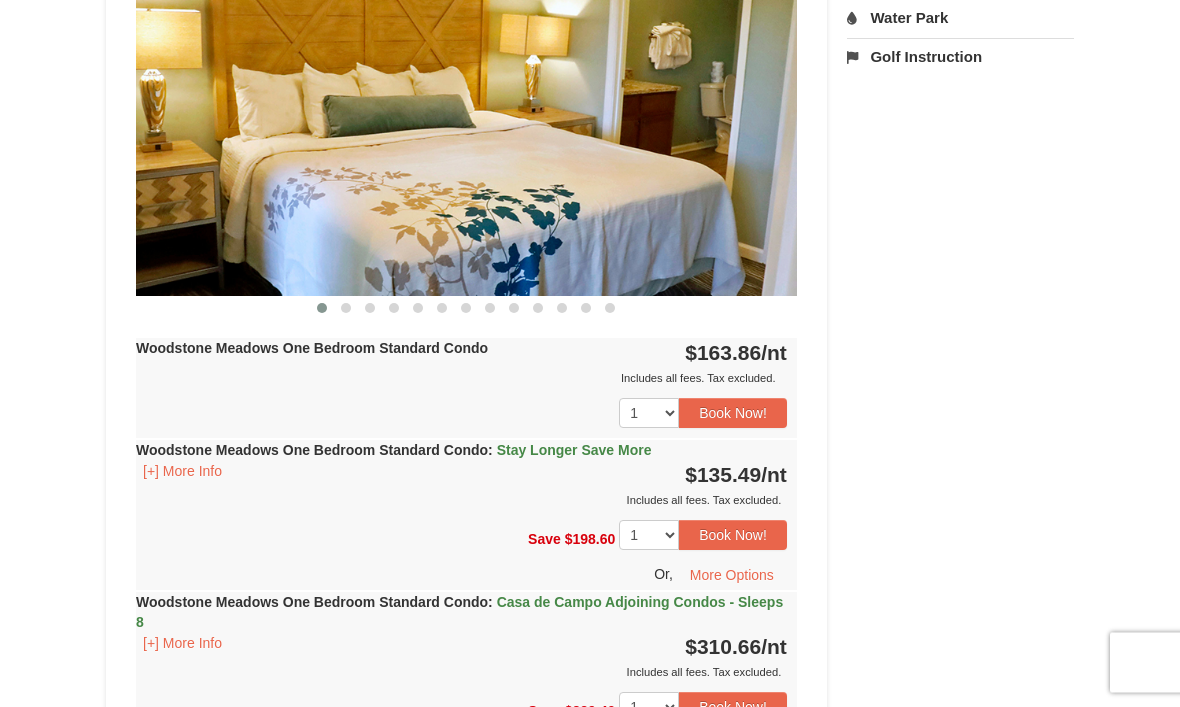 click on "[+] More Info" at bounding box center [182, 472] 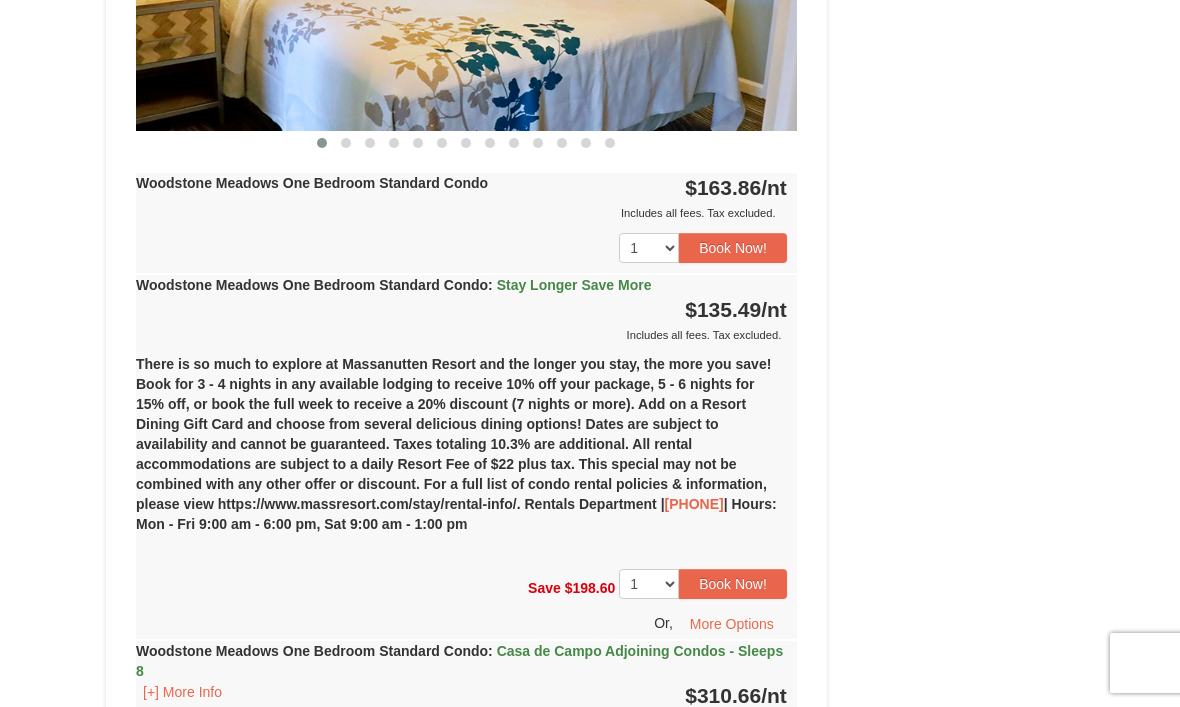 scroll, scrollTop: 1085, scrollLeft: 0, axis: vertical 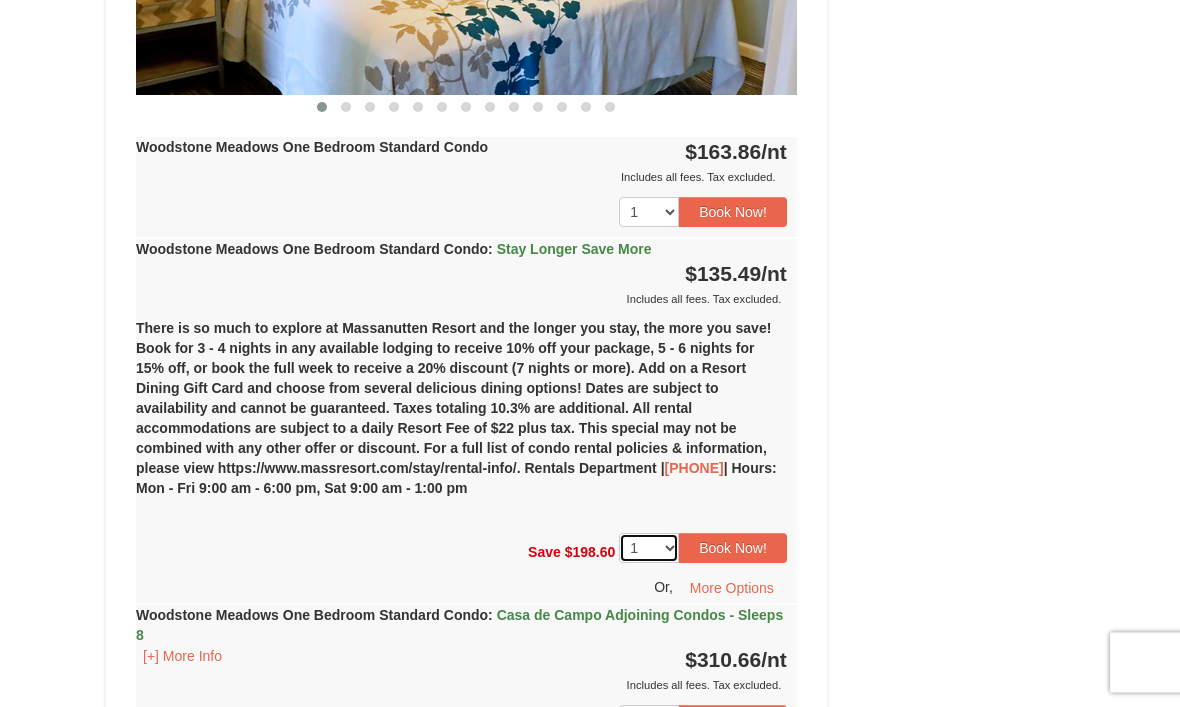 click on "1
2
3
4
5
6
7
8
9
10
11
12
13
14" at bounding box center [649, 549] 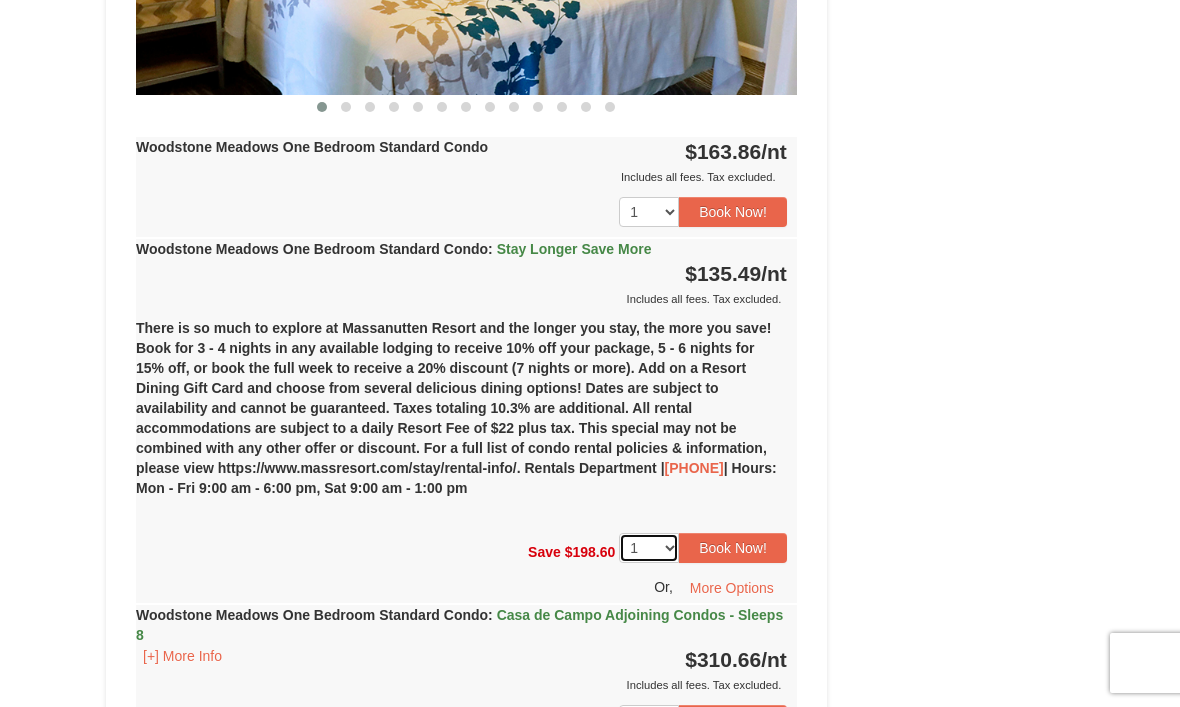 select on "7" 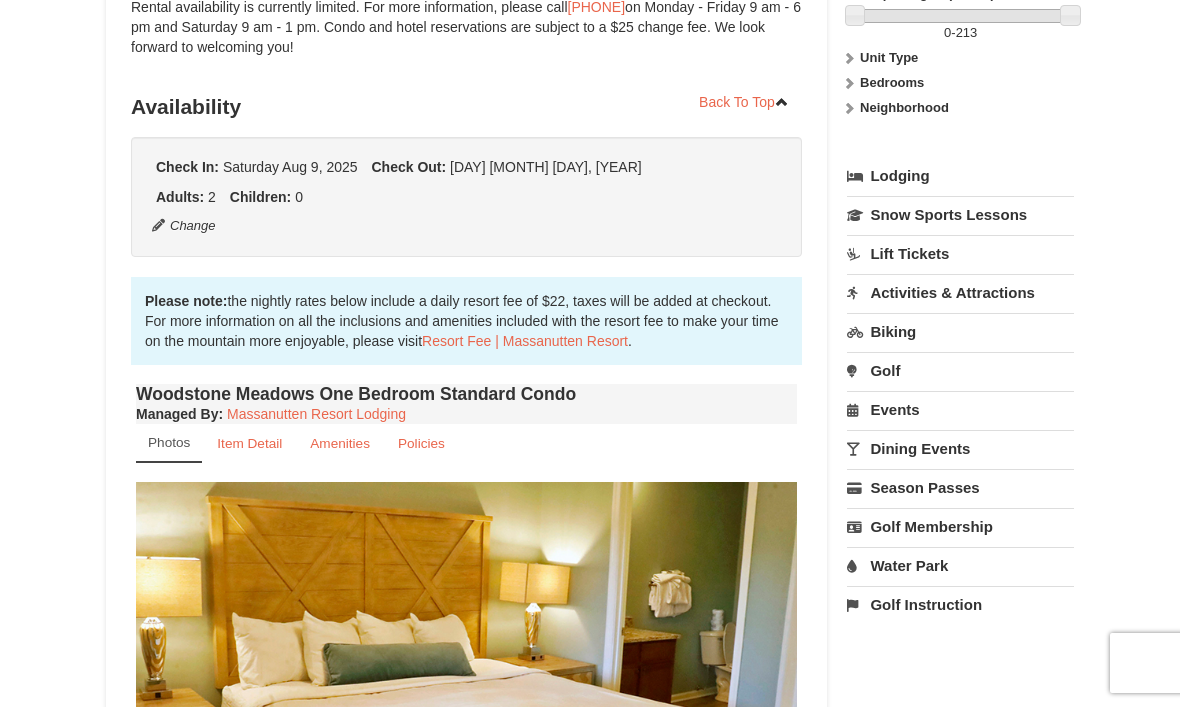 scroll, scrollTop: 0, scrollLeft: 0, axis: both 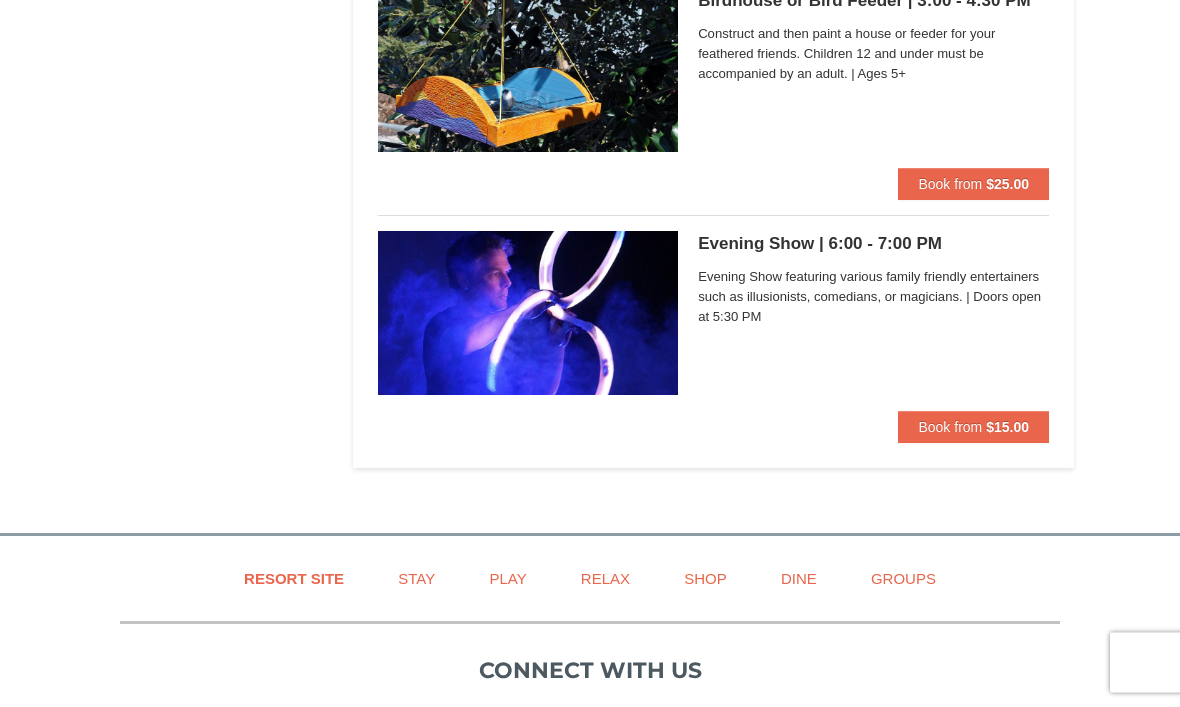 click on "Book from   $15.00" at bounding box center (973, 428) 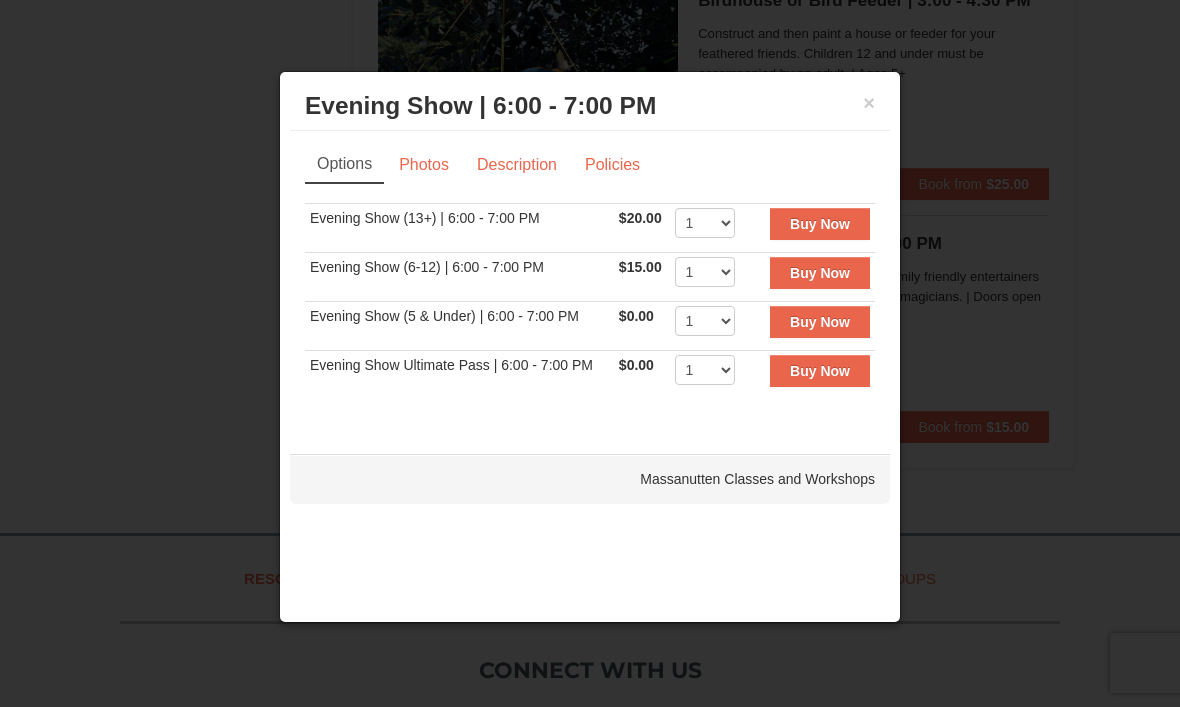 click on "Buy Now" at bounding box center (820, 371) 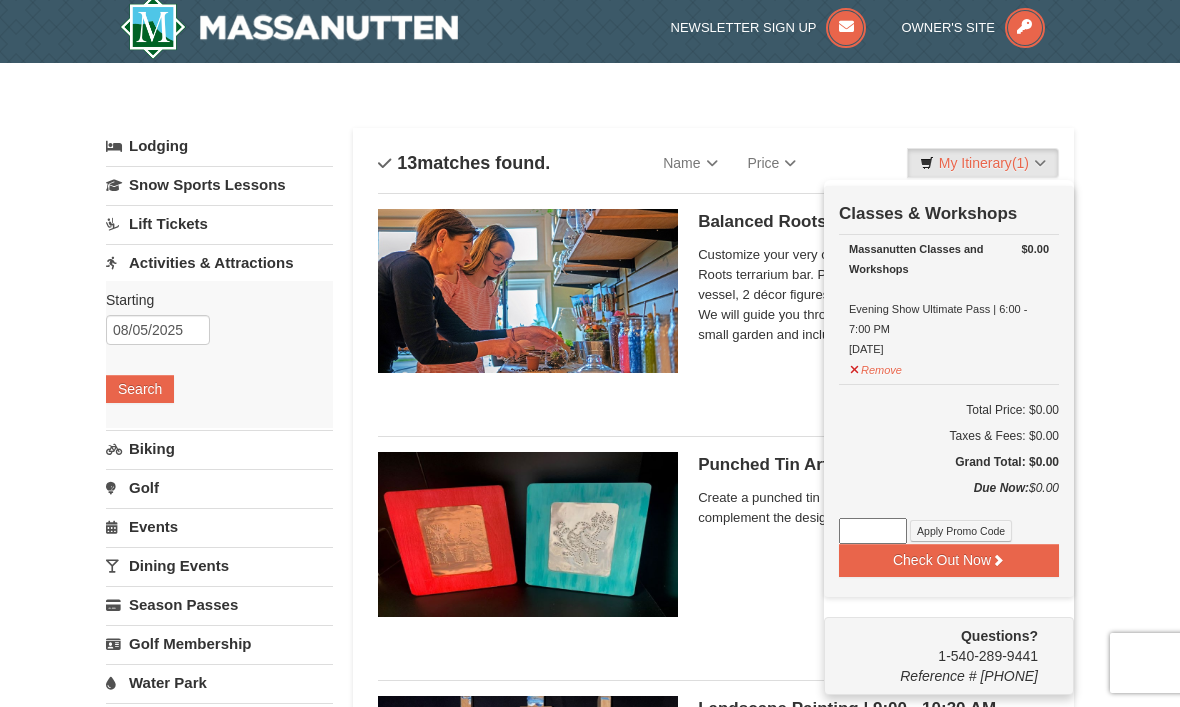 scroll, scrollTop: 6, scrollLeft: 0, axis: vertical 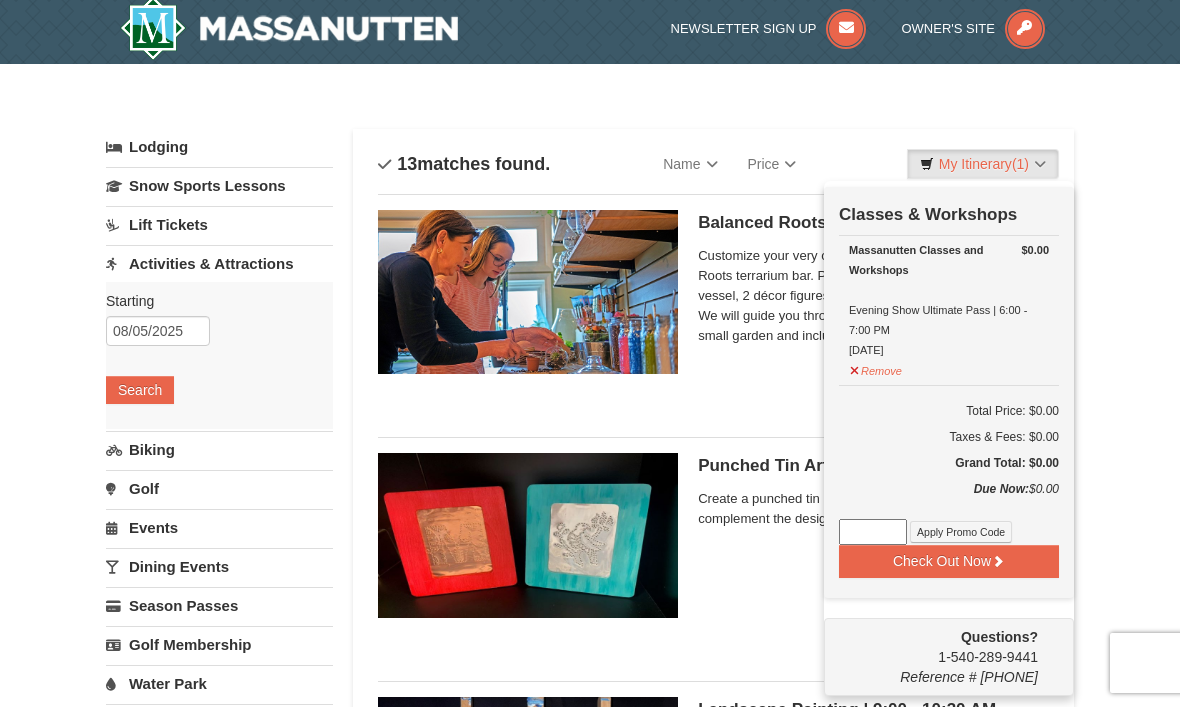 click on "Check Out Now
Classes & Workshops
$0.00
Massanutten Classes and Workshops
Evening Show Ultimate Pass | 6:00 - 7:00 PM
8/5/2025
Remove" at bounding box center (949, 438) 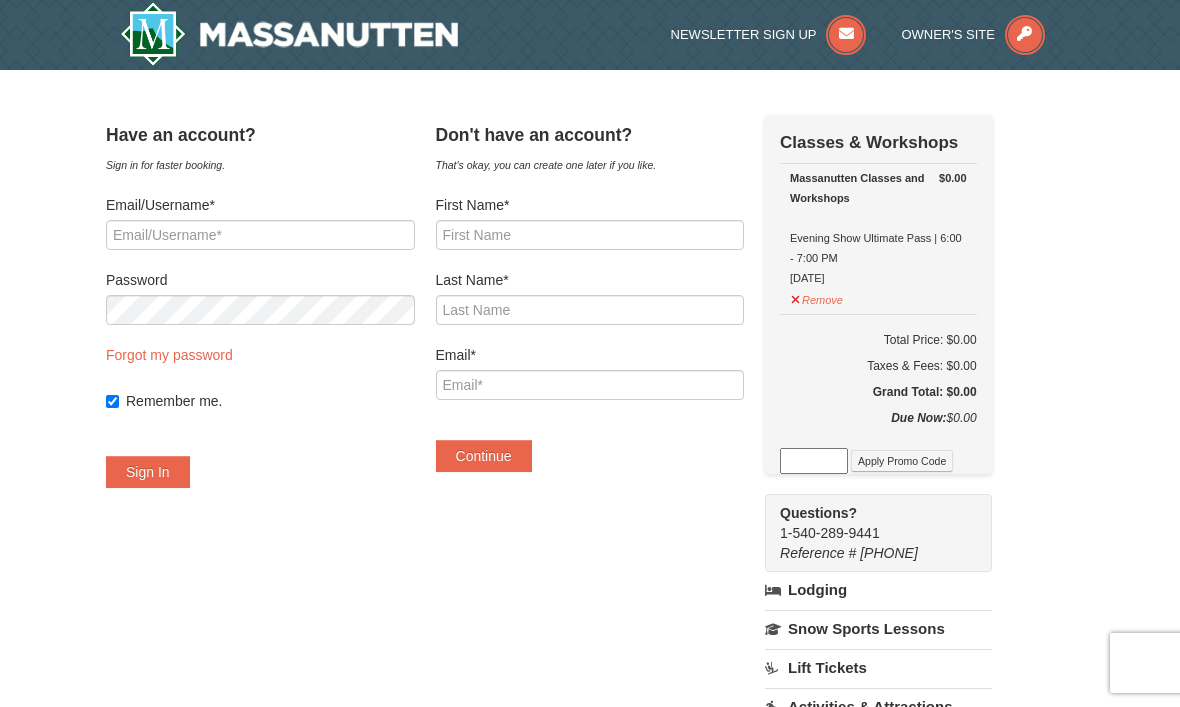 scroll, scrollTop: 0, scrollLeft: 0, axis: both 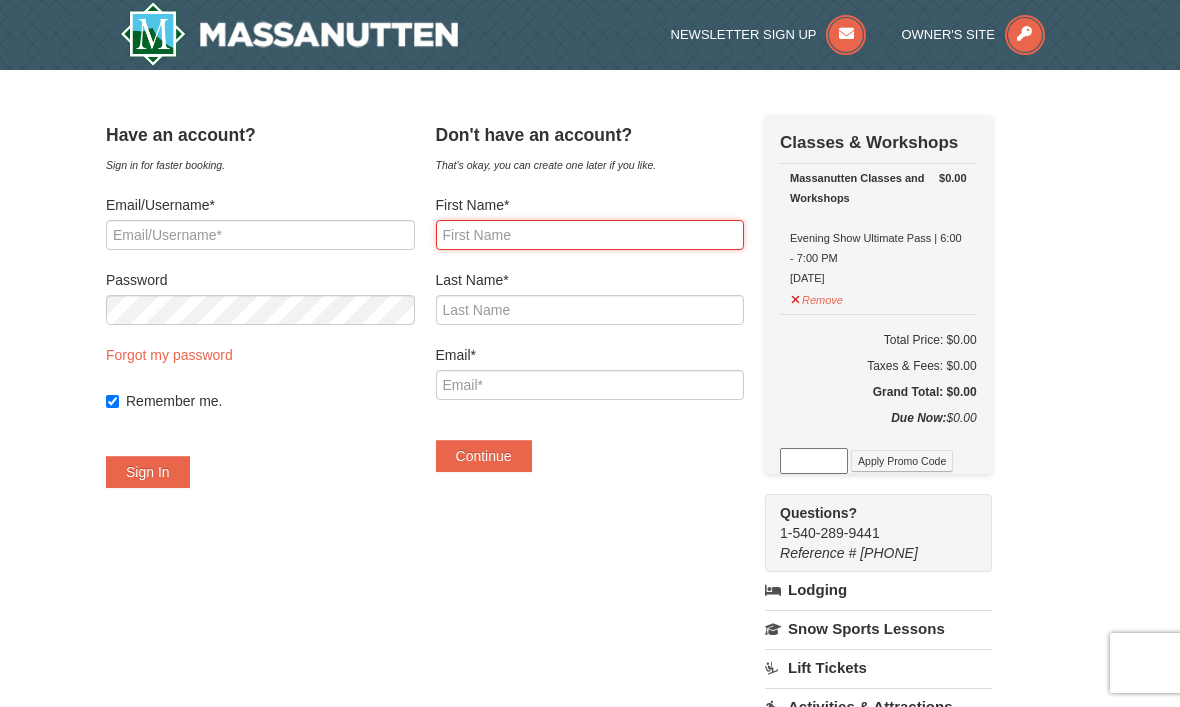 click on "First Name*" at bounding box center (590, 235) 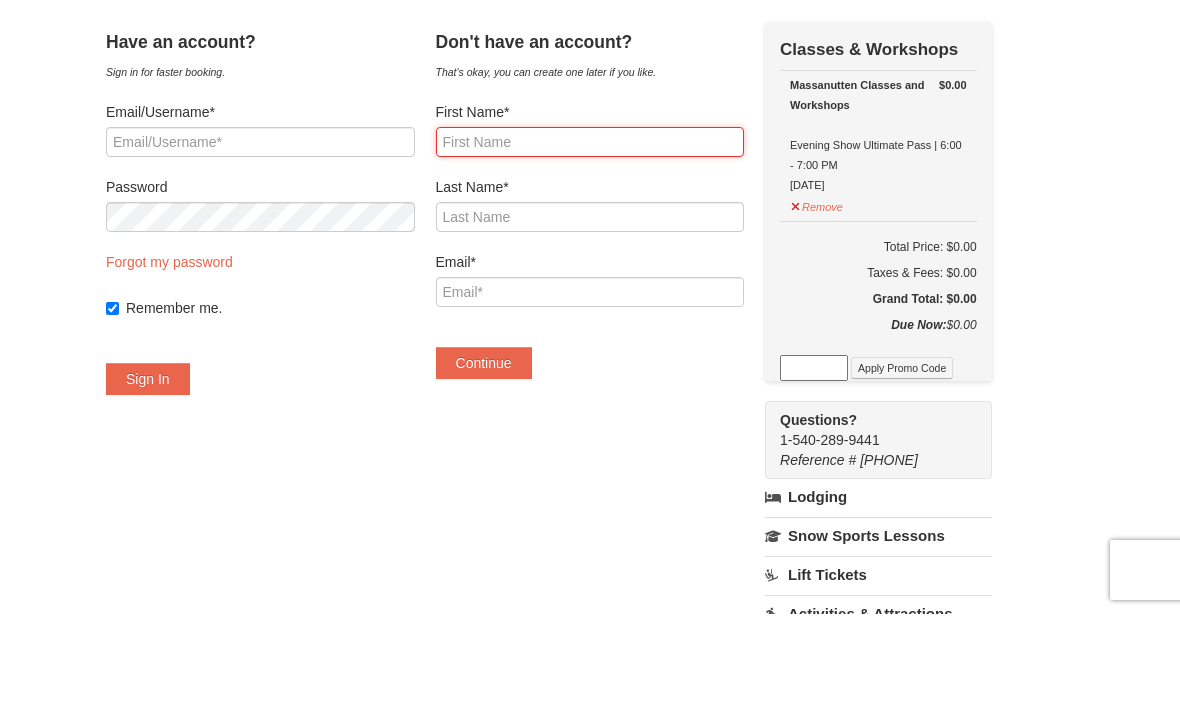 type on "Carlos" 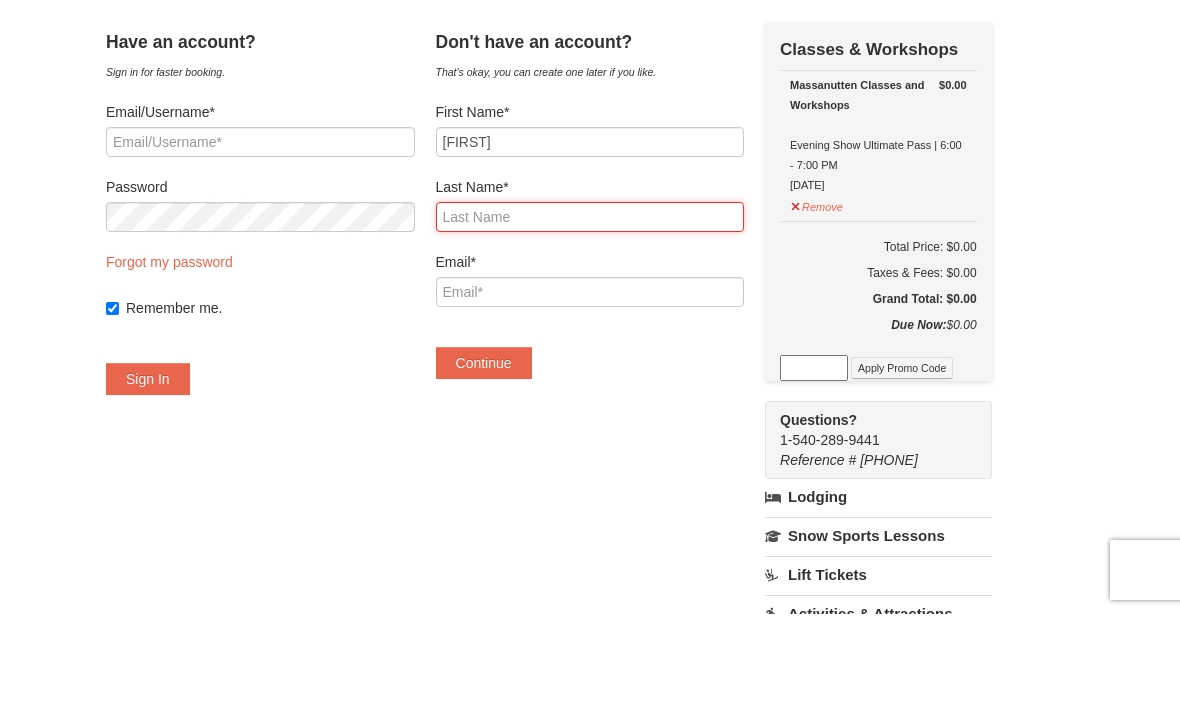 type on "Vidal" 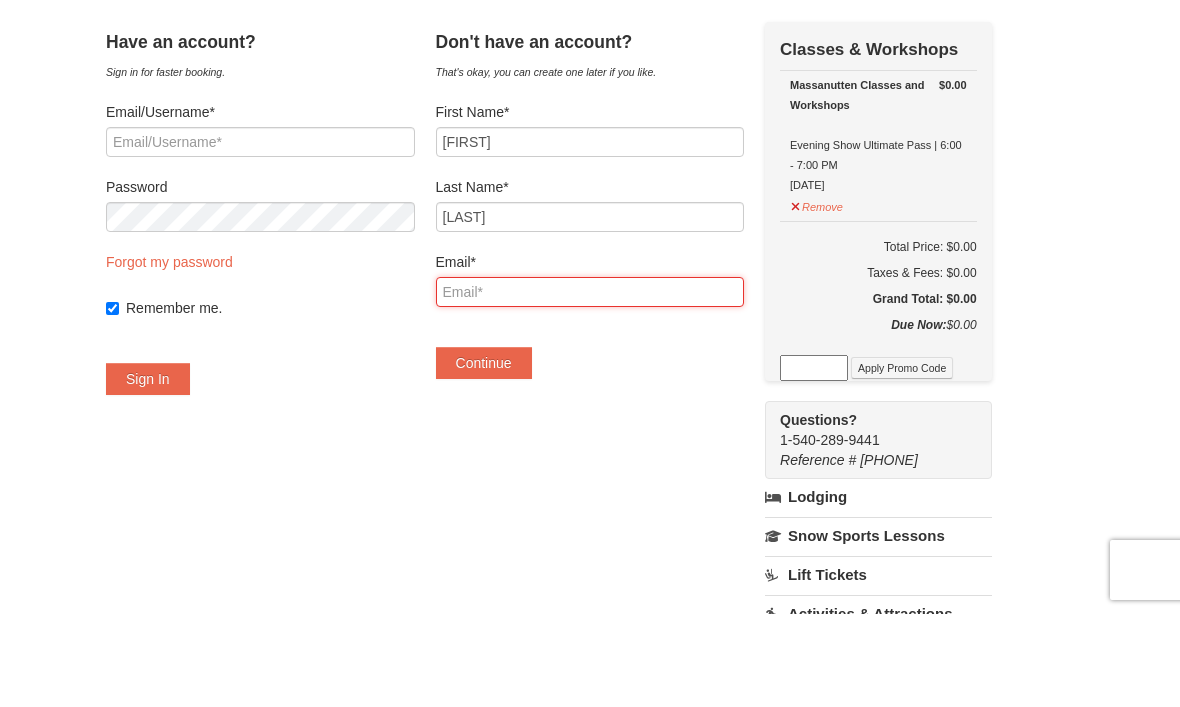 type on "carlitos913pa@gmail.com" 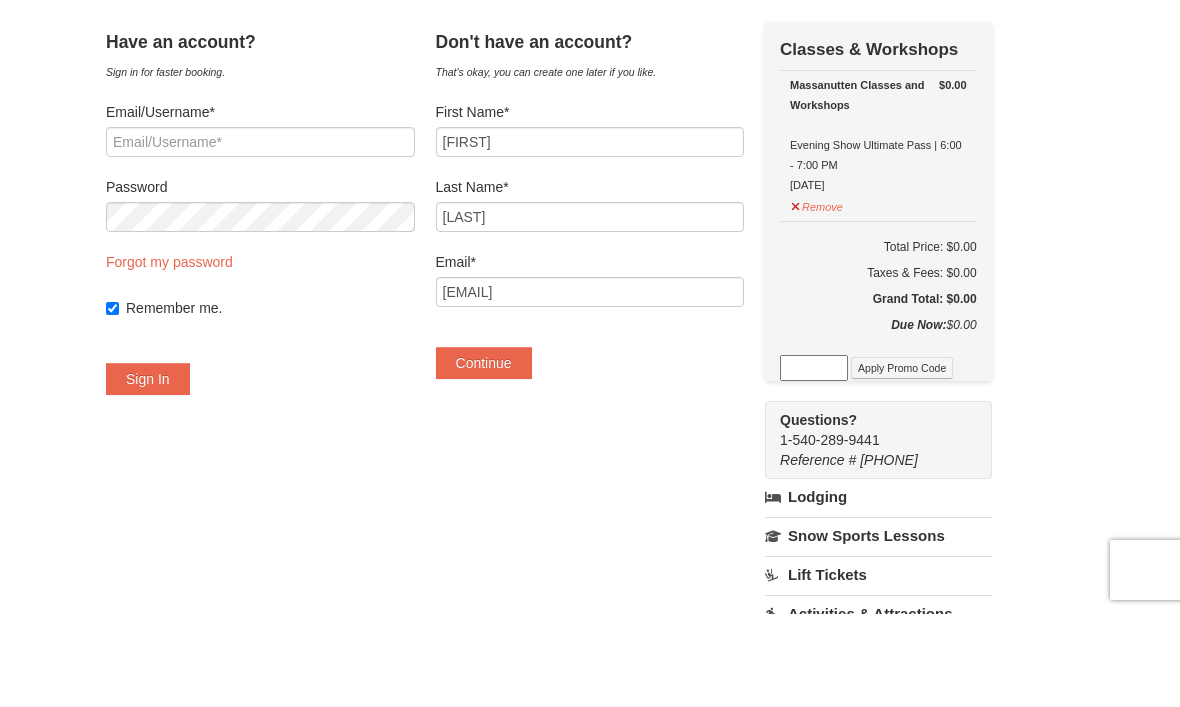 scroll, scrollTop: 93, scrollLeft: 0, axis: vertical 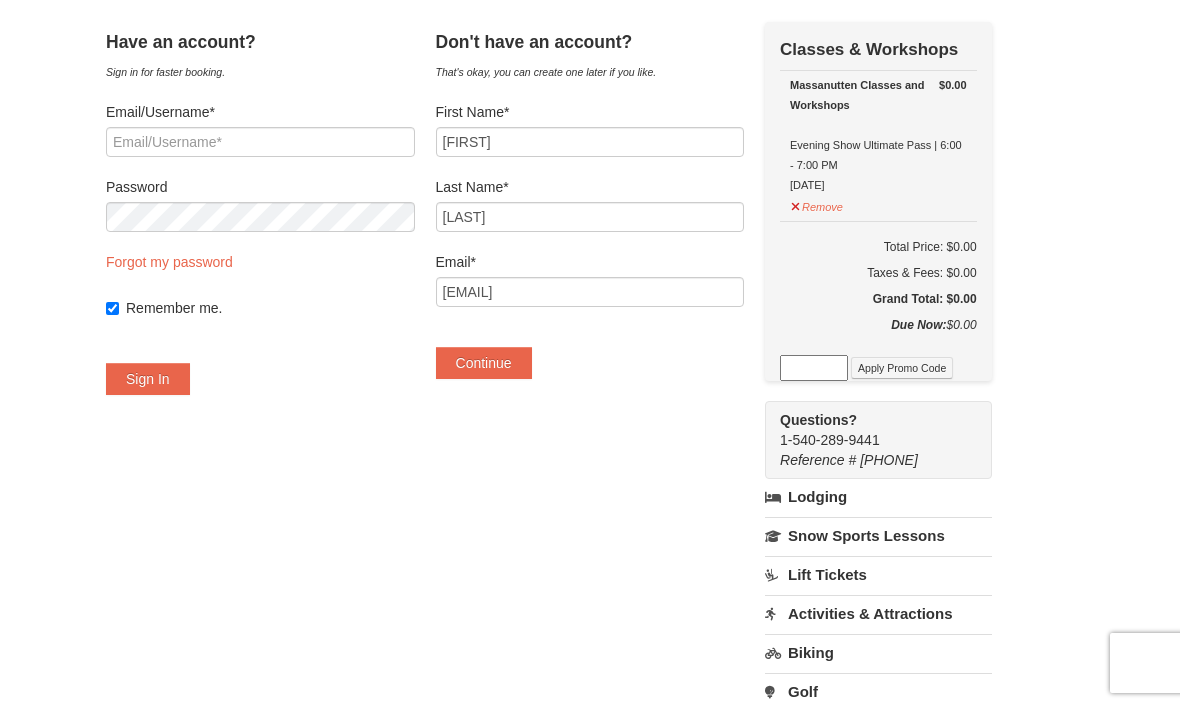 click on "Continue" at bounding box center [484, 363] 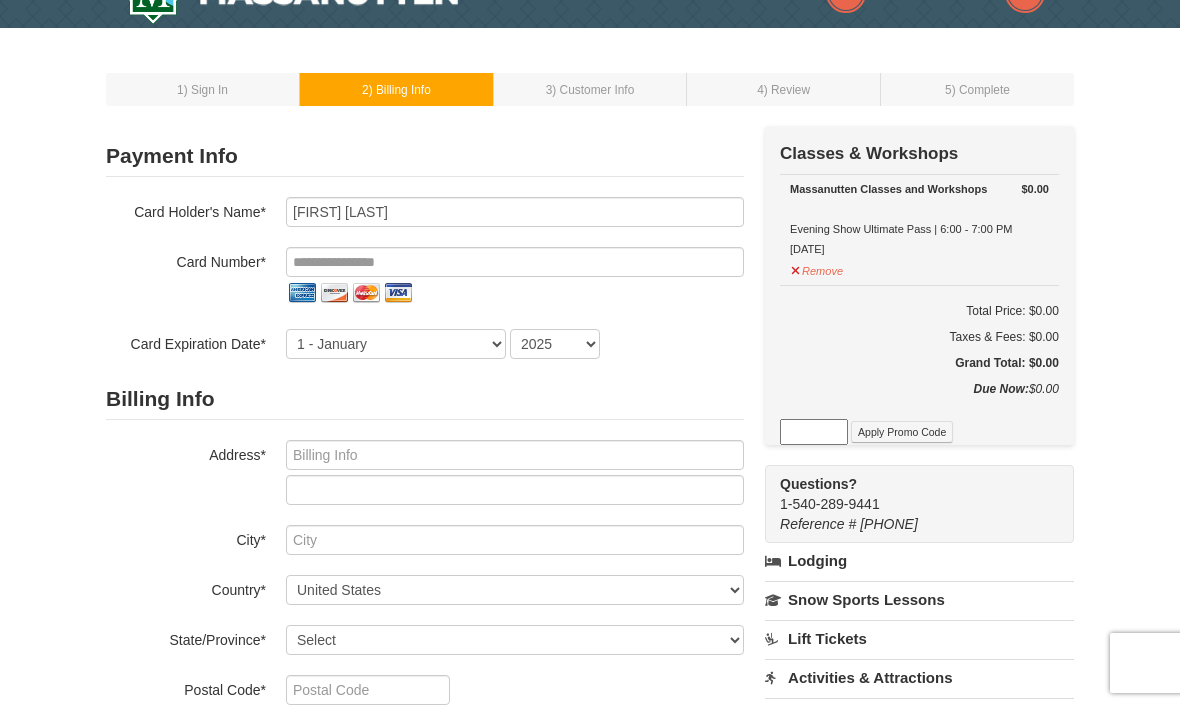scroll, scrollTop: 40, scrollLeft: 0, axis: vertical 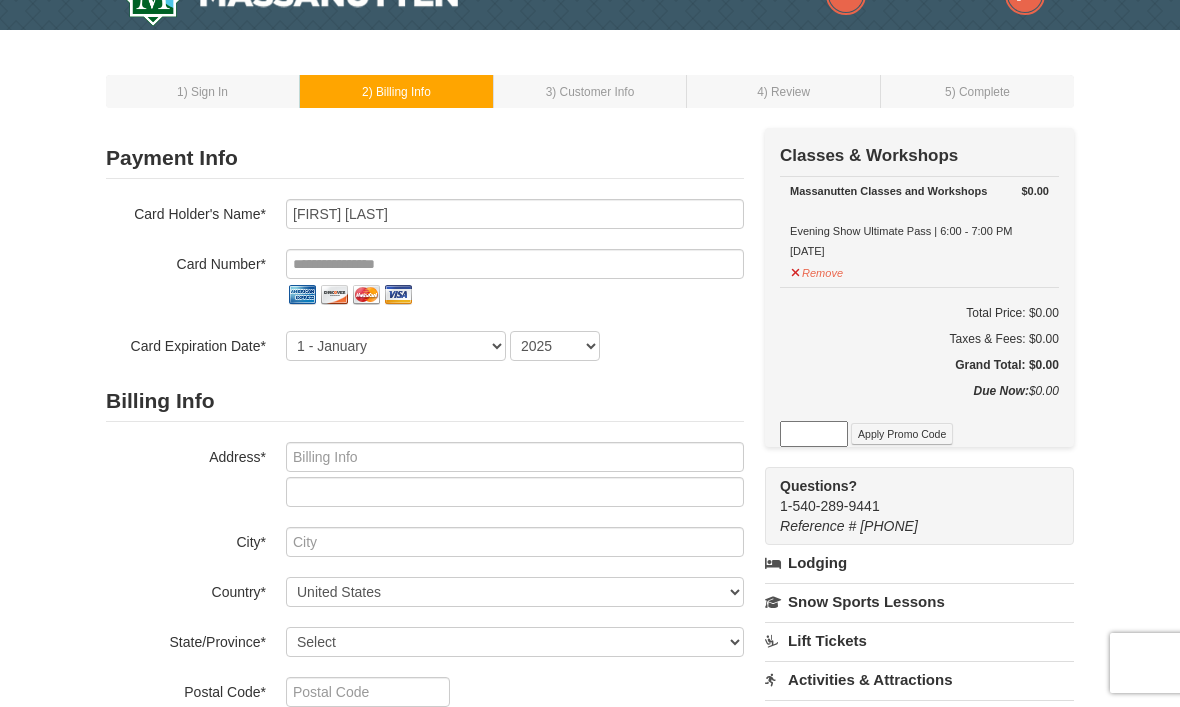 click on "Browser Not Supported
We notice you are using a browser which will not provide the best experience. We recommend using newer versions Chrome, Firefox, and Edge.
Chrome
Firefox
Edge
Safari
Select your preferred browser above to download.
Continue Anyway
Skip to Main Content
Skip to Main Content
Newsletter Sign Up
Owner's Site
-" at bounding box center (590, 767) 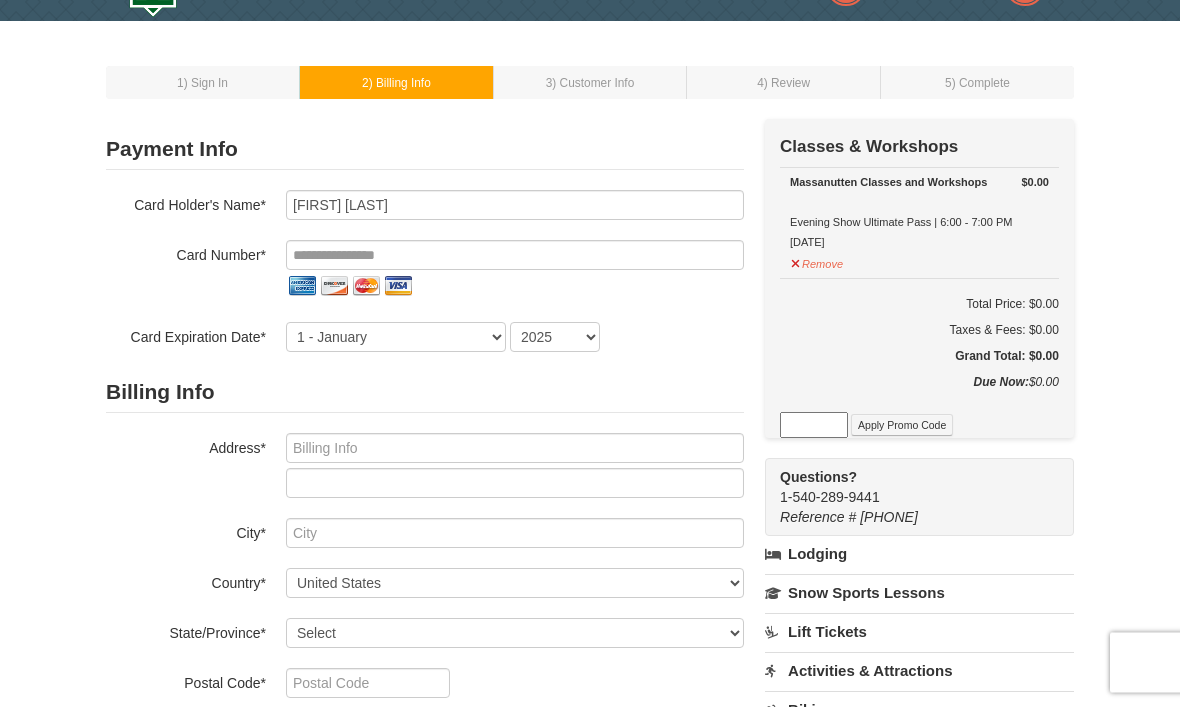 scroll, scrollTop: 0, scrollLeft: 0, axis: both 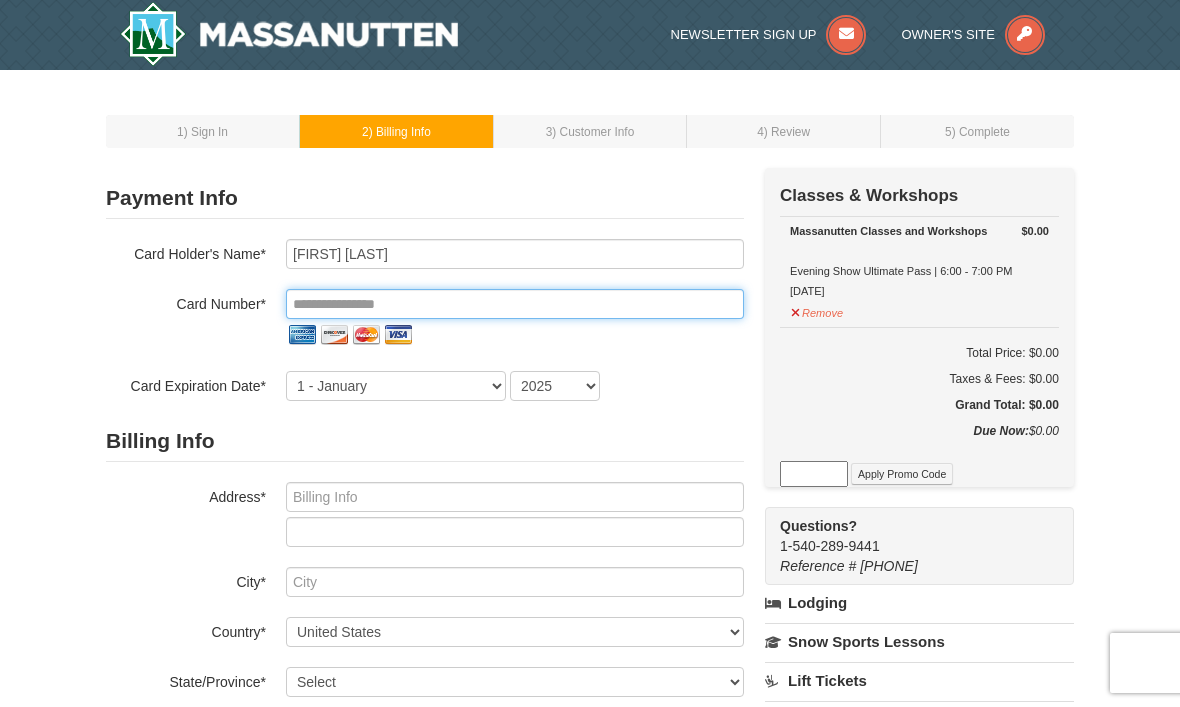 click at bounding box center [515, 304] 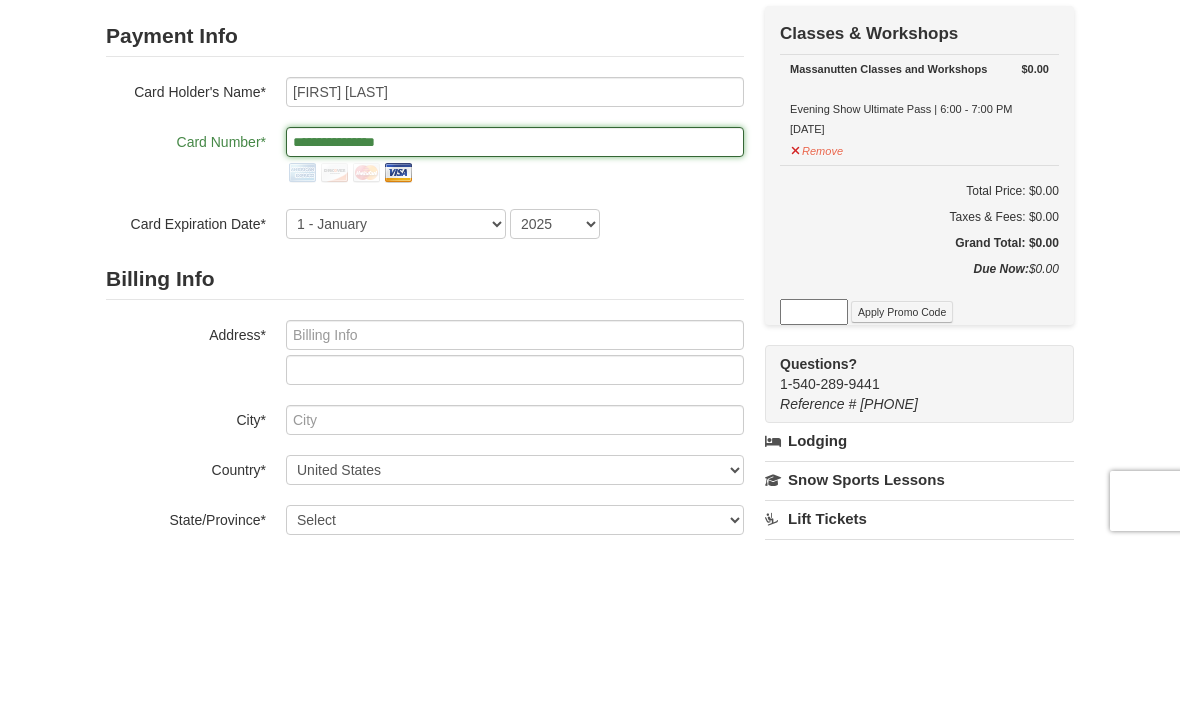 type on "**********" 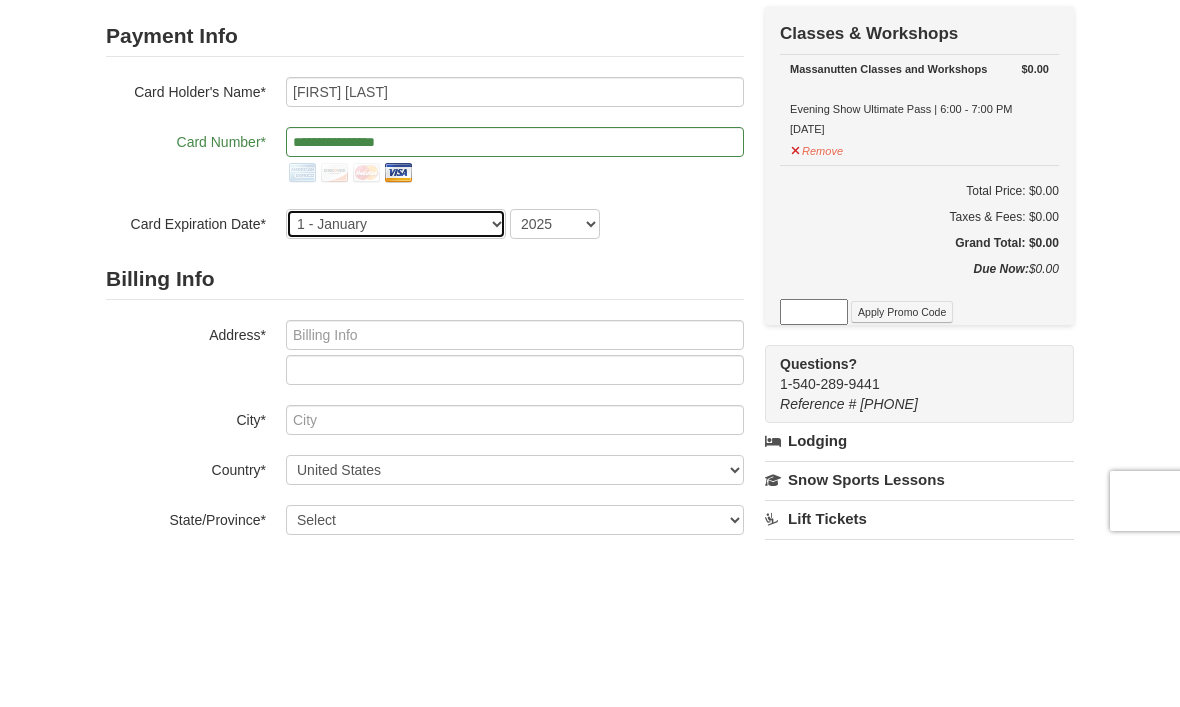 click on "1 - January 2 - February 3 - March 4 - April 5 - May 6 - June 7 - July 8 - August 9 - September 10 - October 11 - November 12 - December" at bounding box center (396, 386) 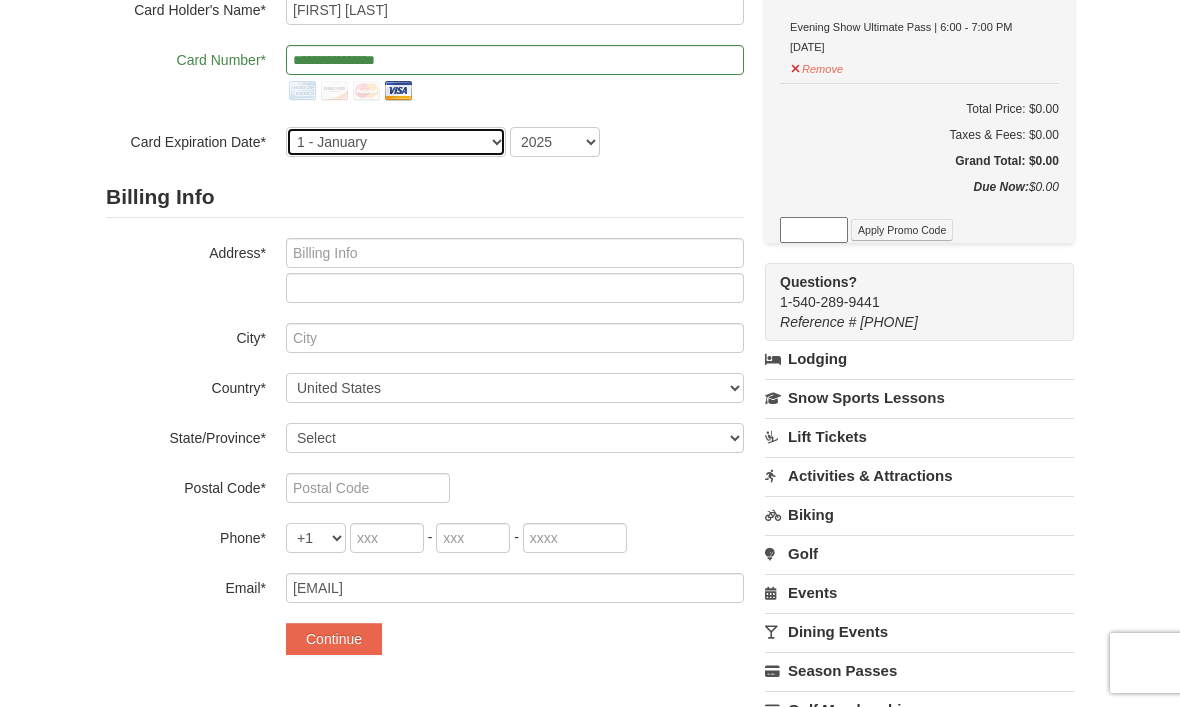 select on "7" 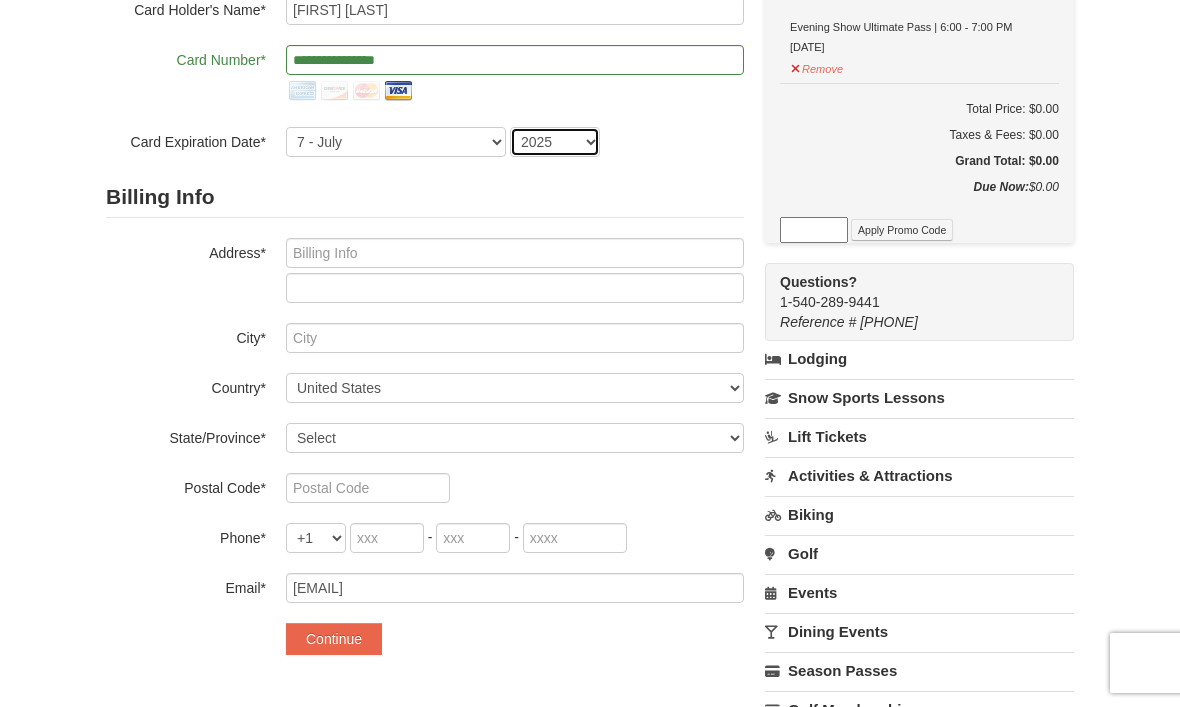click on "2025 2026 2027 2028 2029 2030 2031 2032 2033 2034" at bounding box center [555, 142] 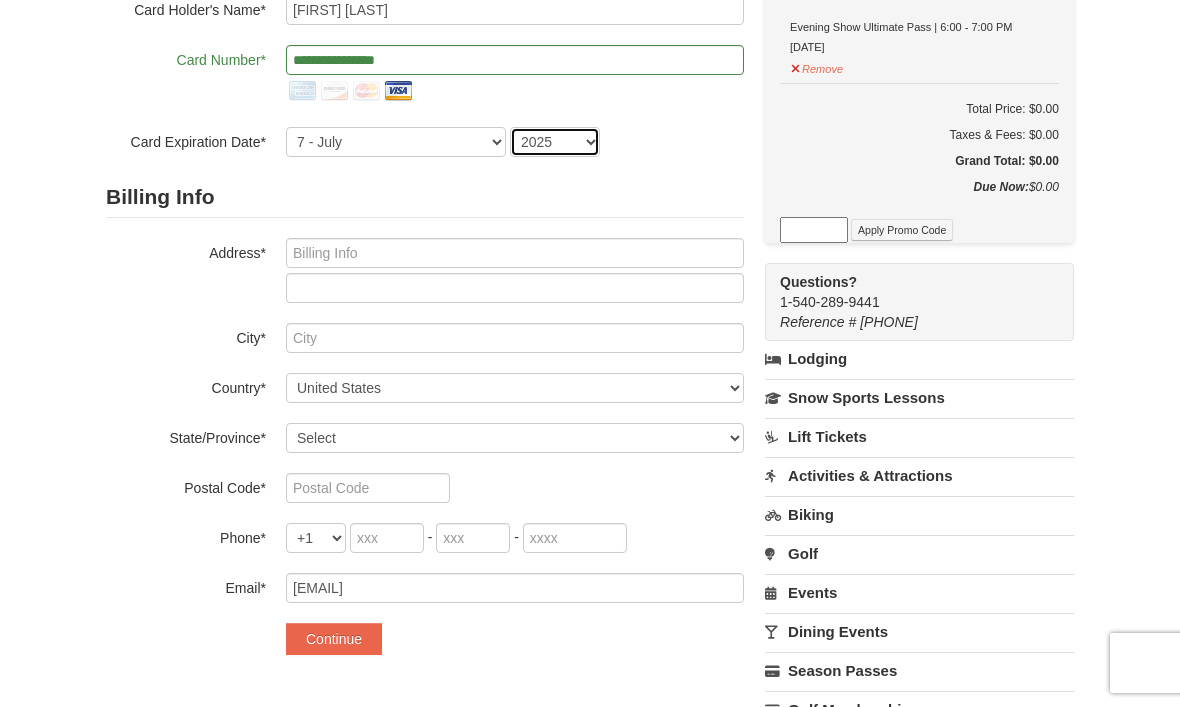 select on "2028" 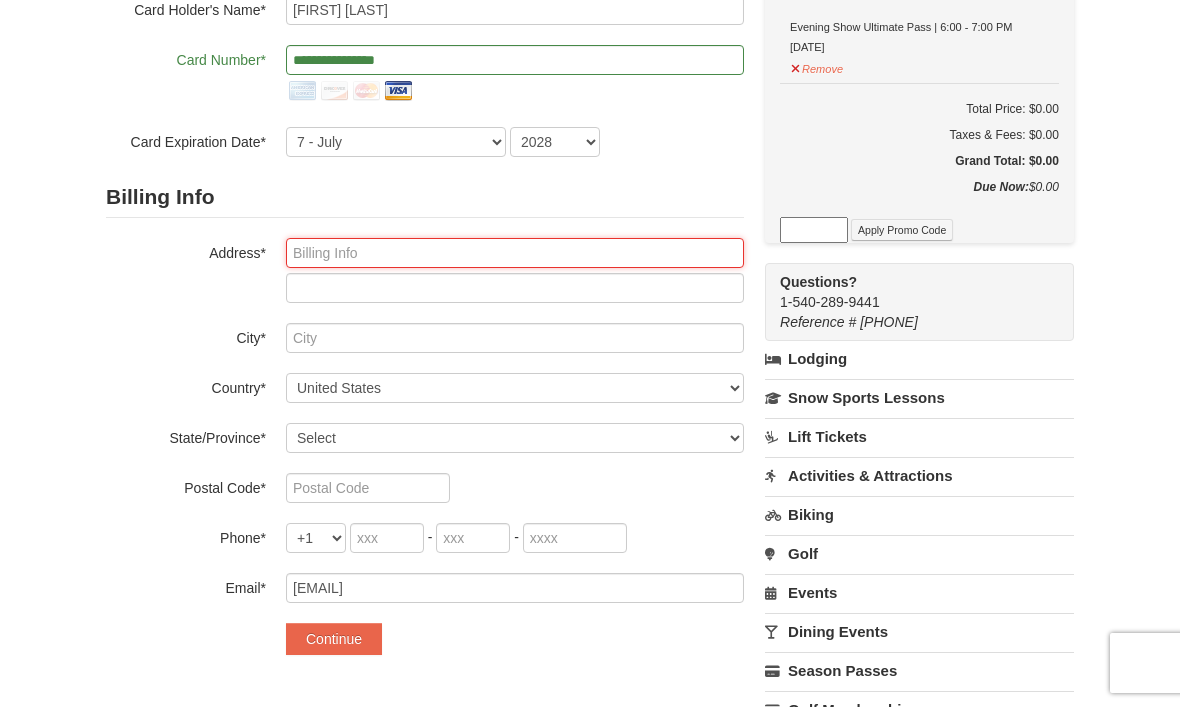 click at bounding box center [515, 253] 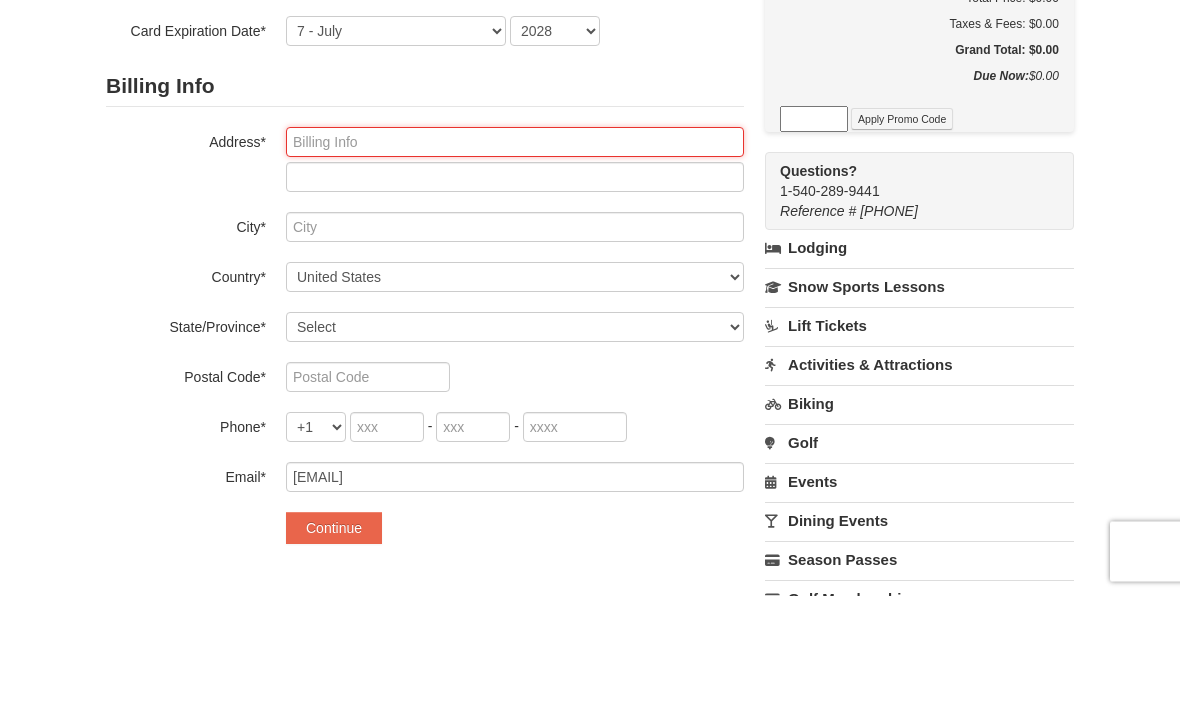 type on "3336 Willow Grove Ave" 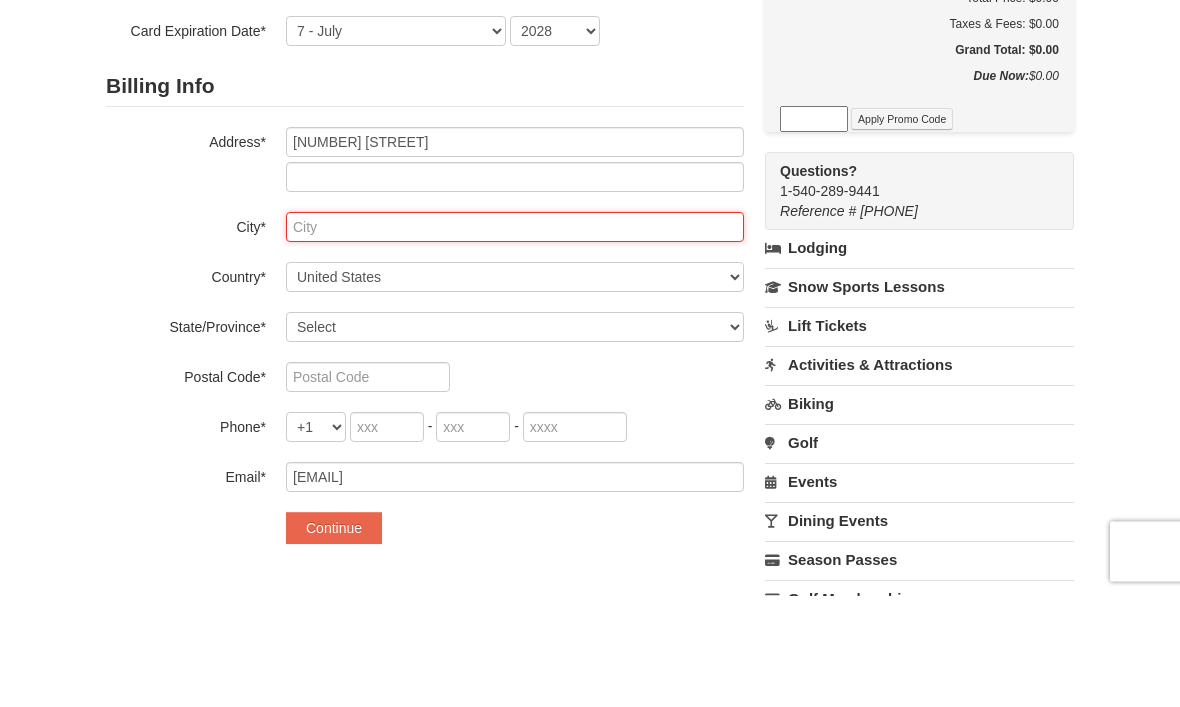 type on "Reading" 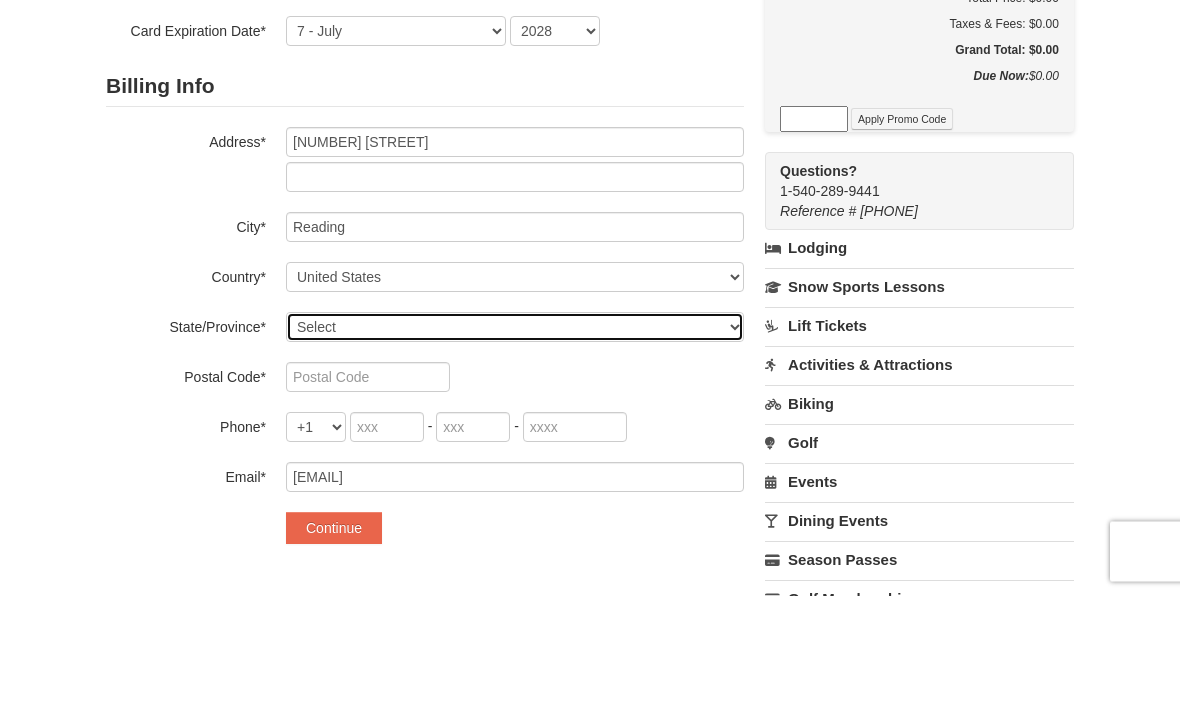 select on "PA" 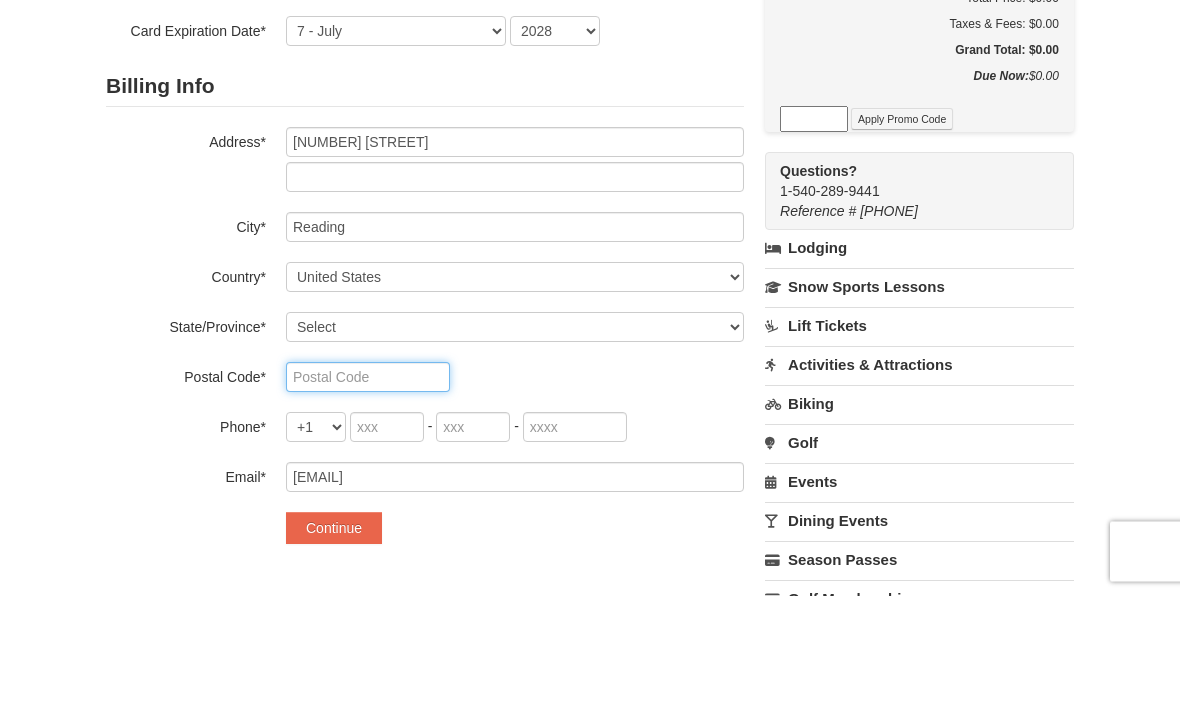 type on "19605" 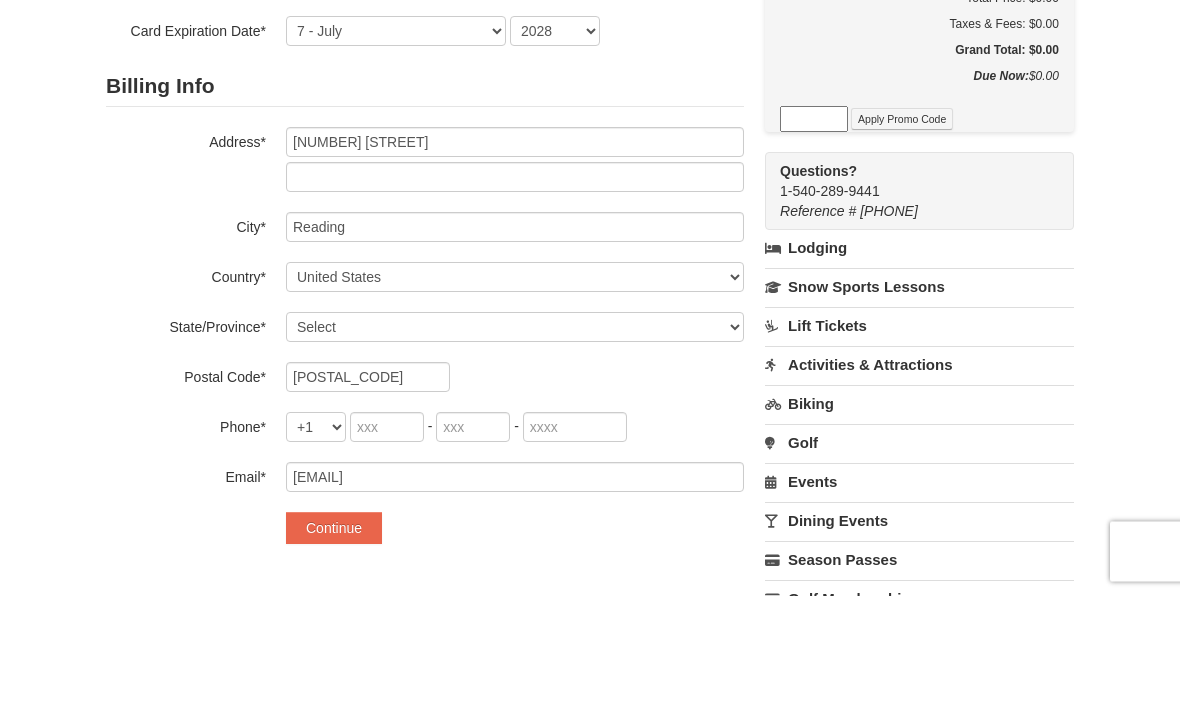 scroll, scrollTop: 355, scrollLeft: 0, axis: vertical 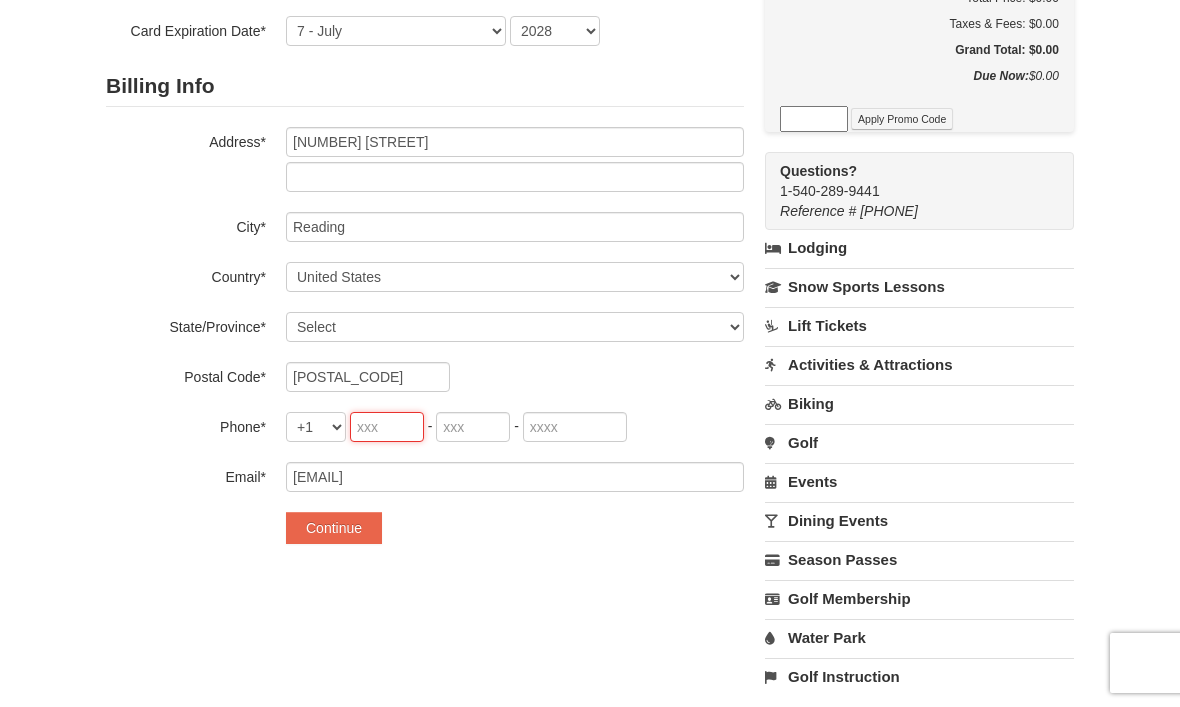 click at bounding box center (387, 427) 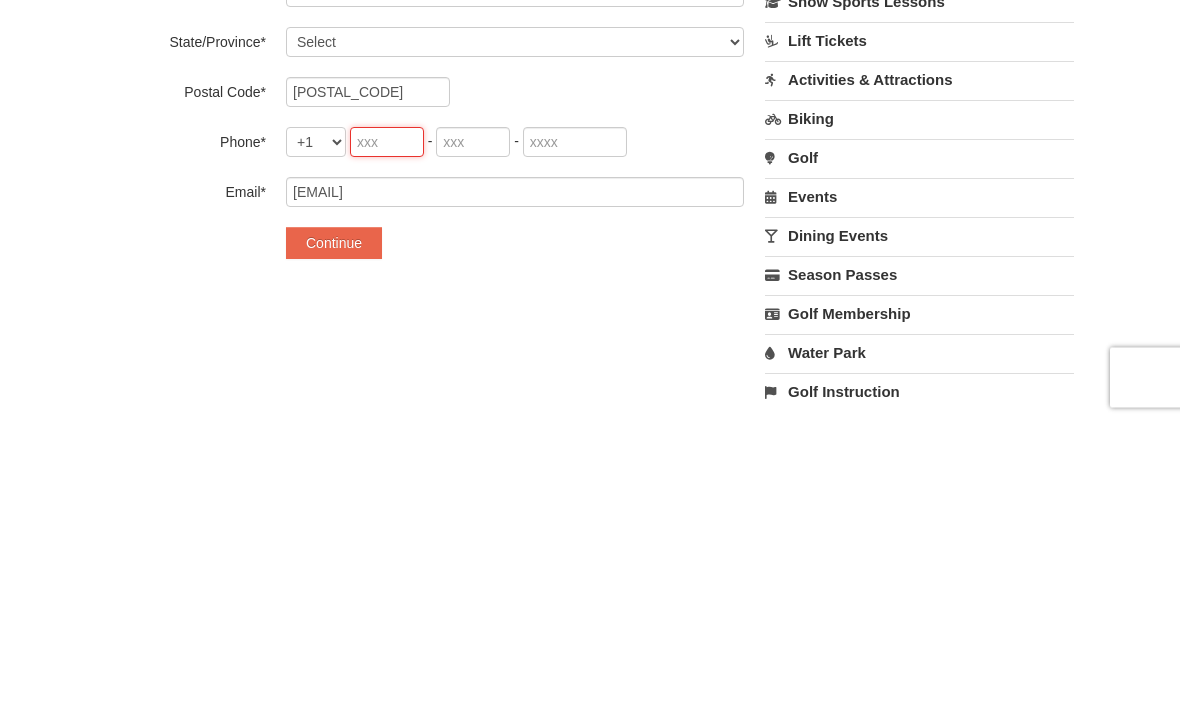 type on "484" 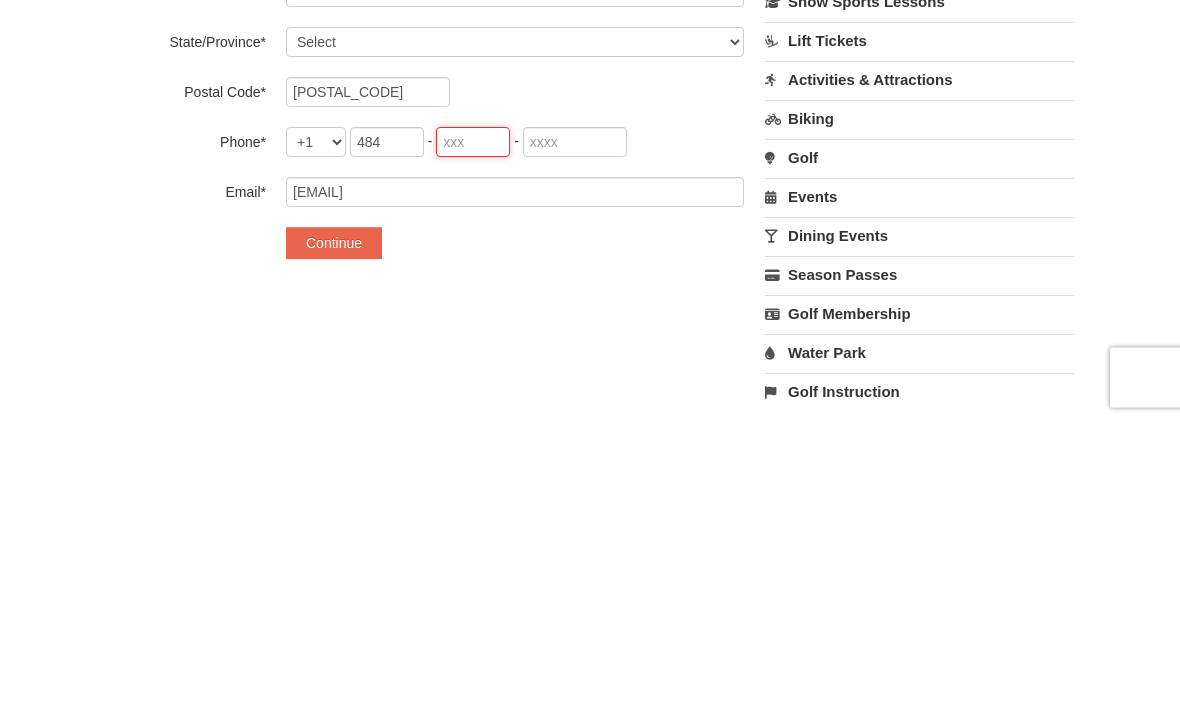 type on "513" 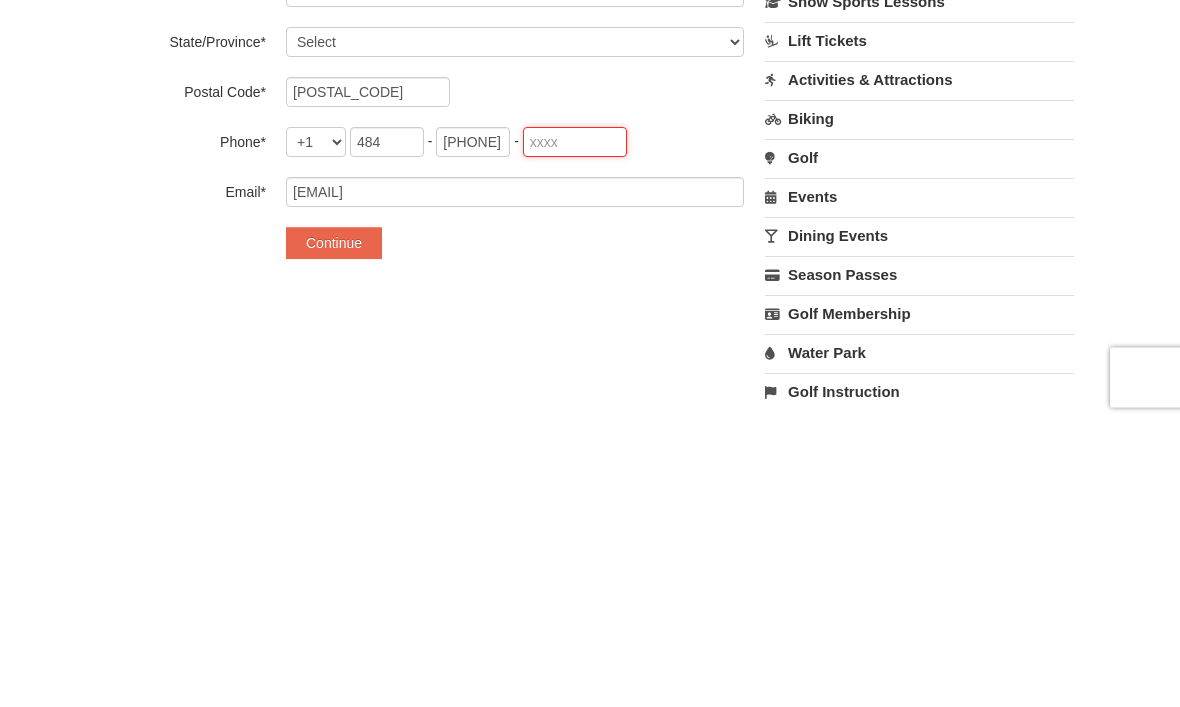 type on "0380" 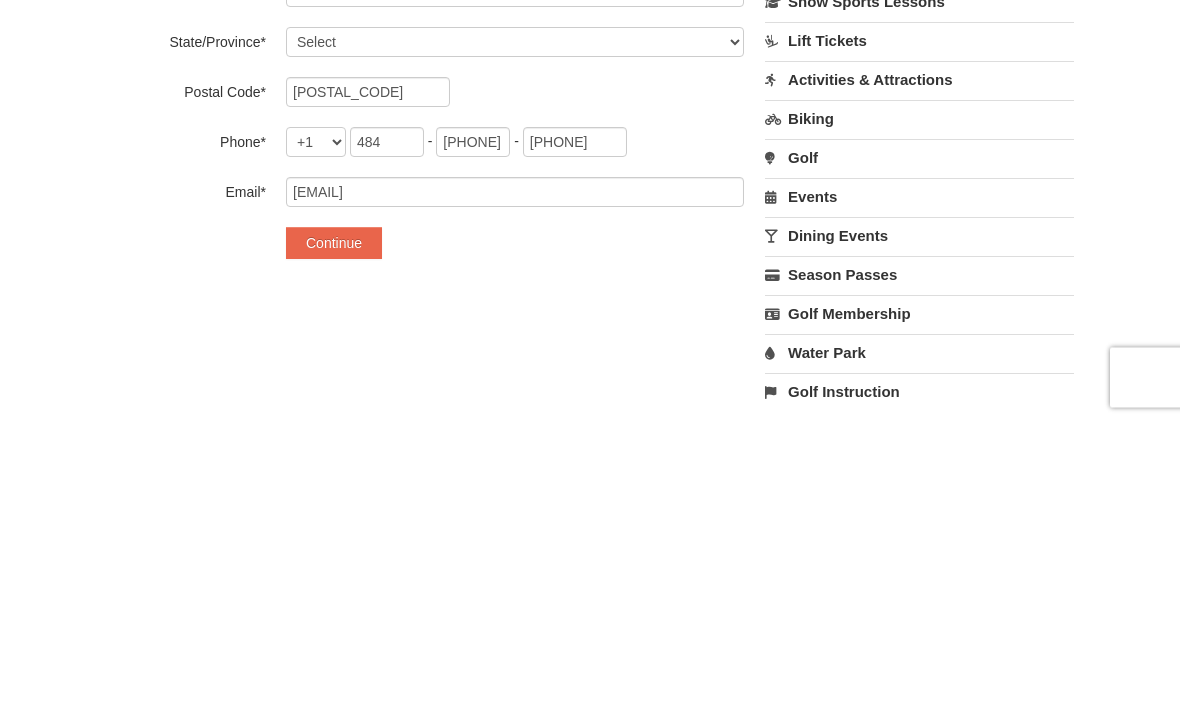 scroll, scrollTop: 640, scrollLeft: 0, axis: vertical 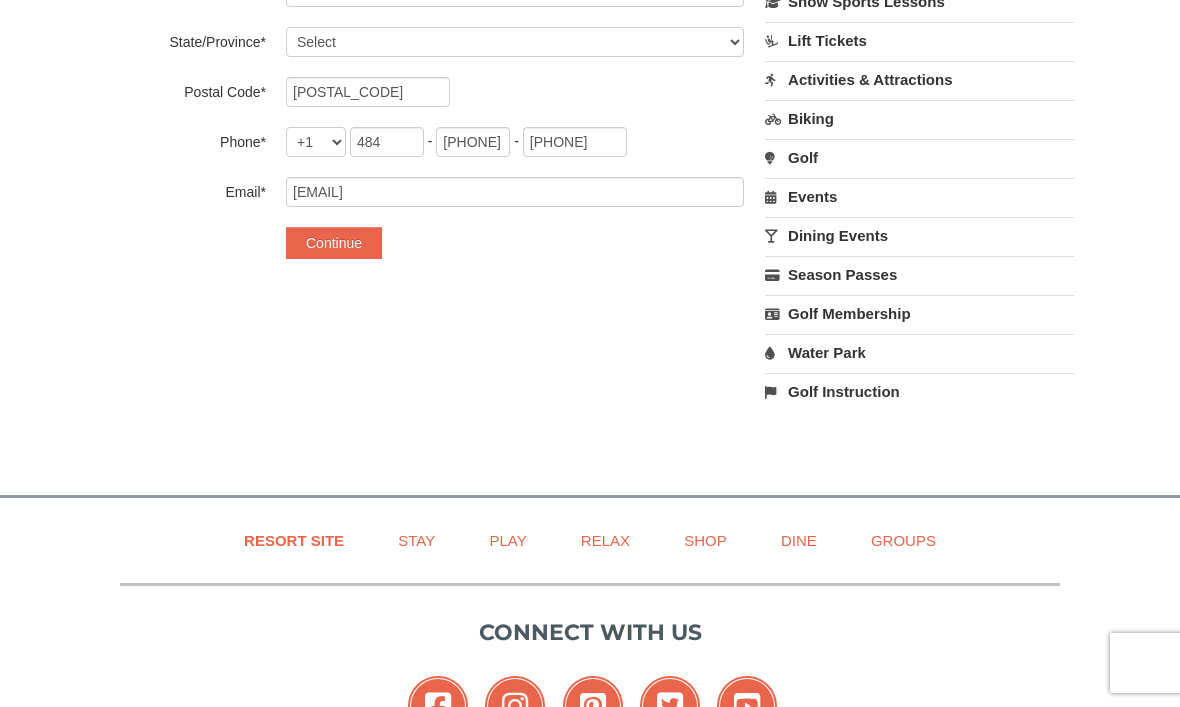 click on "Continue" at bounding box center (334, 243) 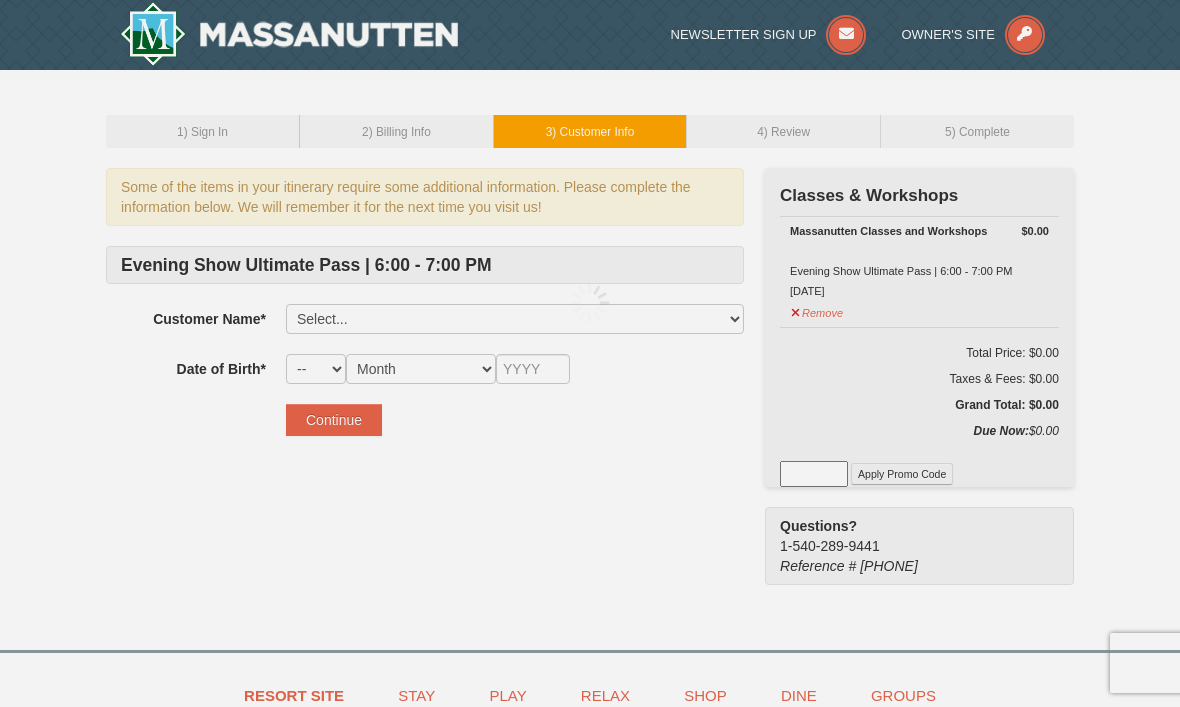 scroll, scrollTop: 0, scrollLeft: 0, axis: both 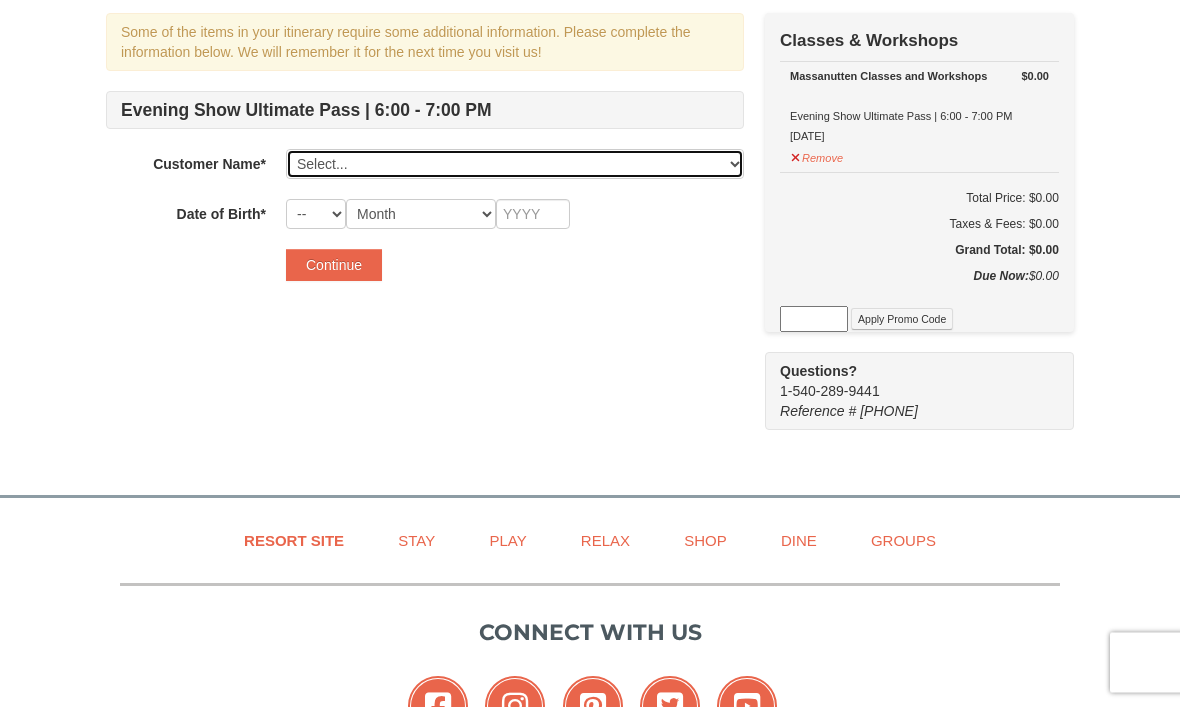click on "Select... Carlos Vidal Add New..." at bounding box center [515, 165] 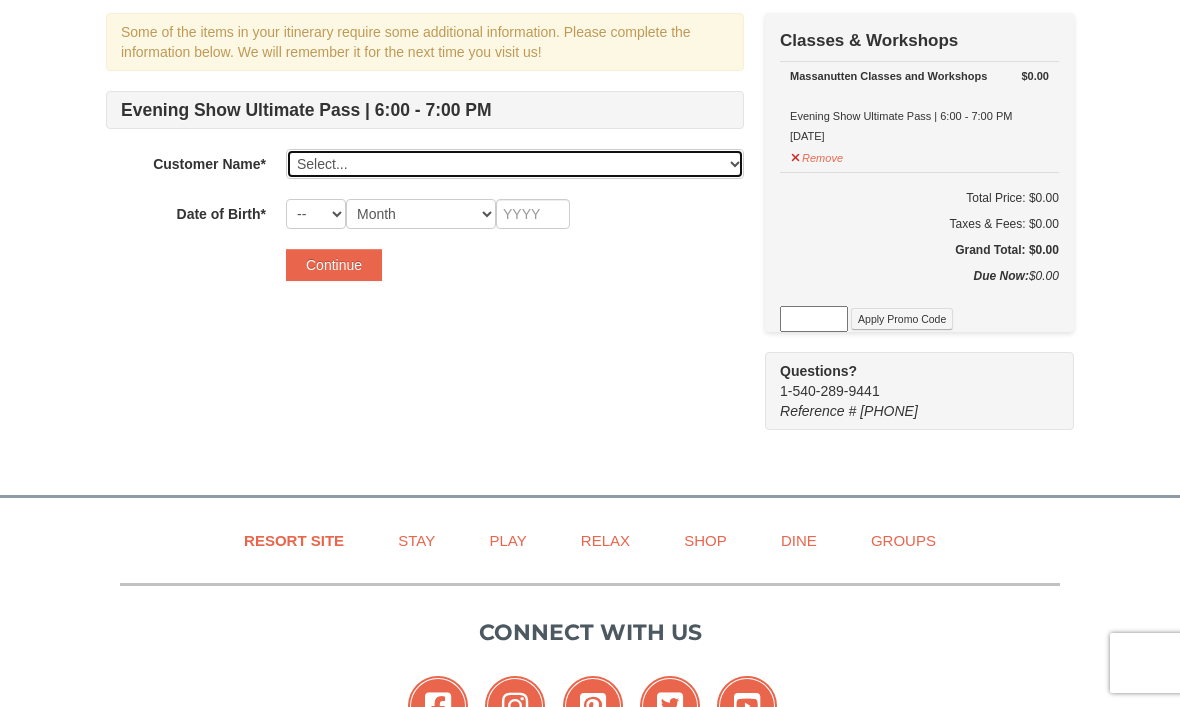 select on "28054379" 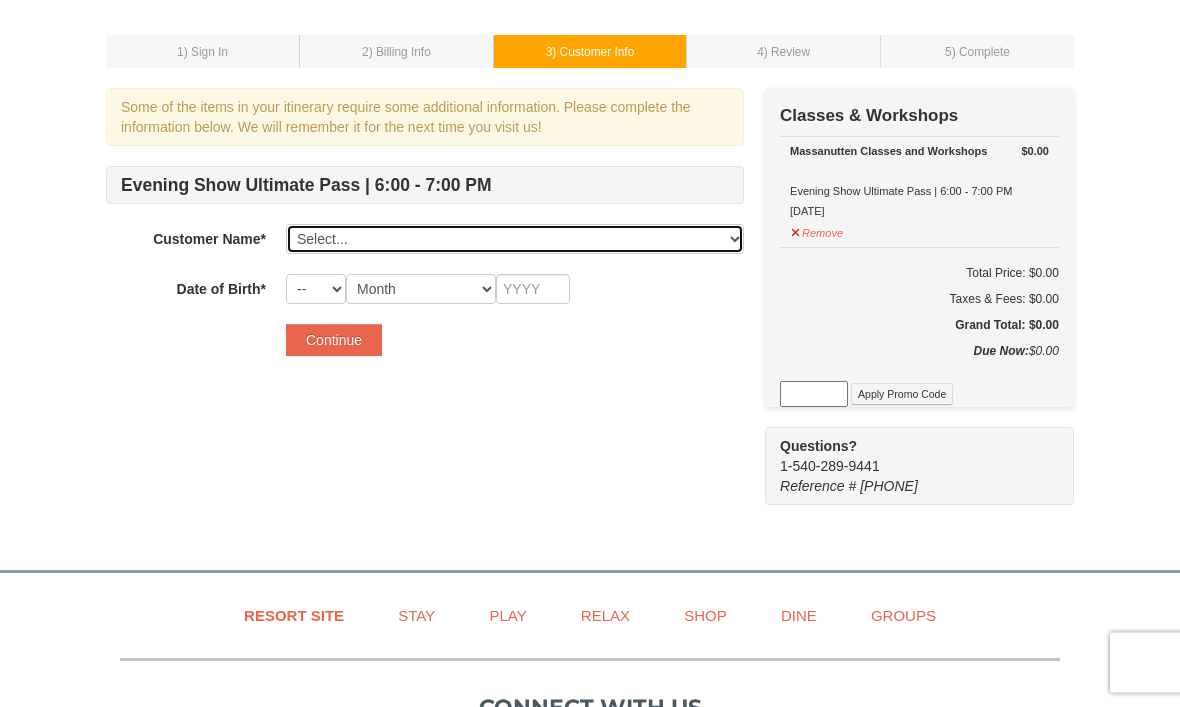 scroll, scrollTop: 77, scrollLeft: 0, axis: vertical 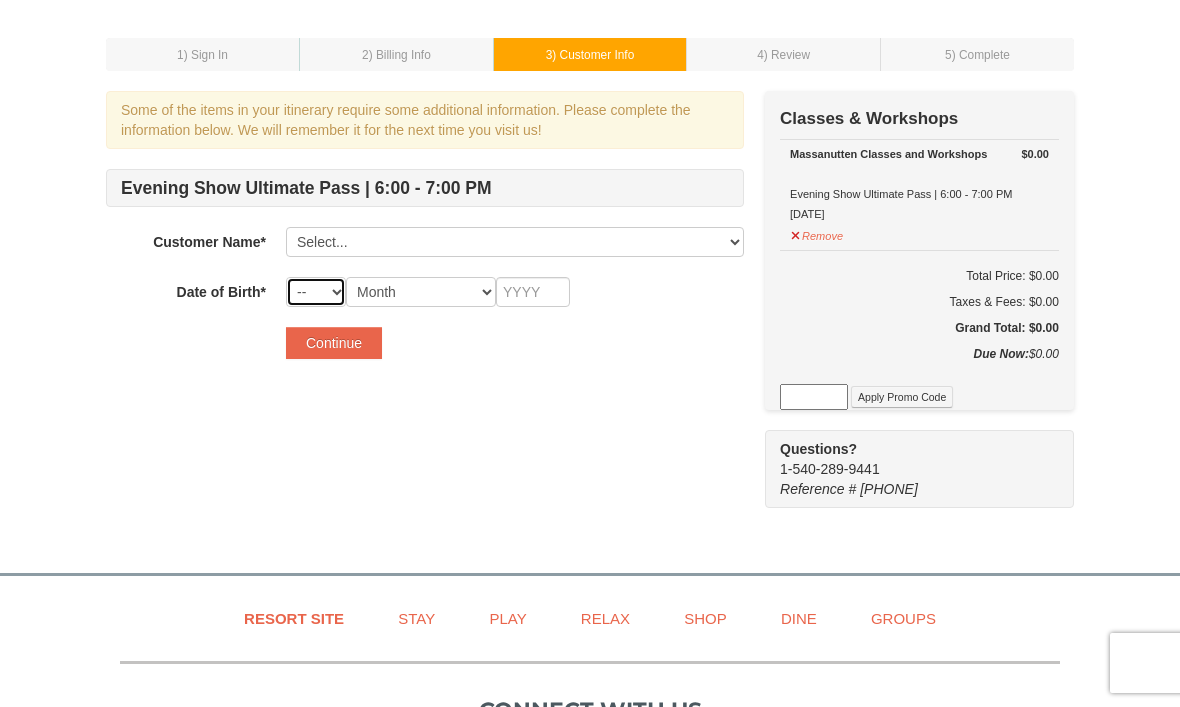 click on "-- 01 02 03 04 05 06 07 08 09 10 11 12 13 14 15 16 17 18 19 20 21 22 23 24 25 26 27 28 29 30 31" at bounding box center (316, 292) 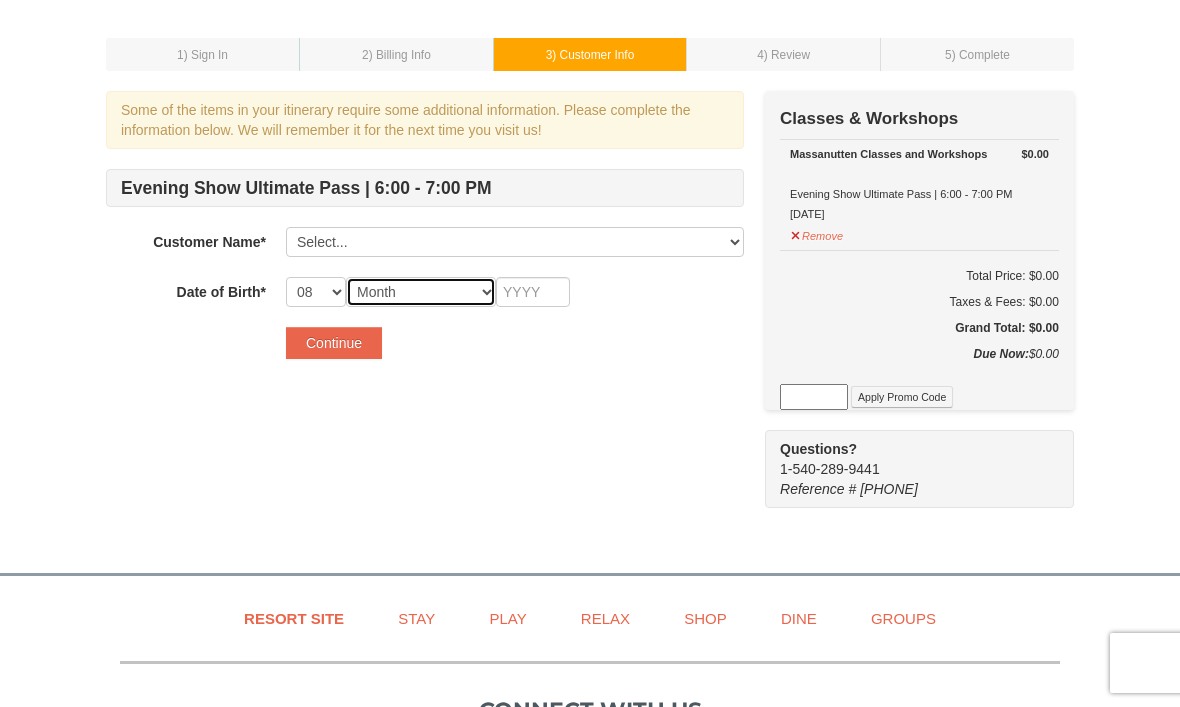 click on "Month January February March April May June July August September October November December" at bounding box center (421, 292) 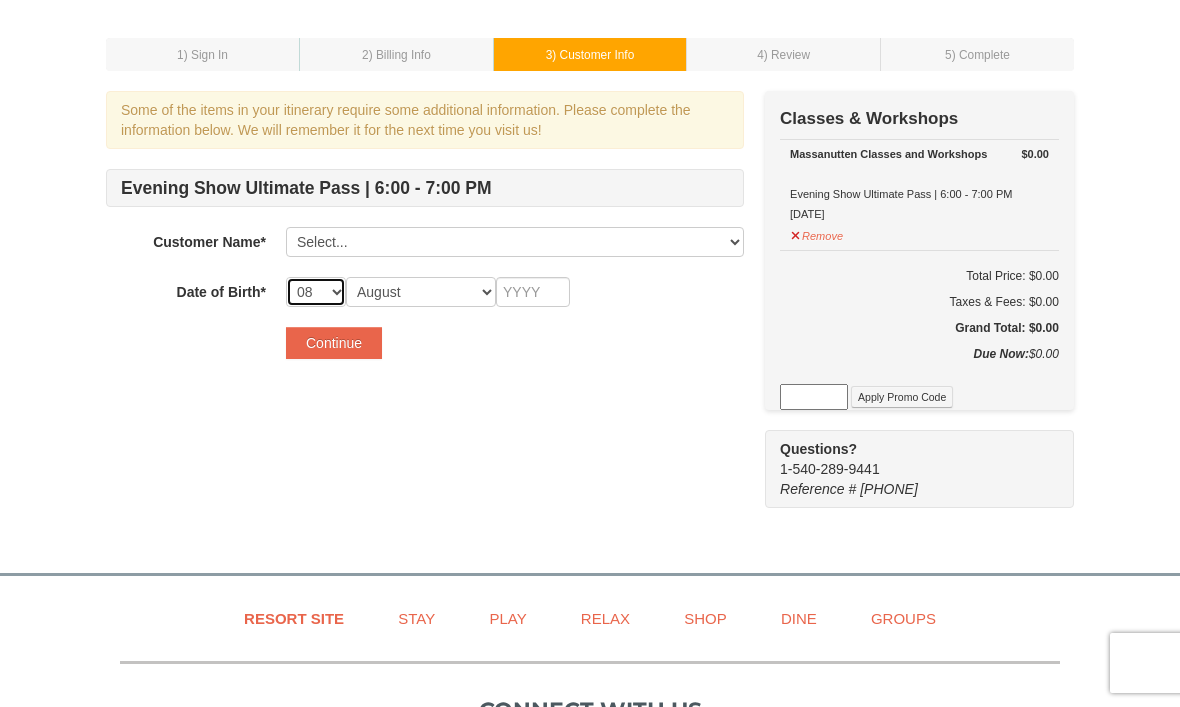 click on "-- 01 02 03 04 05 06 07 08 09 10 11 12 13 14 15 16 17 18 19 20 21 22 23 24 25 26 27 28 29 30 31" at bounding box center (316, 292) 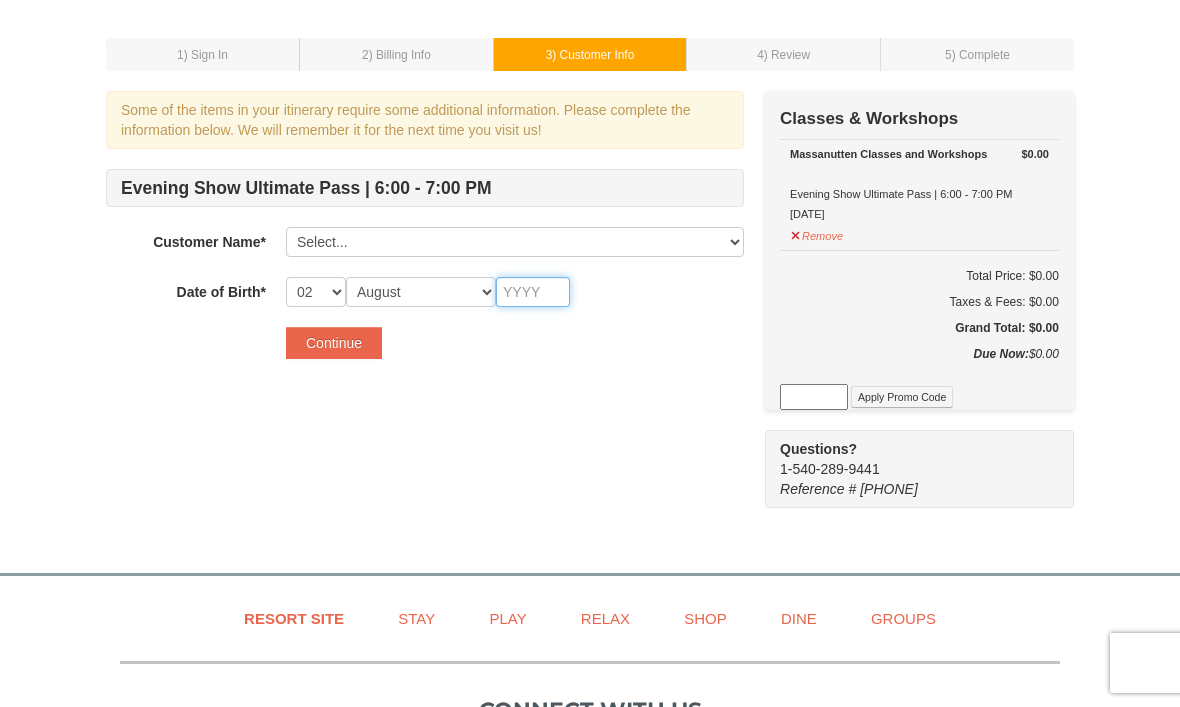 click at bounding box center (533, 292) 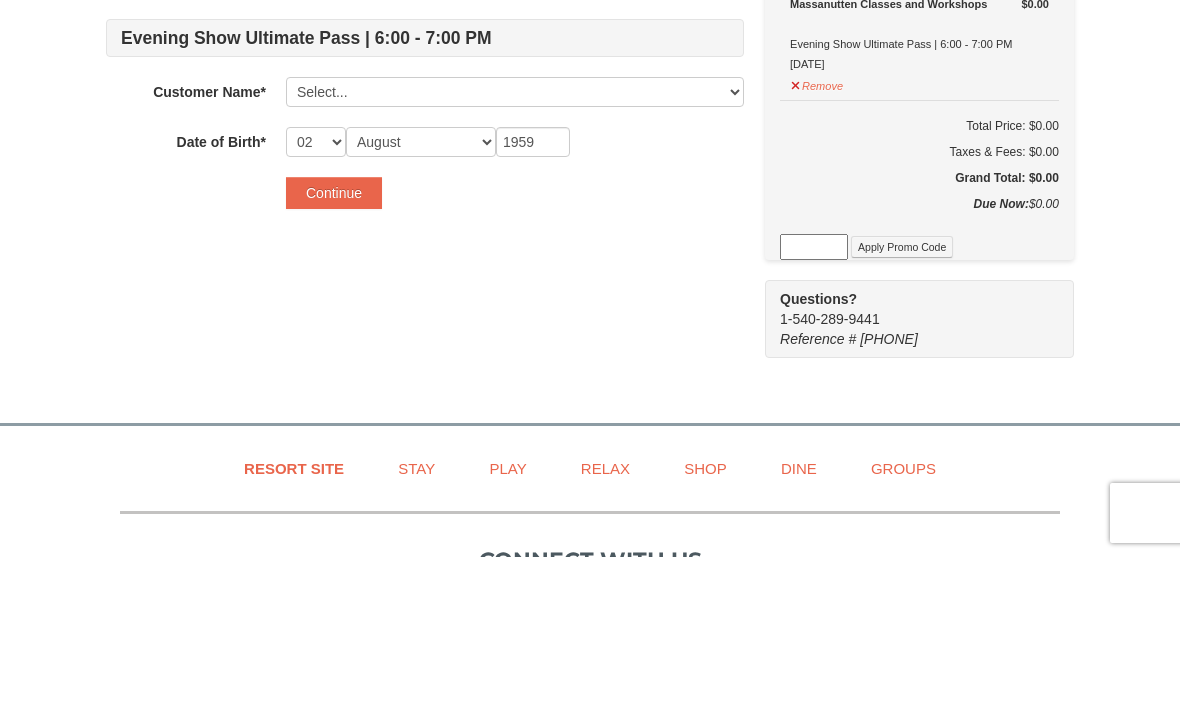scroll, scrollTop: 227, scrollLeft: 0, axis: vertical 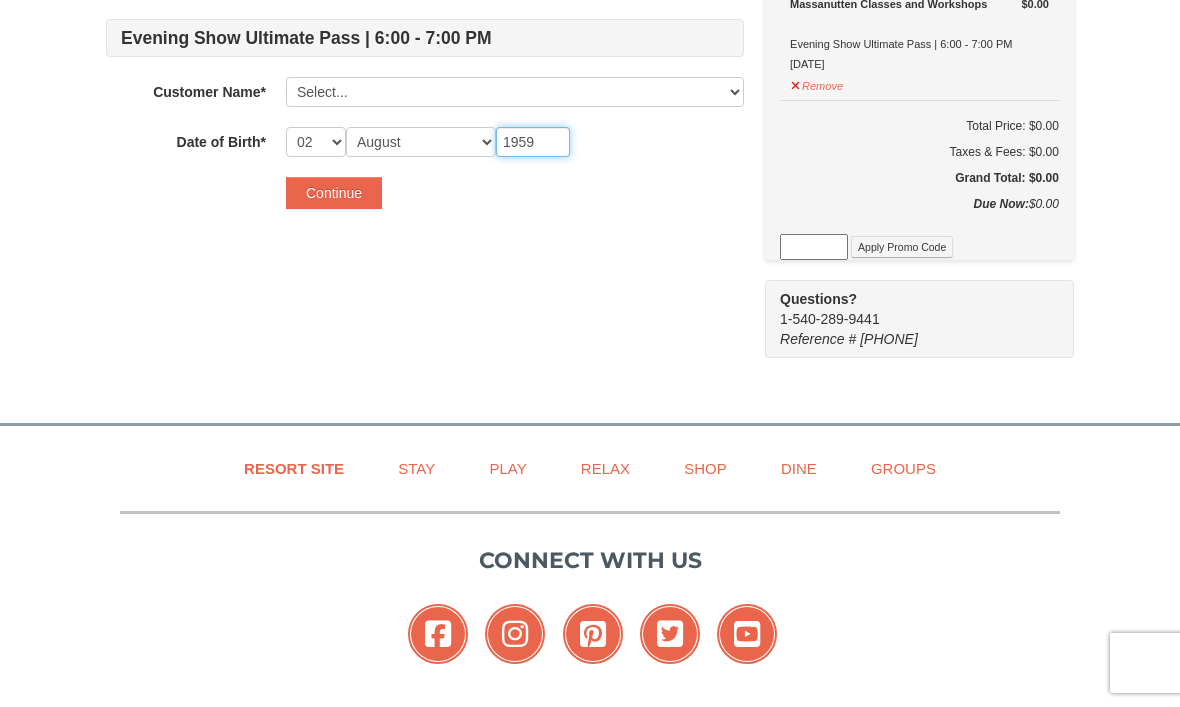 type on "1959" 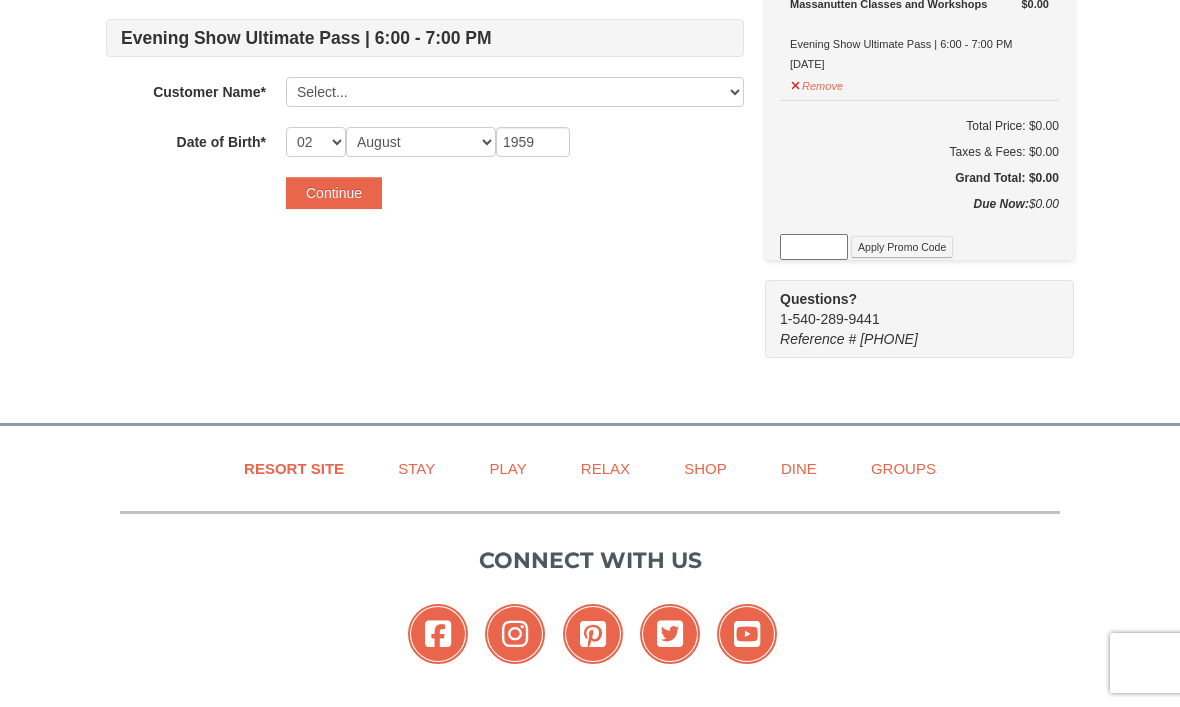 click on "Continue" at bounding box center [334, 193] 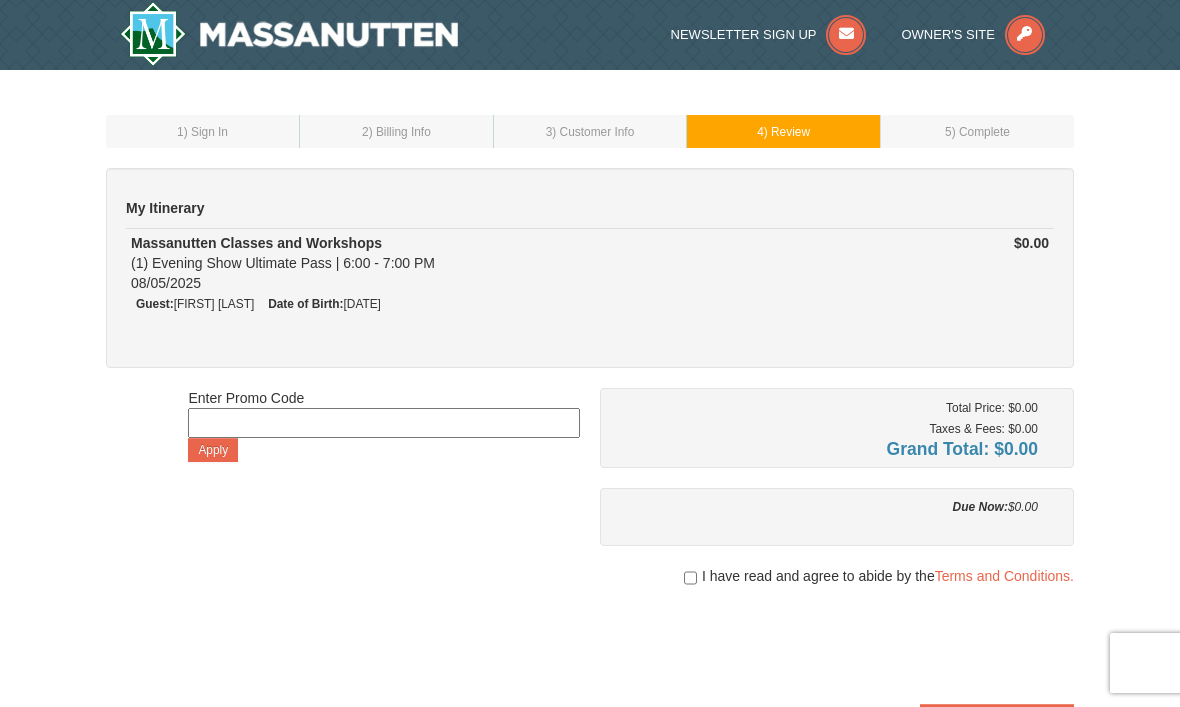 scroll, scrollTop: 0, scrollLeft: 0, axis: both 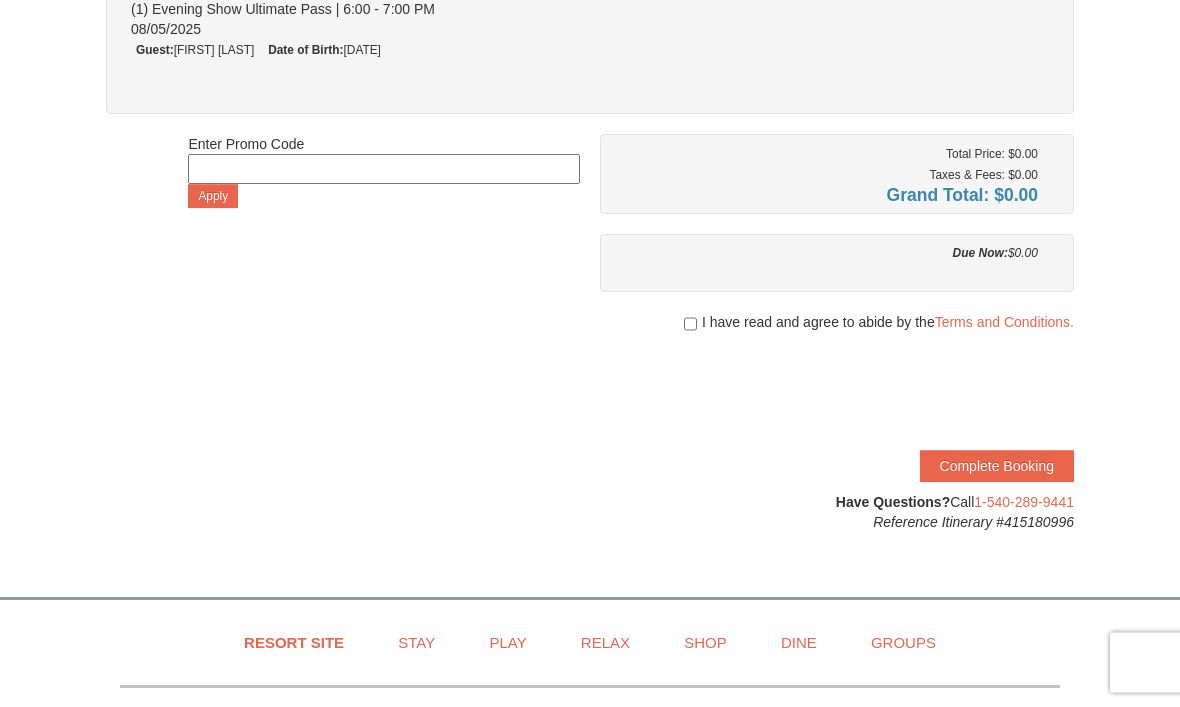 click at bounding box center (690, 325) 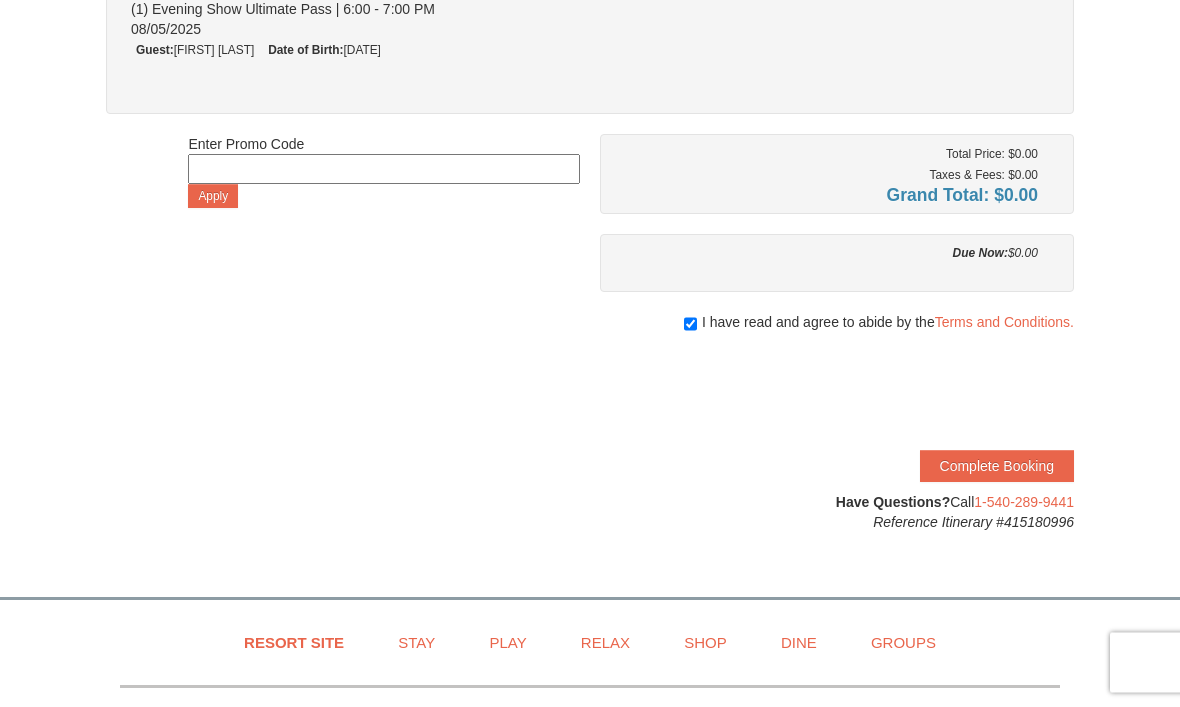 scroll, scrollTop: 254, scrollLeft: 0, axis: vertical 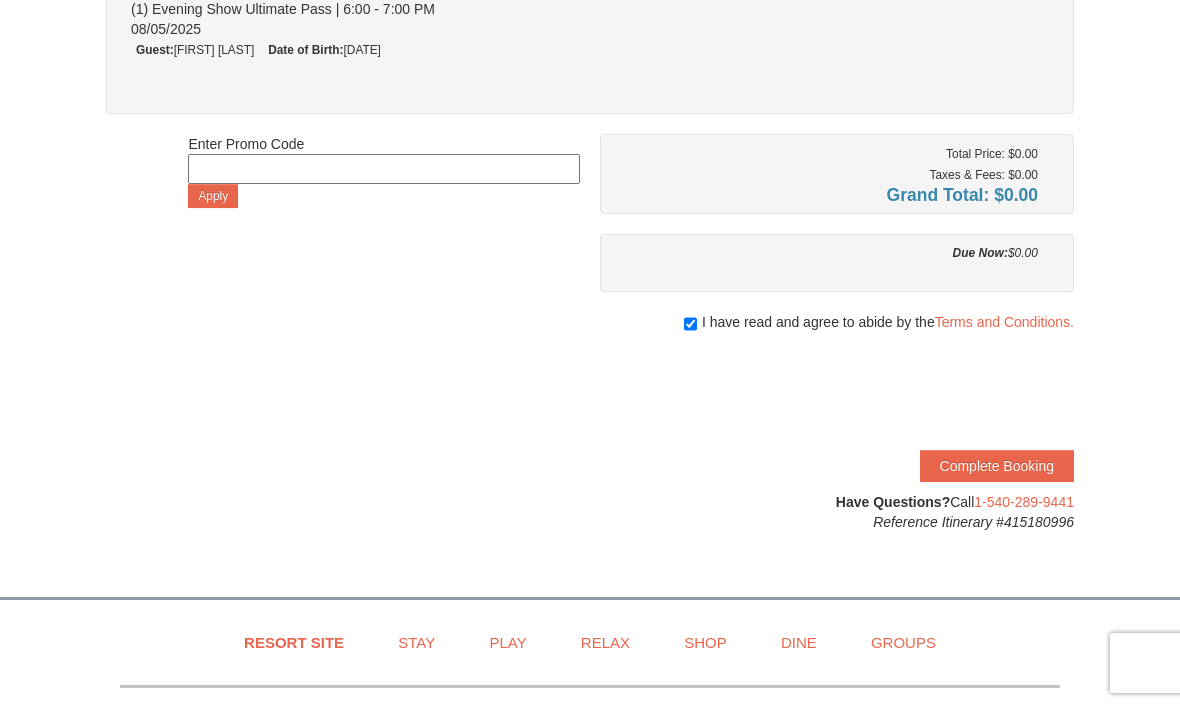 click on "Complete Booking" at bounding box center [997, 466] 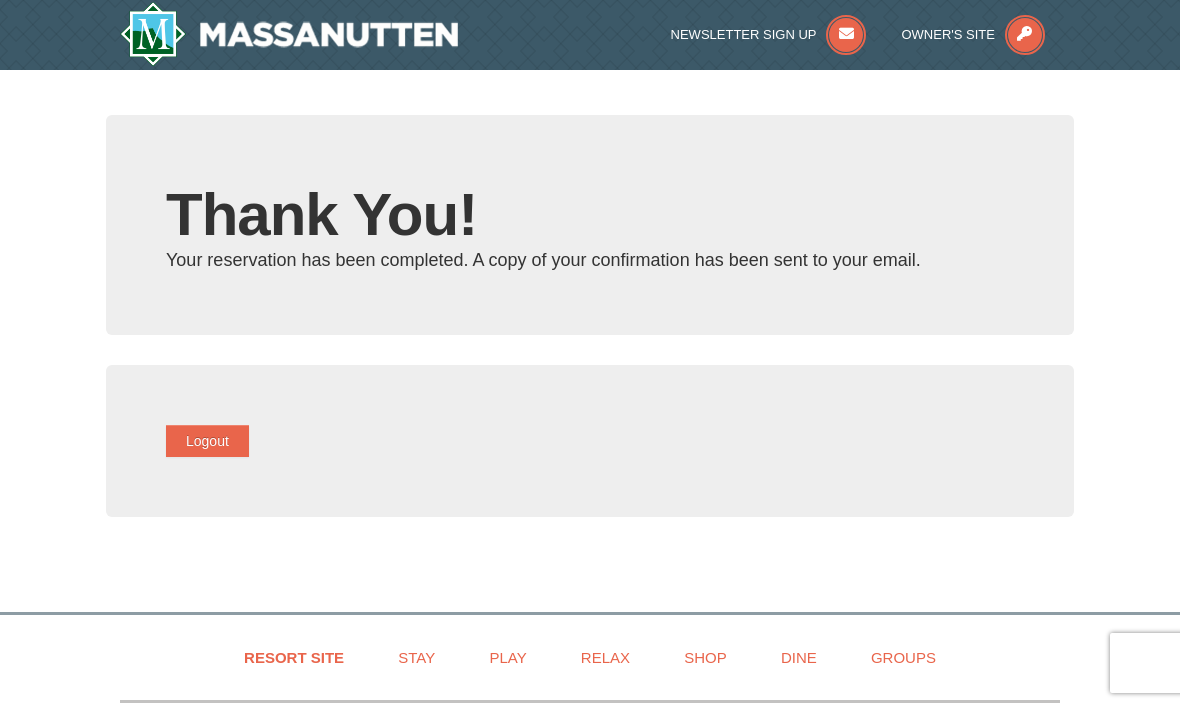 type on "[EMAIL]" 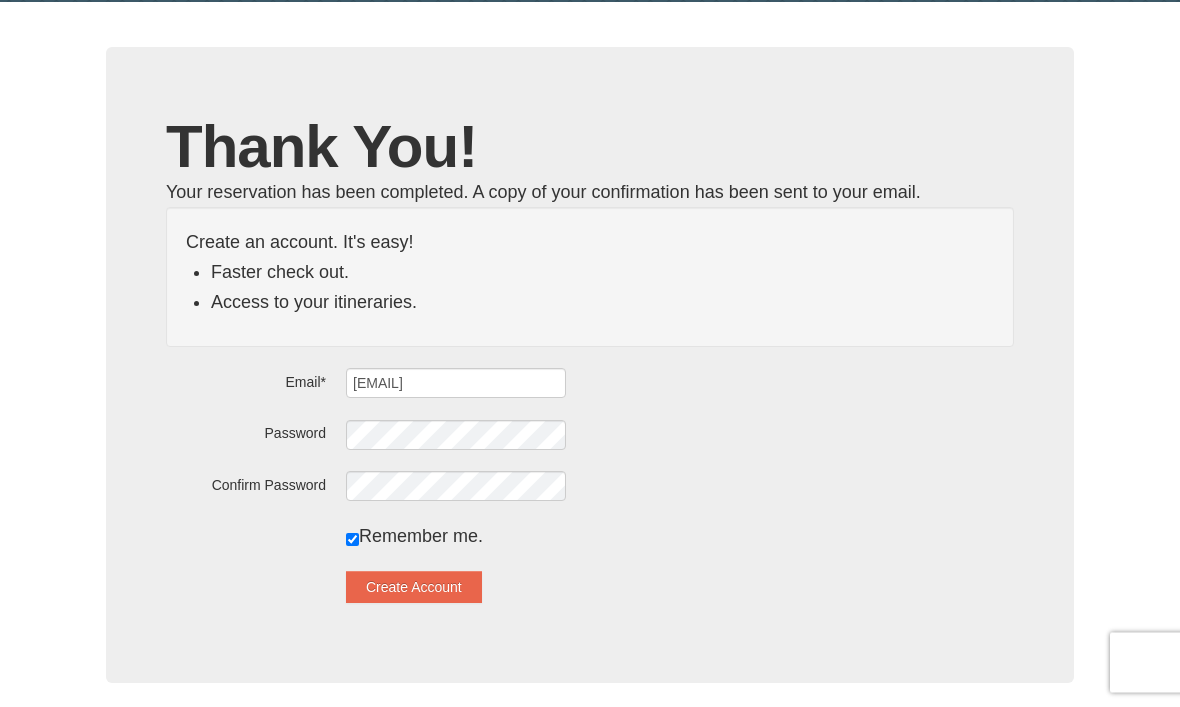 scroll, scrollTop: 0, scrollLeft: 0, axis: both 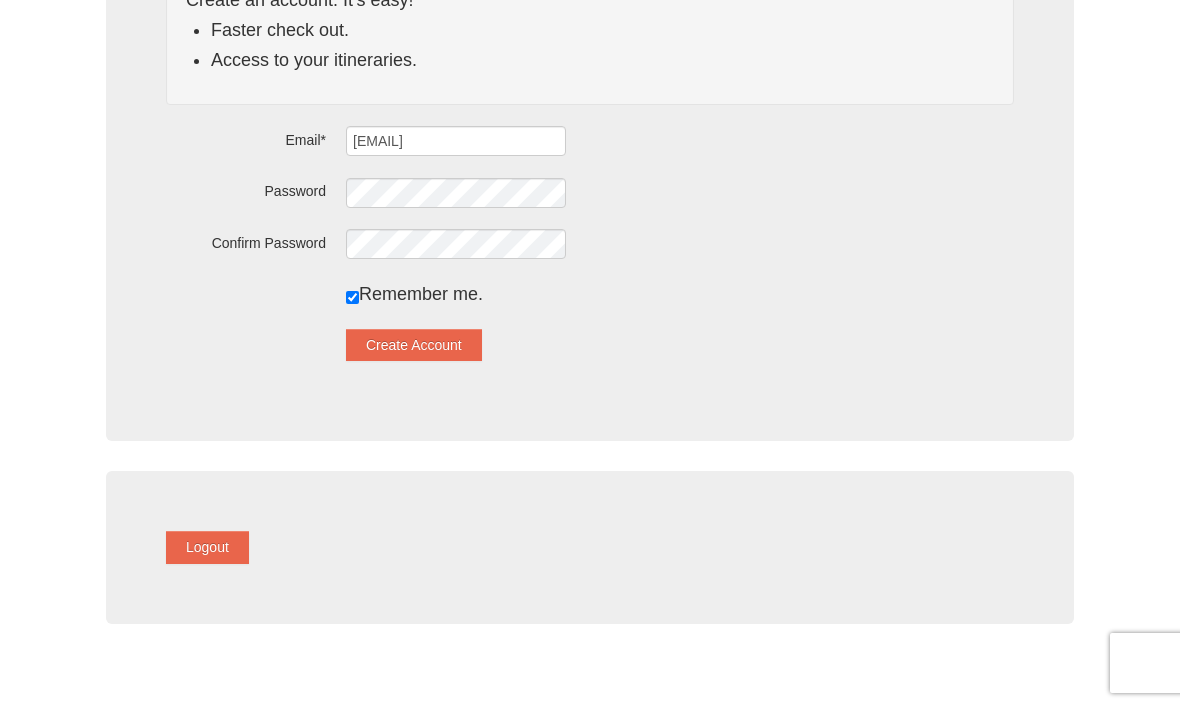 click on "Create Account" at bounding box center [414, 345] 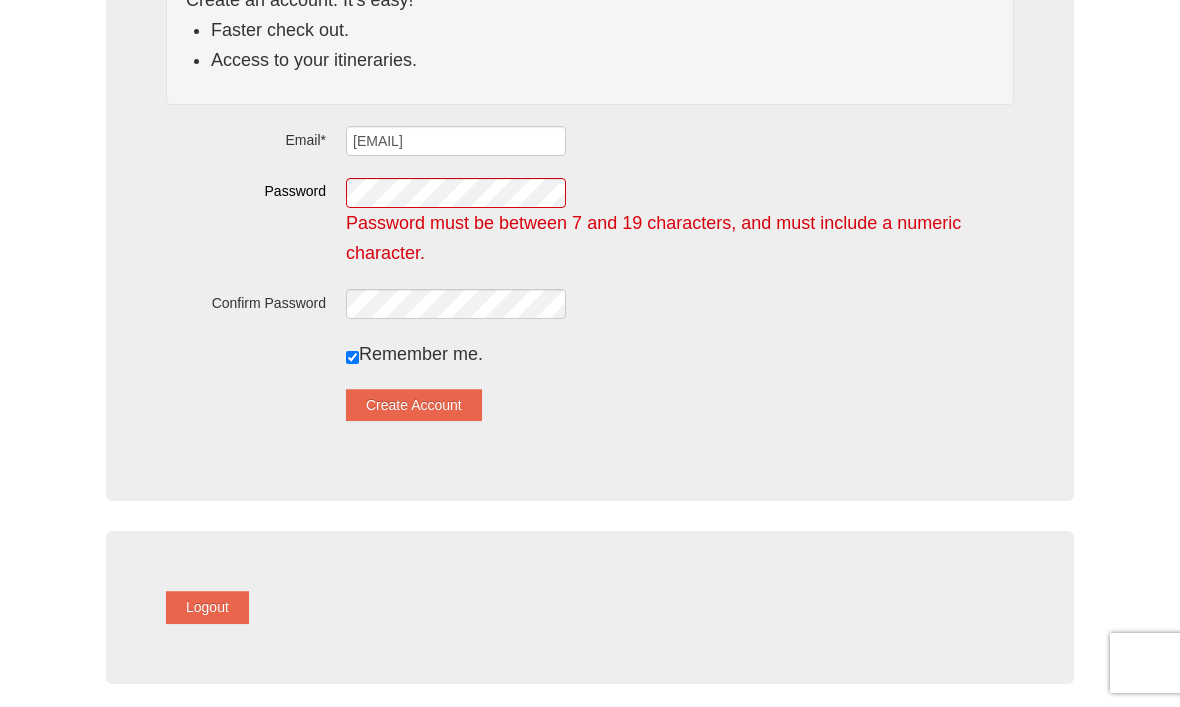 click on "Thank You!
Your reservation has been completed. A copy of your confirmation has been sent to your email.
View My Account
Create an account.  It's easy!
Faster check out.
Access to your itineraries.
Email*
carlitos913pa@gmail.com
Password
Password must be between 7 and 19 characters, and must include a numeric character.
Confirm Password
Create Account" at bounding box center [590, 153] 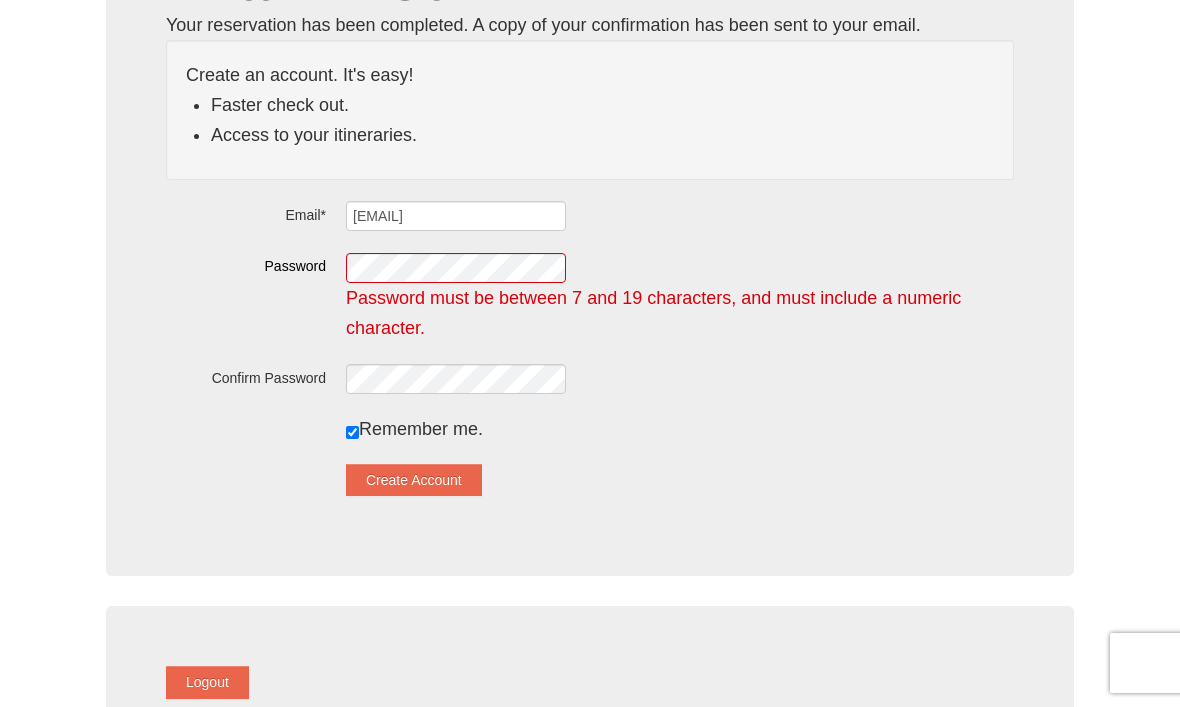 scroll, scrollTop: 308, scrollLeft: 0, axis: vertical 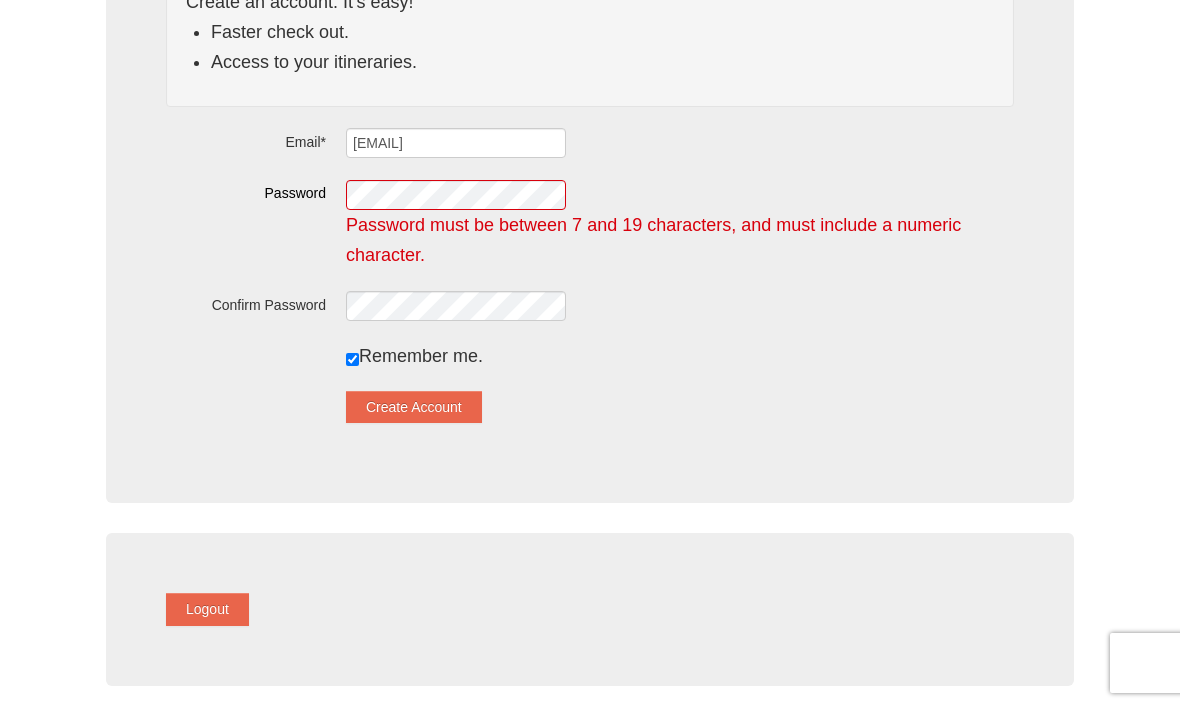 click on "Email*
carlitos913pa@gmail.com
Password
Password must be between 7 and 19 characters, and must include a numeric character.
Confirm Password
Remember me.
Create Account" at bounding box center (590, 275) 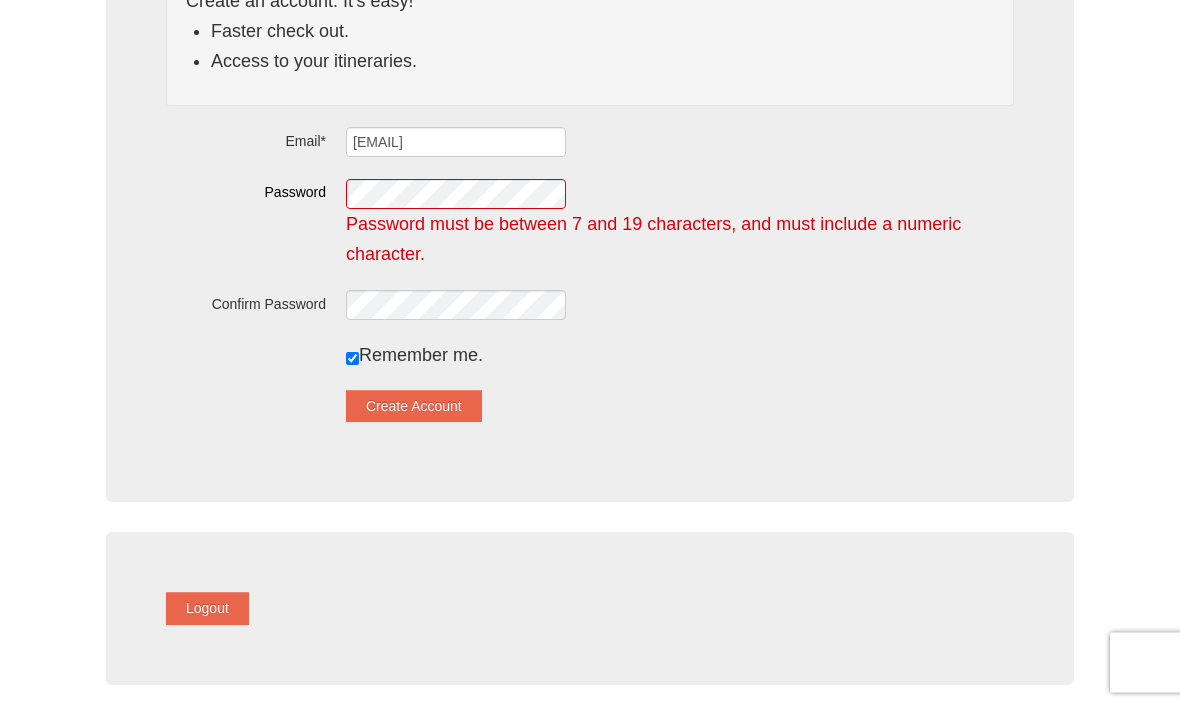 click on "Create Account" at bounding box center [414, 407] 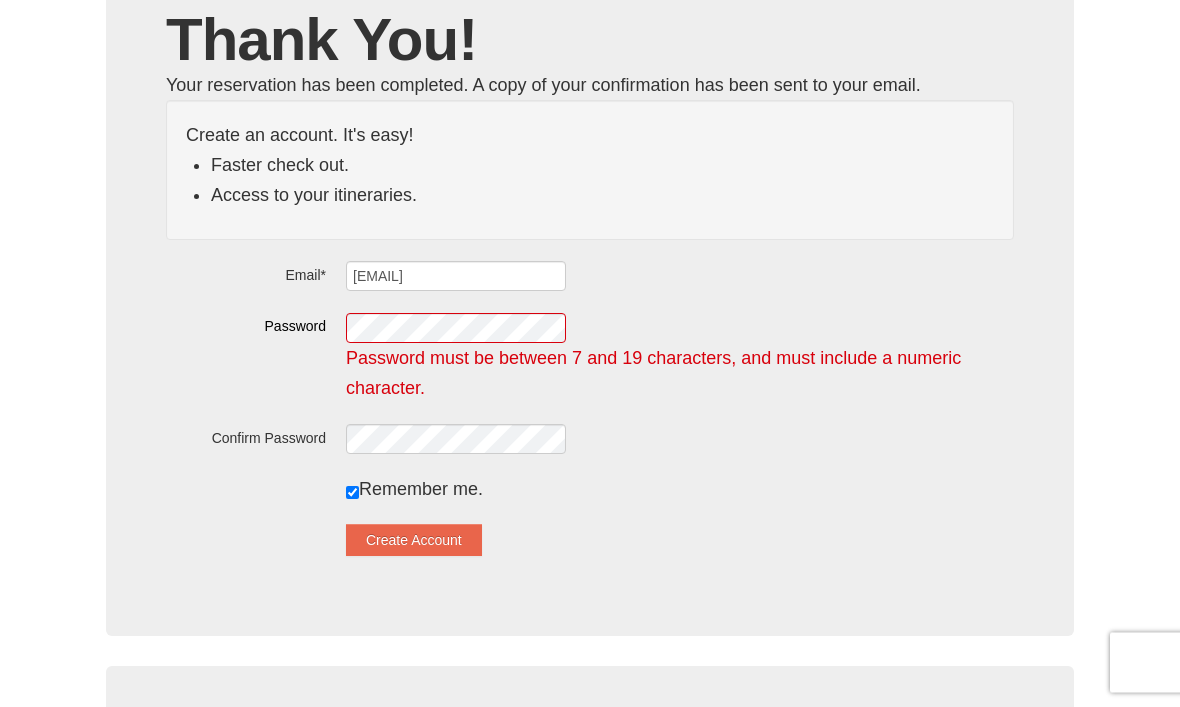 scroll, scrollTop: 216, scrollLeft: 0, axis: vertical 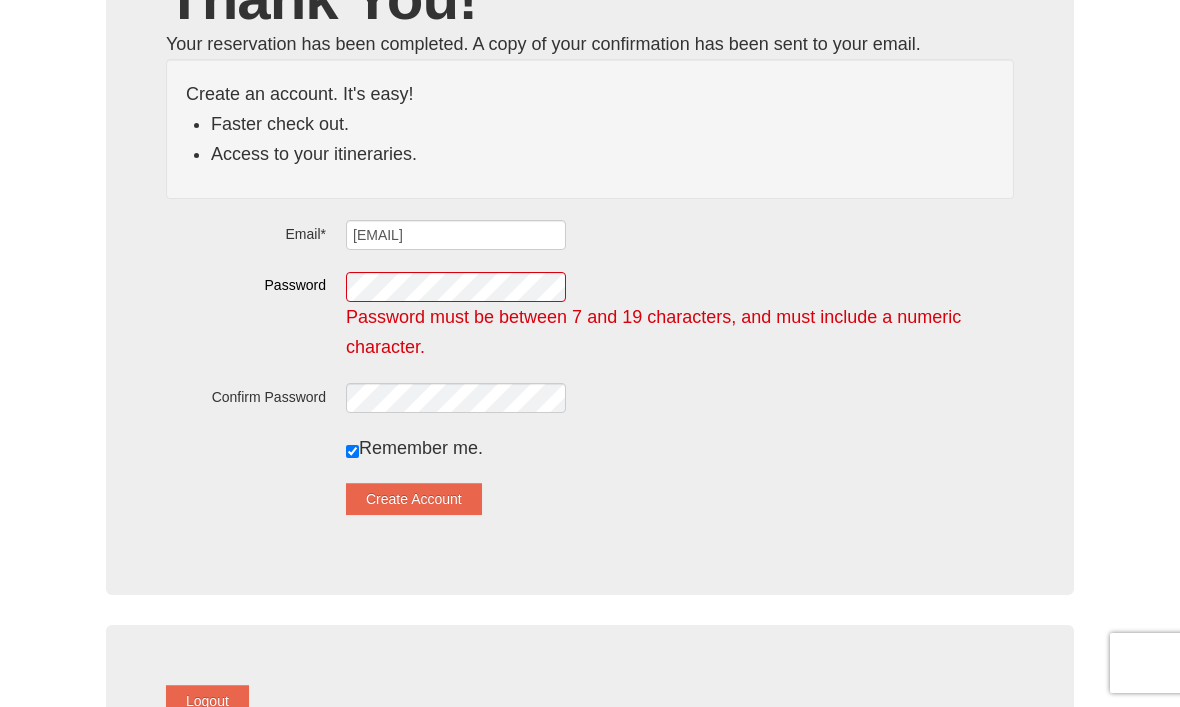 click on "[USERNAME]@[DOMAIN]" at bounding box center [680, 234] 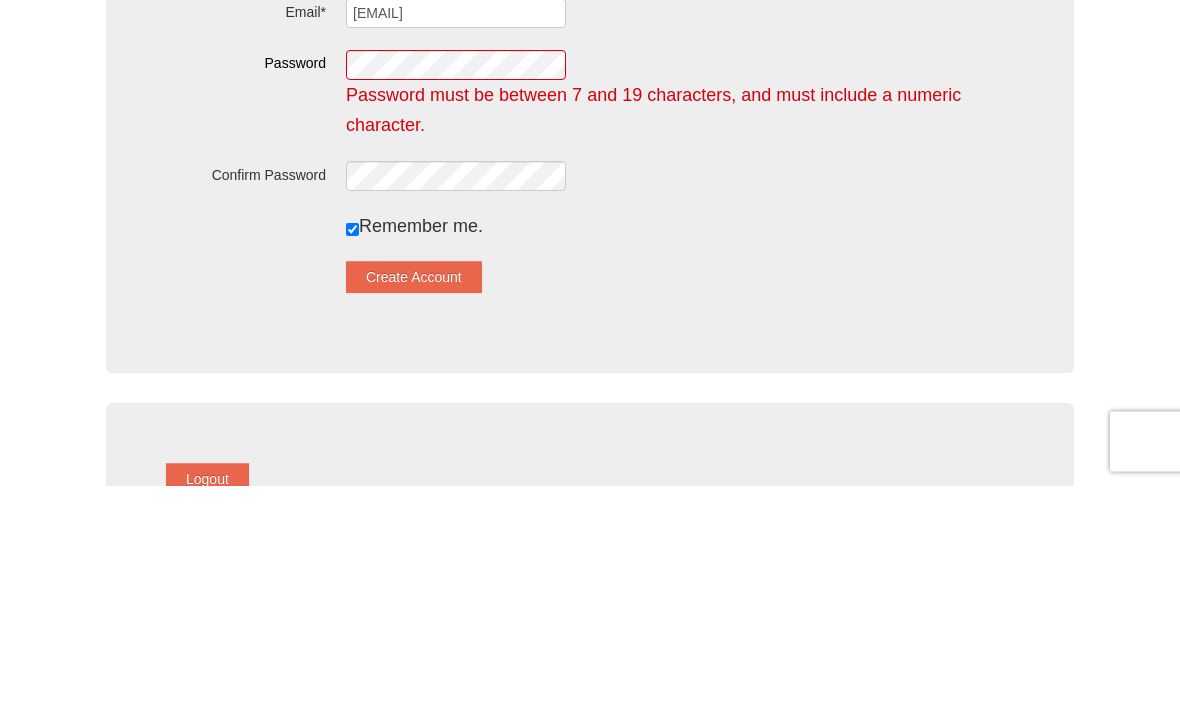 click on "Create Account" at bounding box center [414, 499] 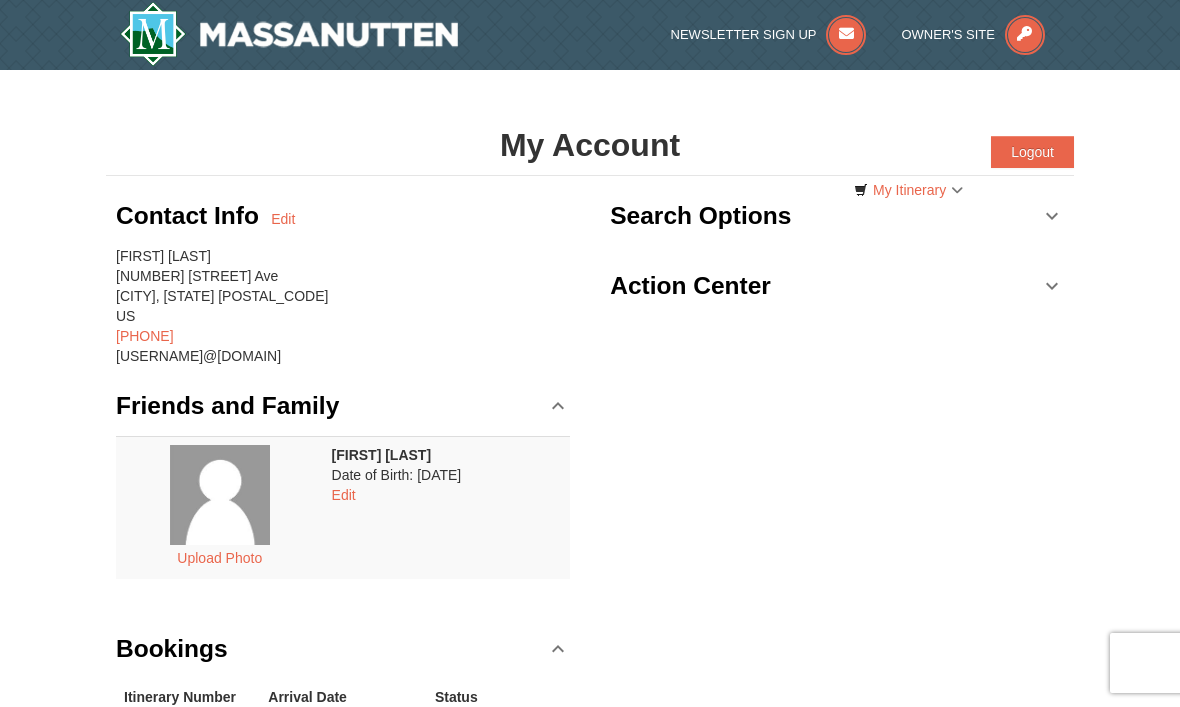 scroll, scrollTop: 0, scrollLeft: 0, axis: both 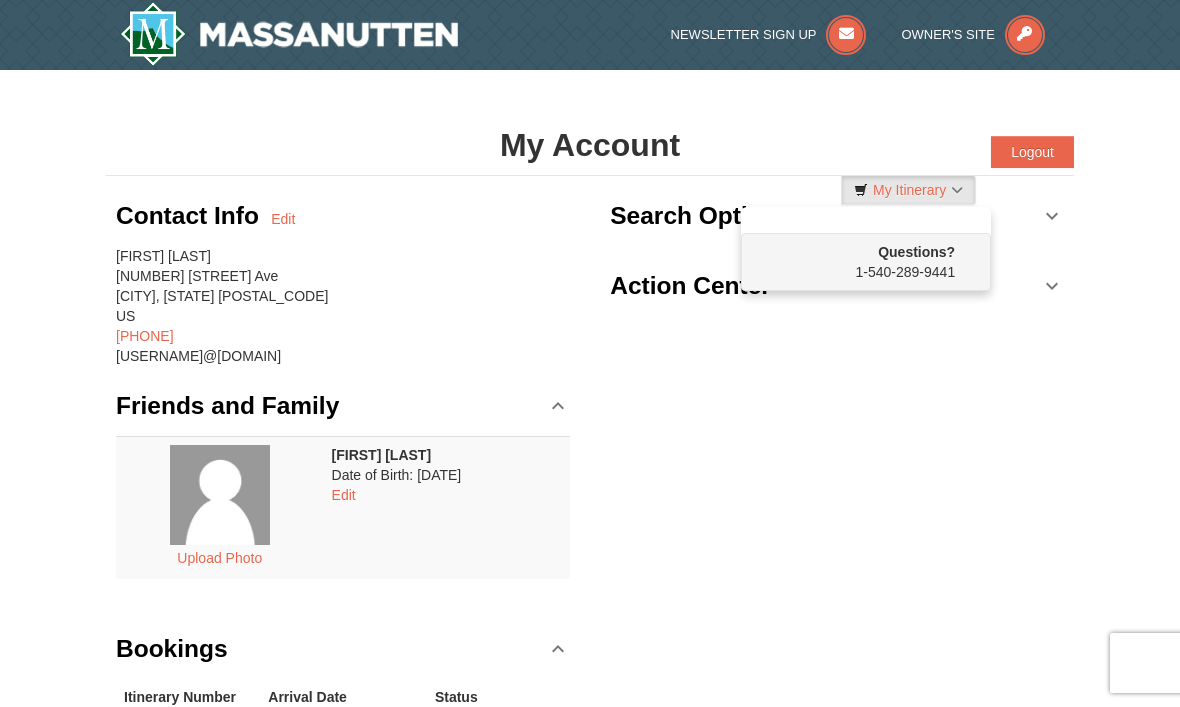 click at bounding box center [590, 353] 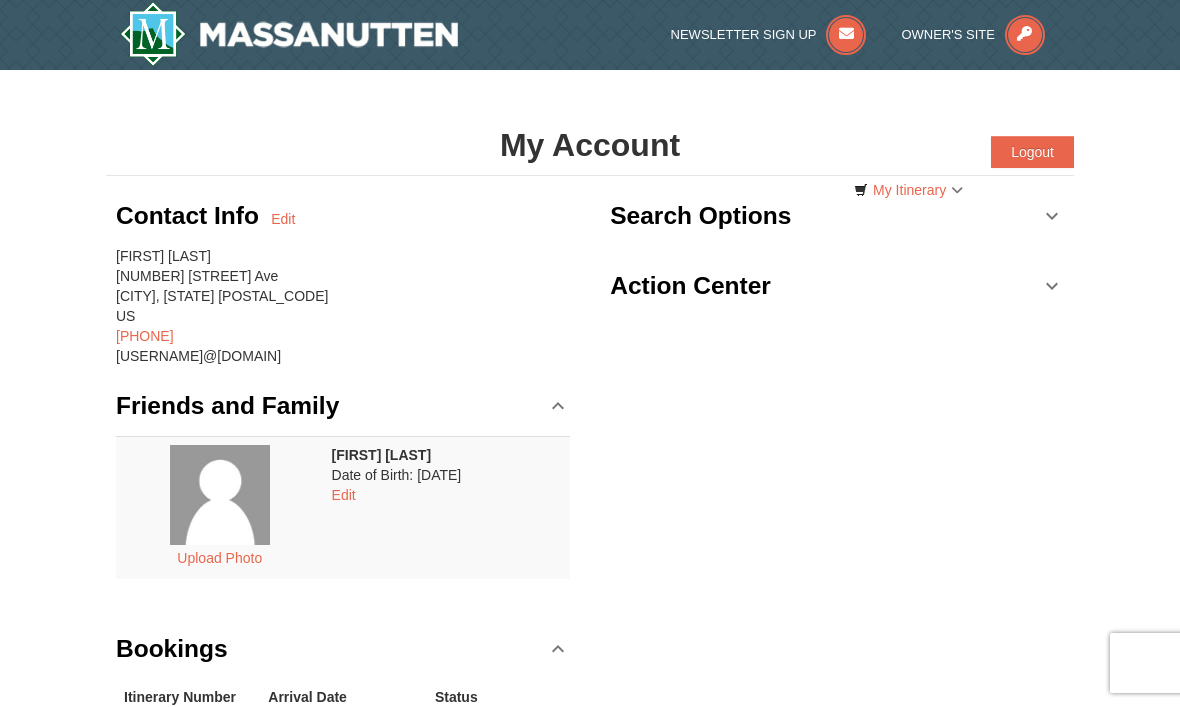 click on "Search Options" at bounding box center (700, 216) 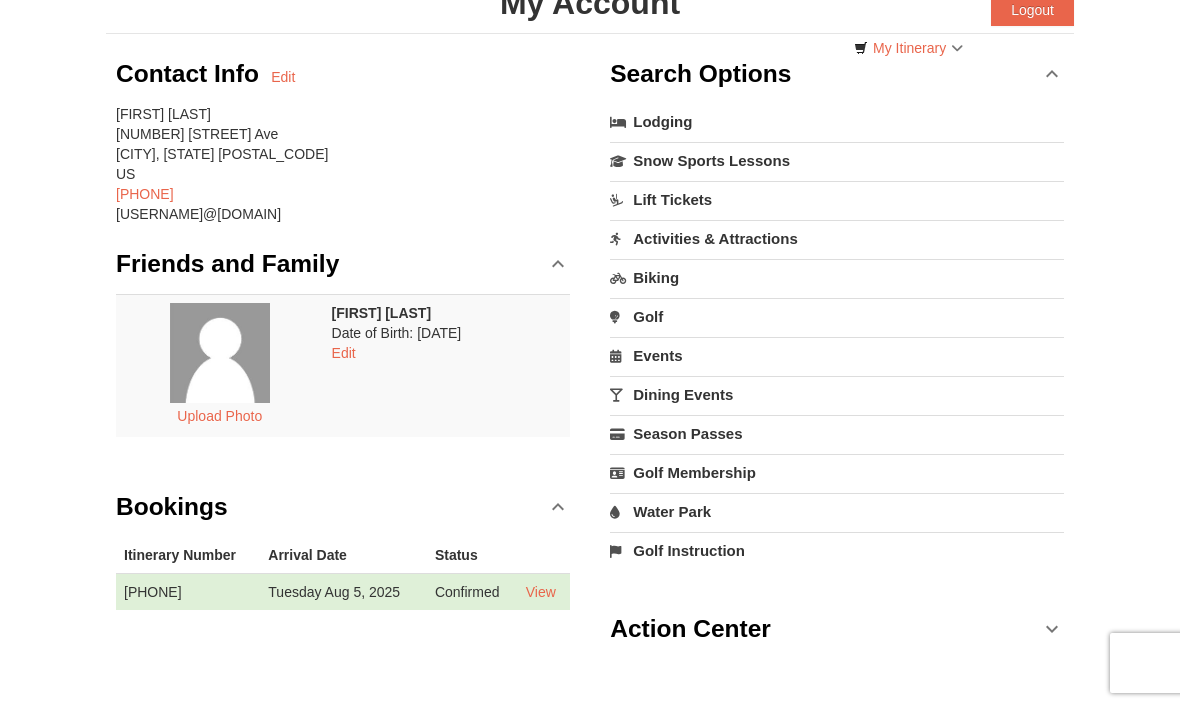 scroll, scrollTop: 143, scrollLeft: 0, axis: vertical 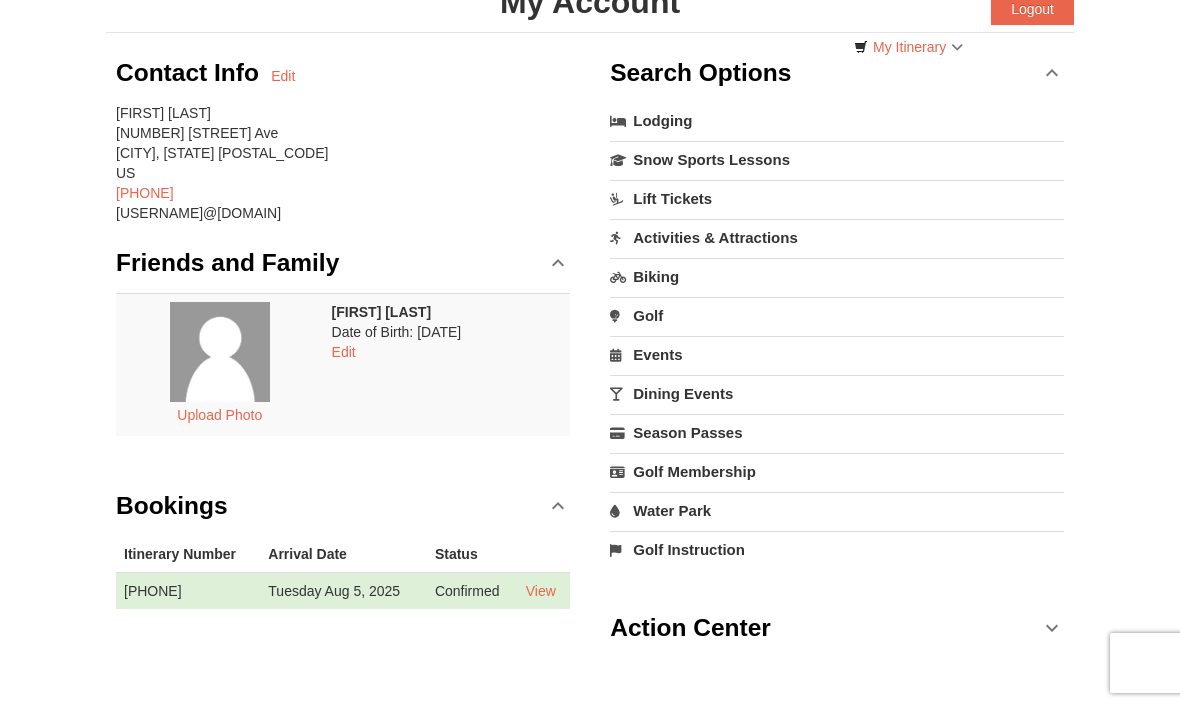 click on "Activities & Attractions" at bounding box center [837, 237] 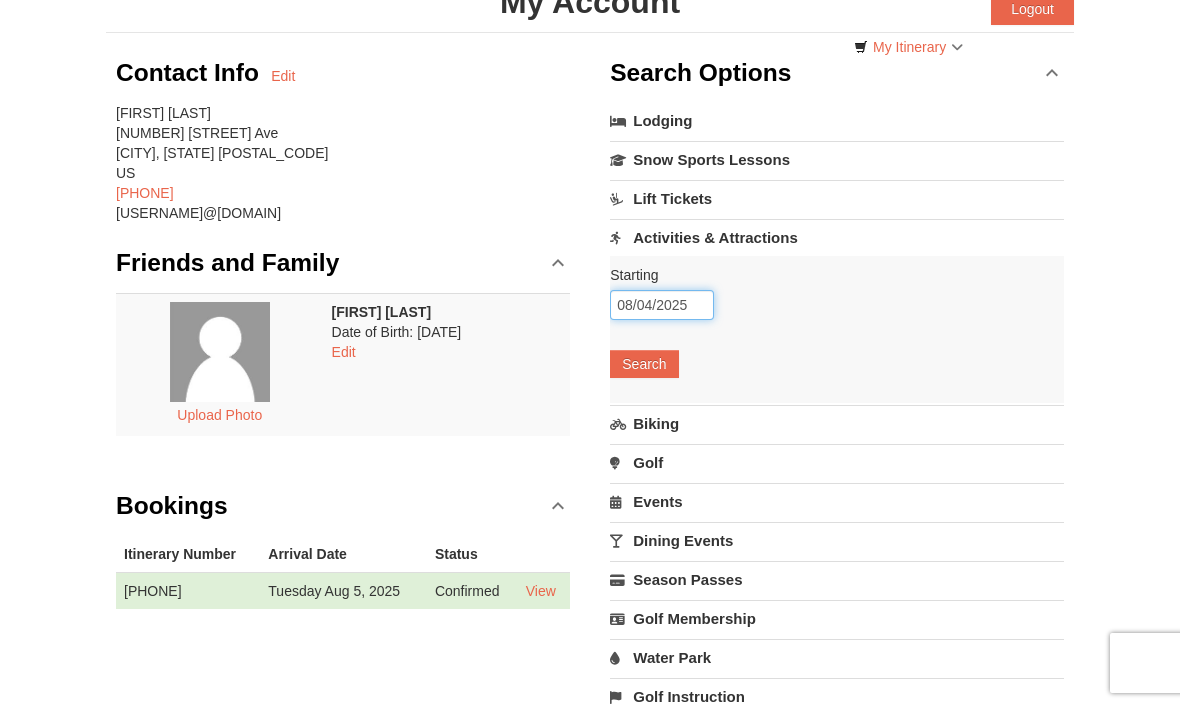click on "08/04/2025" at bounding box center (662, 305) 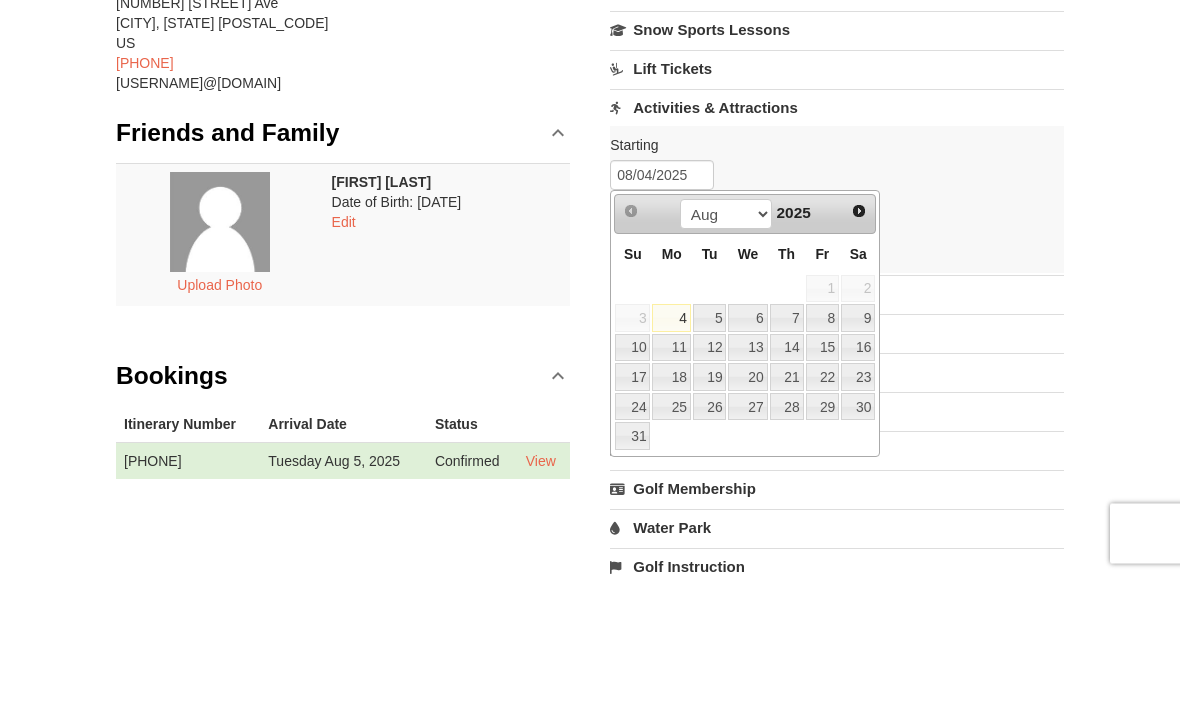 click on "6" at bounding box center [747, 448] 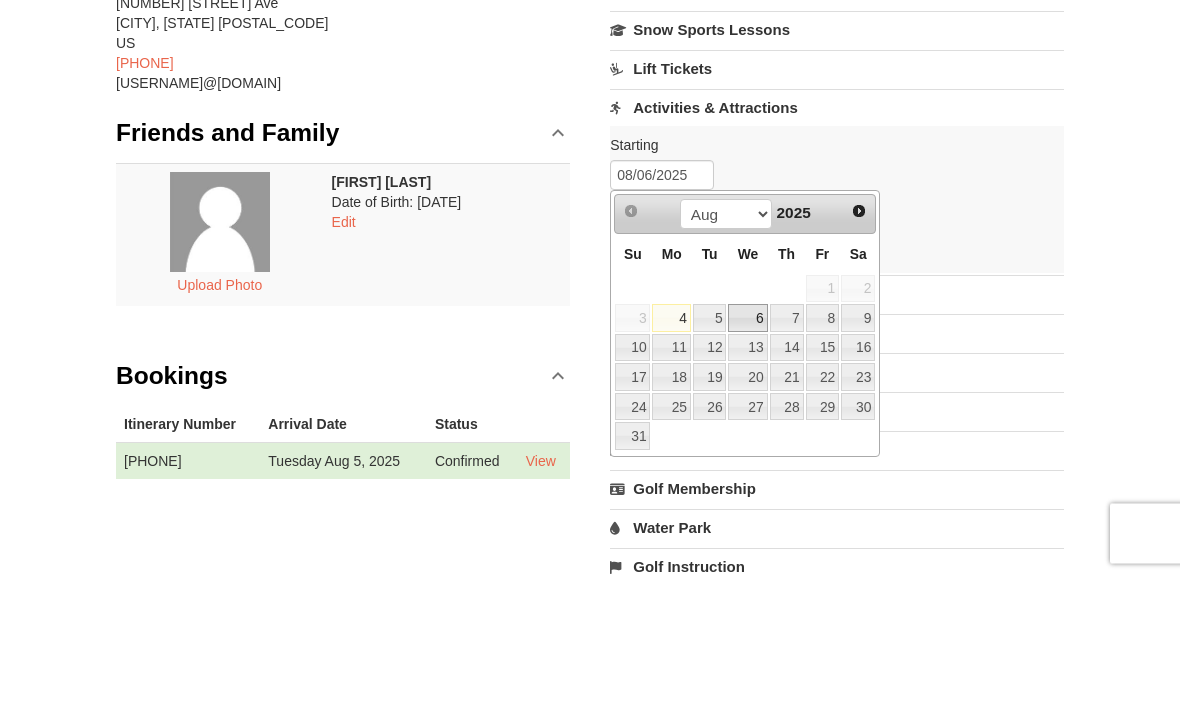 scroll, scrollTop: 273, scrollLeft: 0, axis: vertical 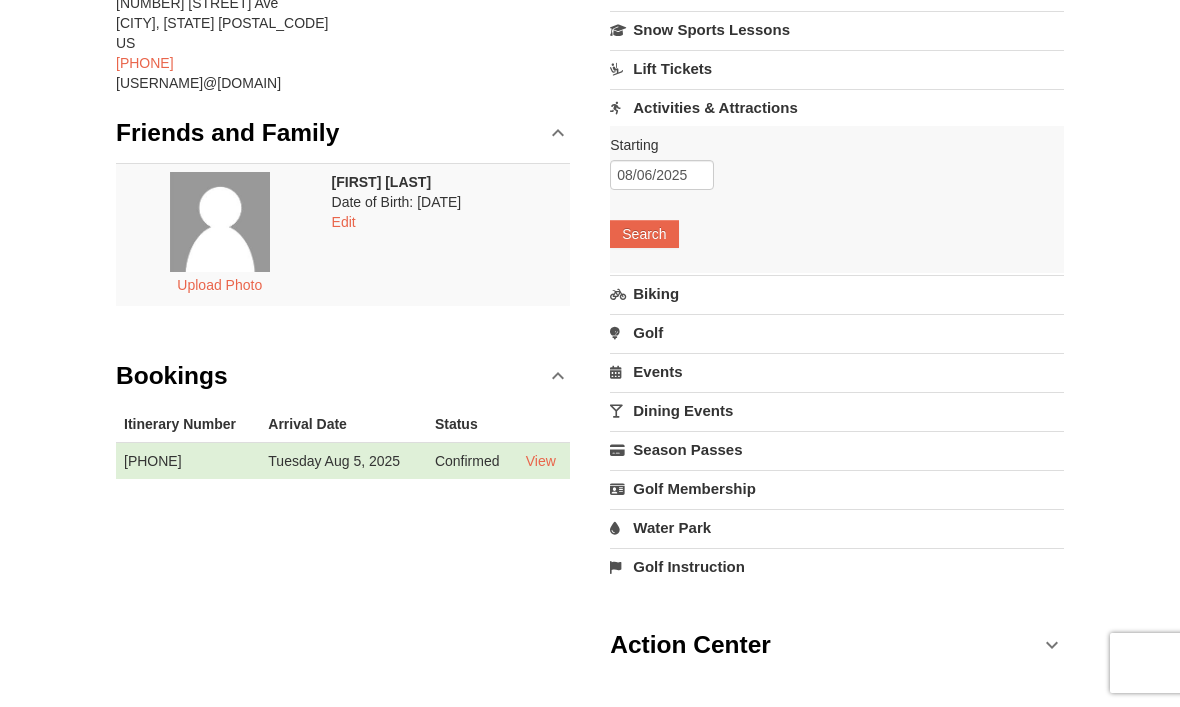 click on "Search" at bounding box center [644, 234] 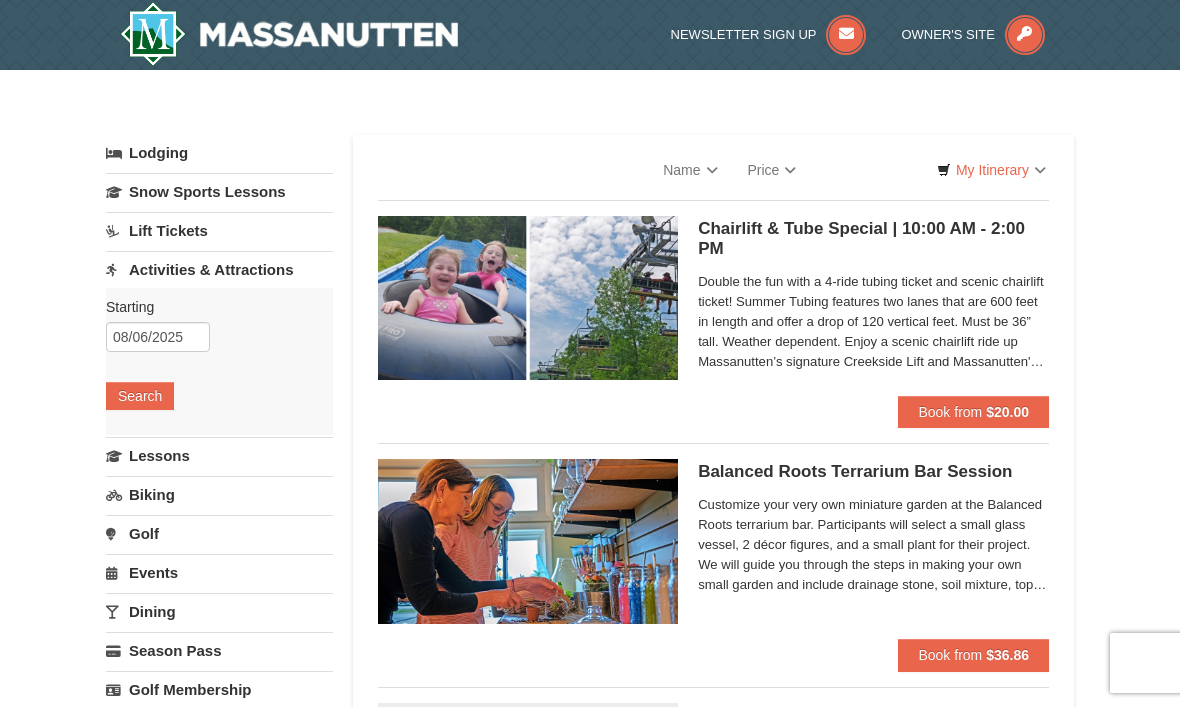 scroll, scrollTop: 0, scrollLeft: 0, axis: both 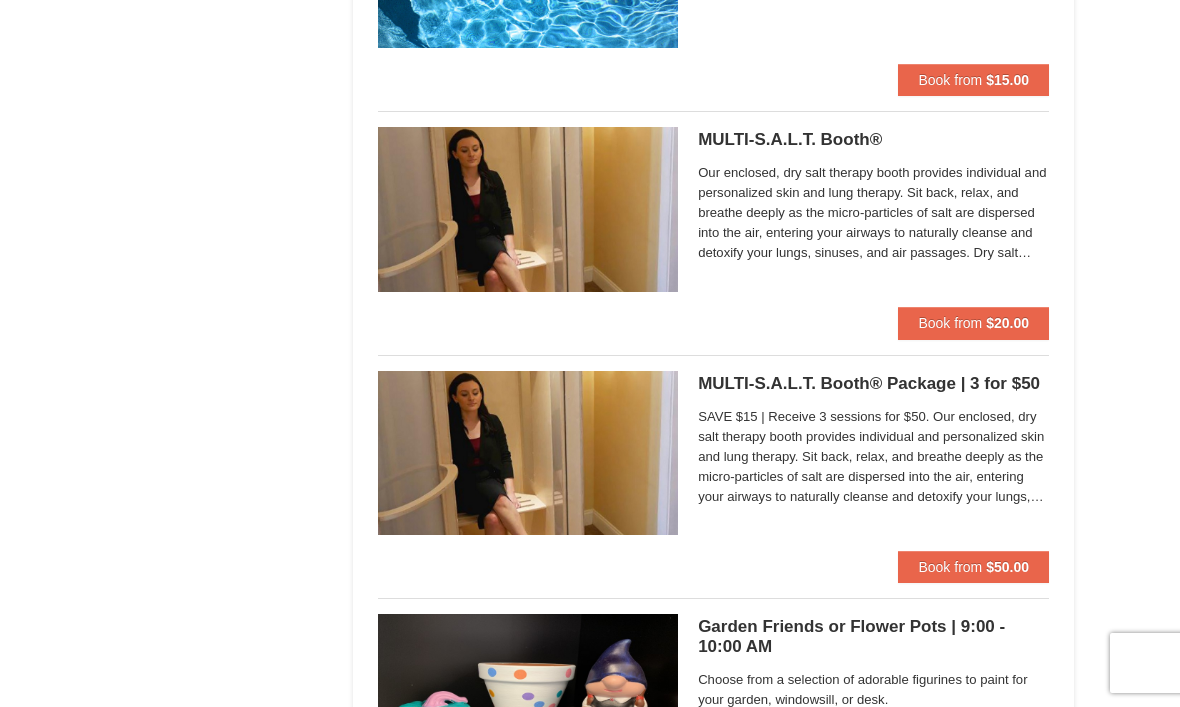 click on "Choose from a selection of adorable figurines to paint for your garden, windowsill, or desk." at bounding box center [873, 690] 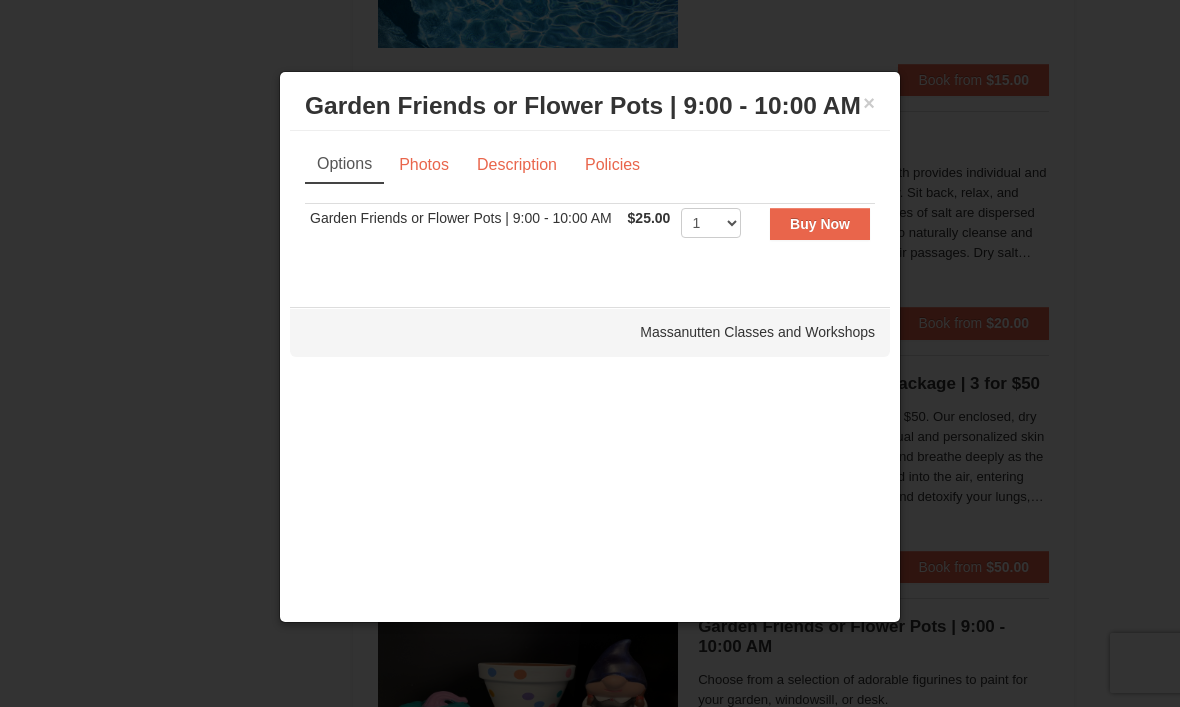 click at bounding box center [590, 353] 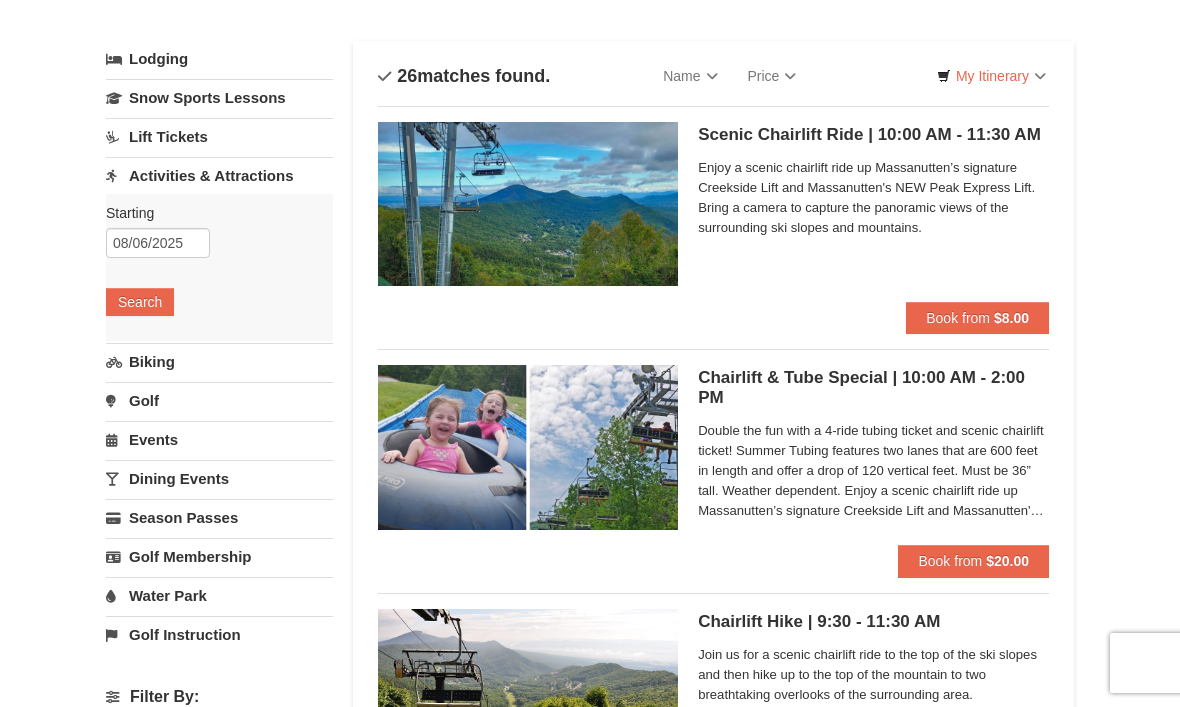 scroll, scrollTop: 0, scrollLeft: 0, axis: both 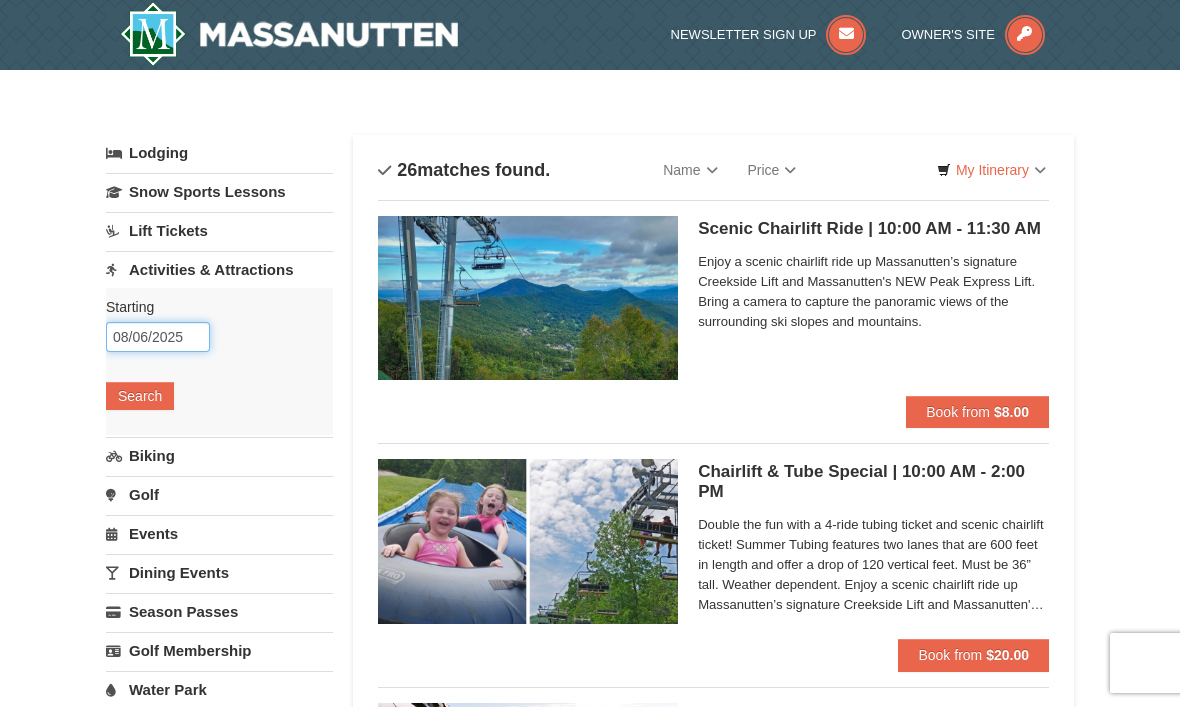 click on "08/06/2025" at bounding box center (158, 337) 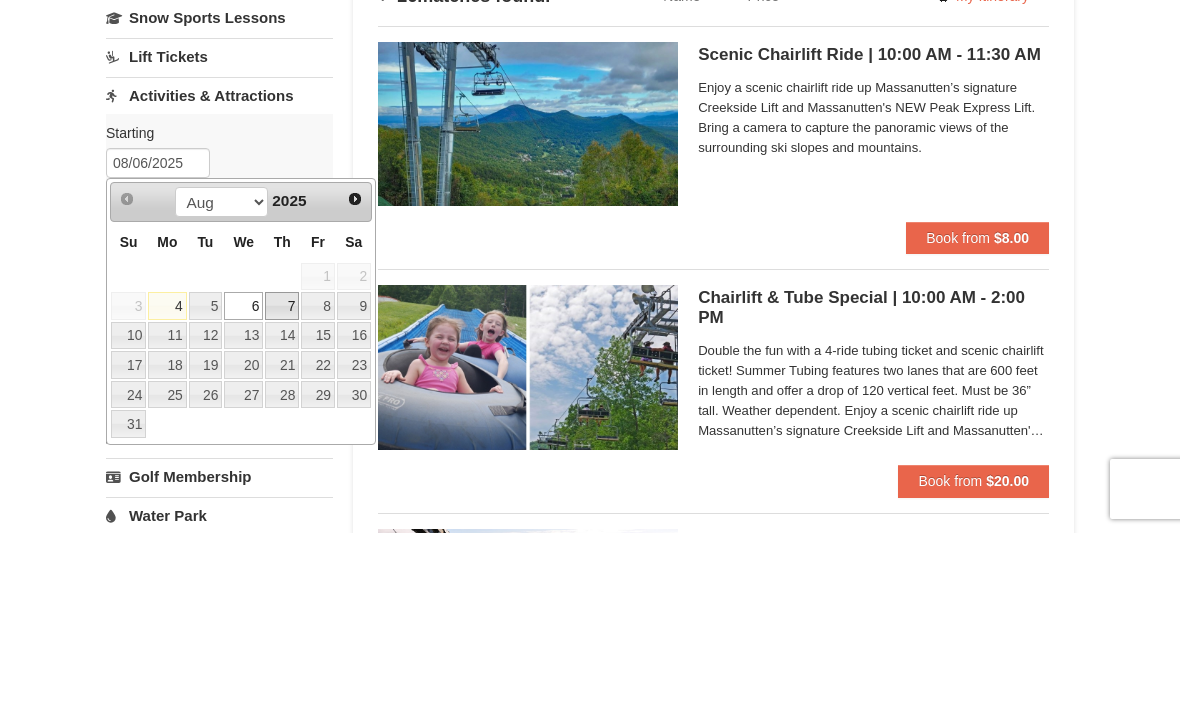 click on "7" at bounding box center [282, 480] 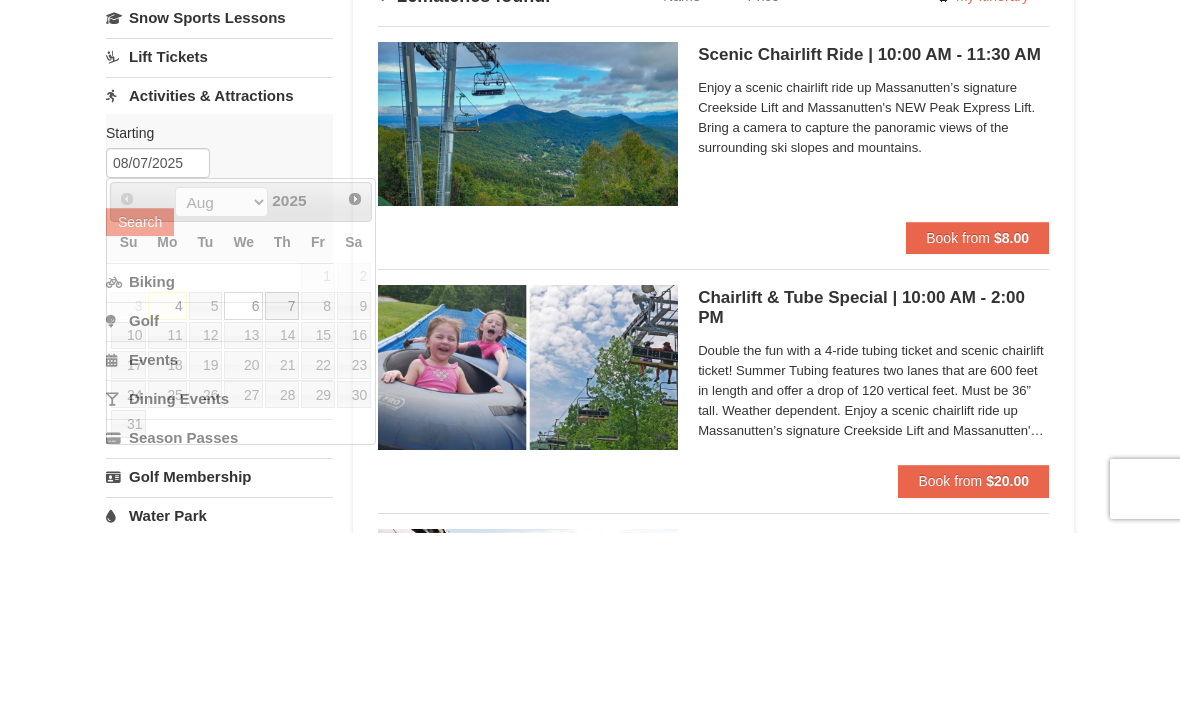 scroll, scrollTop: 174, scrollLeft: 0, axis: vertical 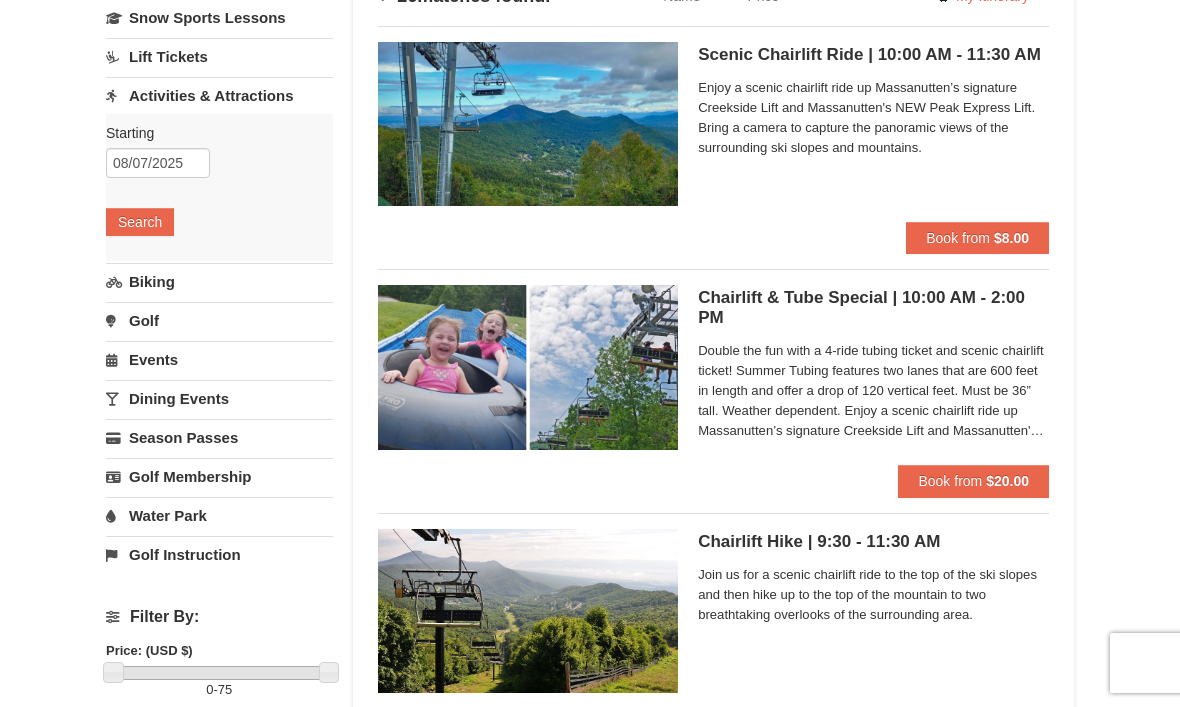 click on "Search" at bounding box center [140, 222] 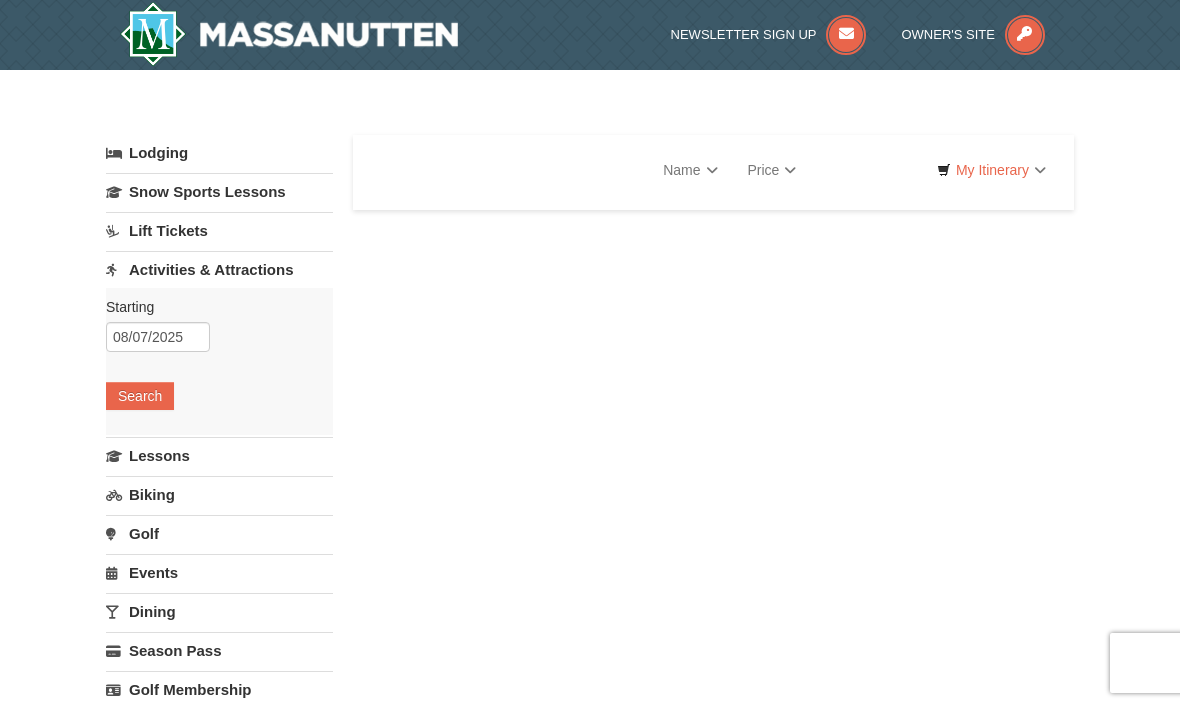 scroll, scrollTop: 0, scrollLeft: 0, axis: both 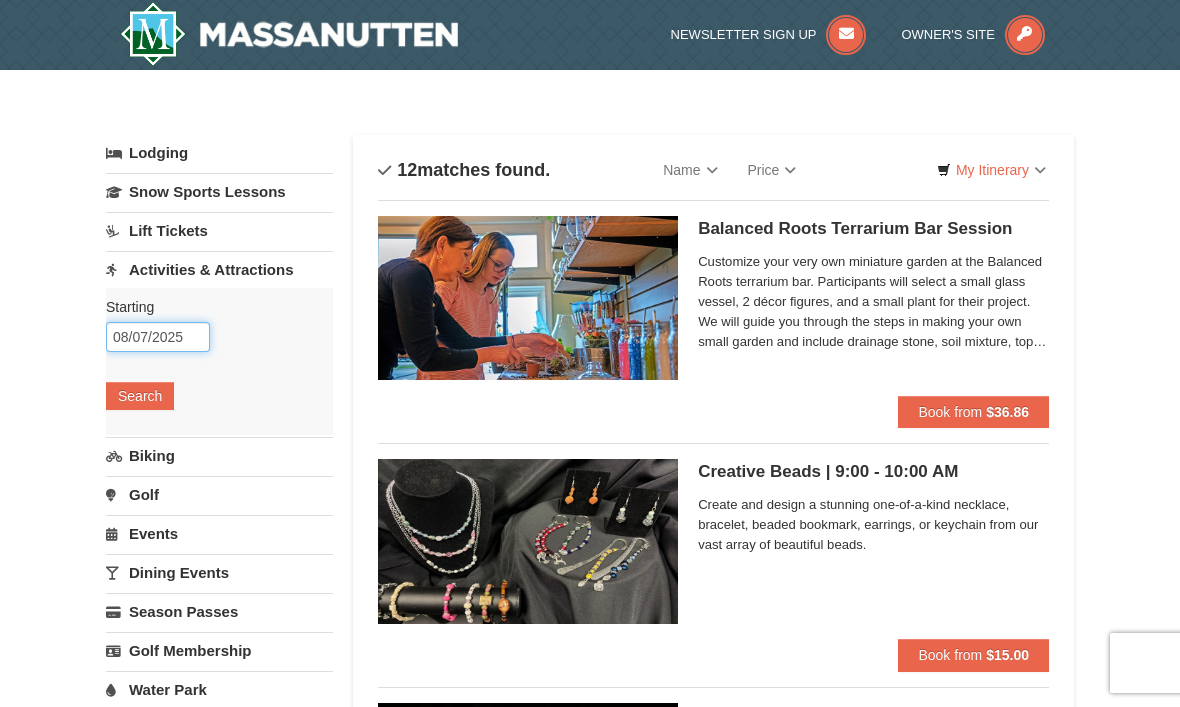 click on "08/07/2025" at bounding box center [158, 337] 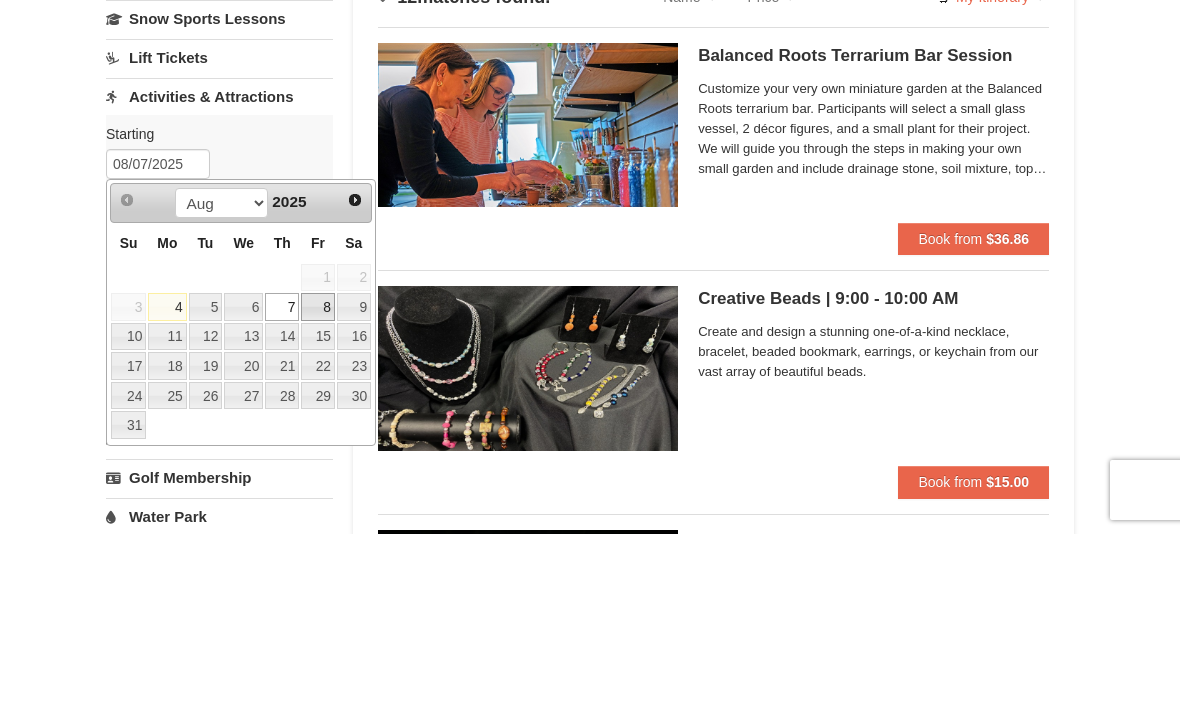 click on "8" at bounding box center [318, 480] 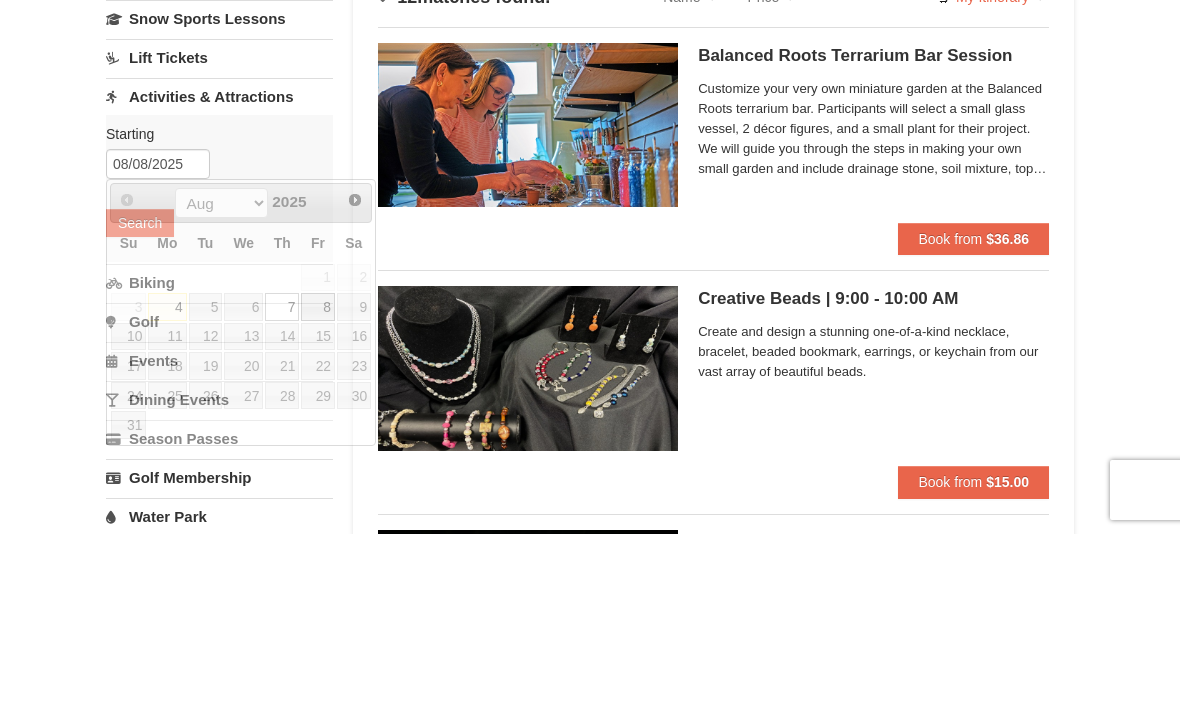 scroll, scrollTop: 173, scrollLeft: 0, axis: vertical 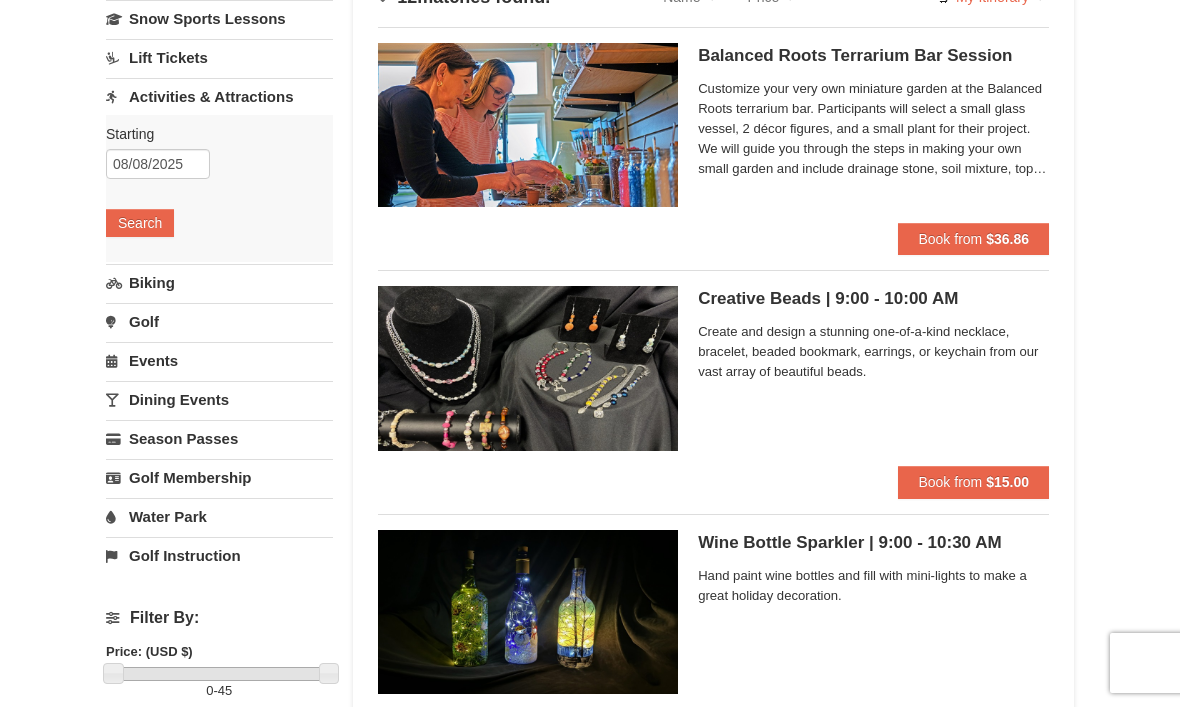 click on "Search" at bounding box center (140, 223) 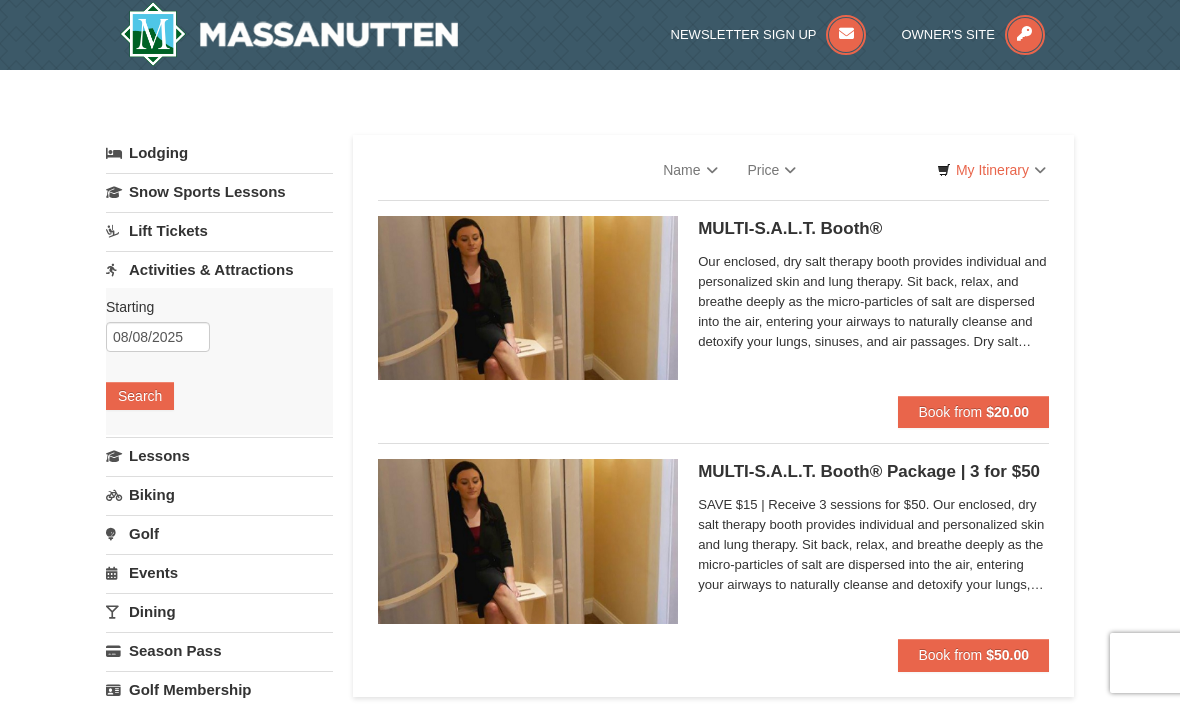 scroll, scrollTop: 0, scrollLeft: 0, axis: both 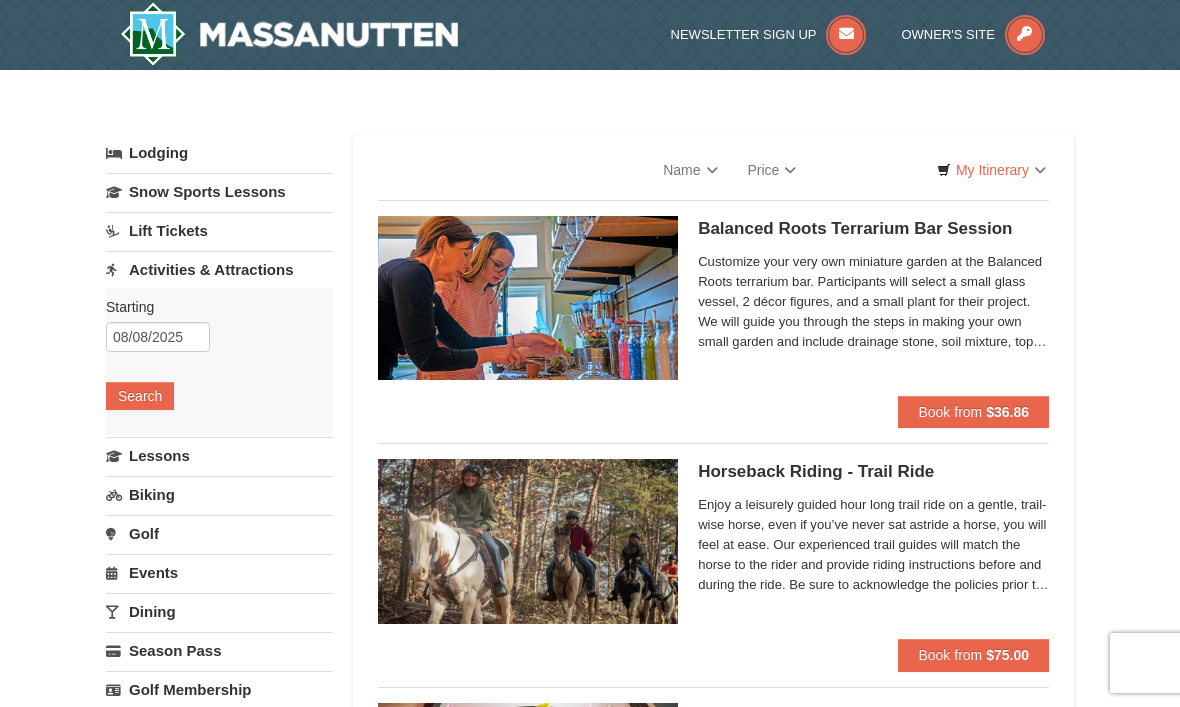 select on "8" 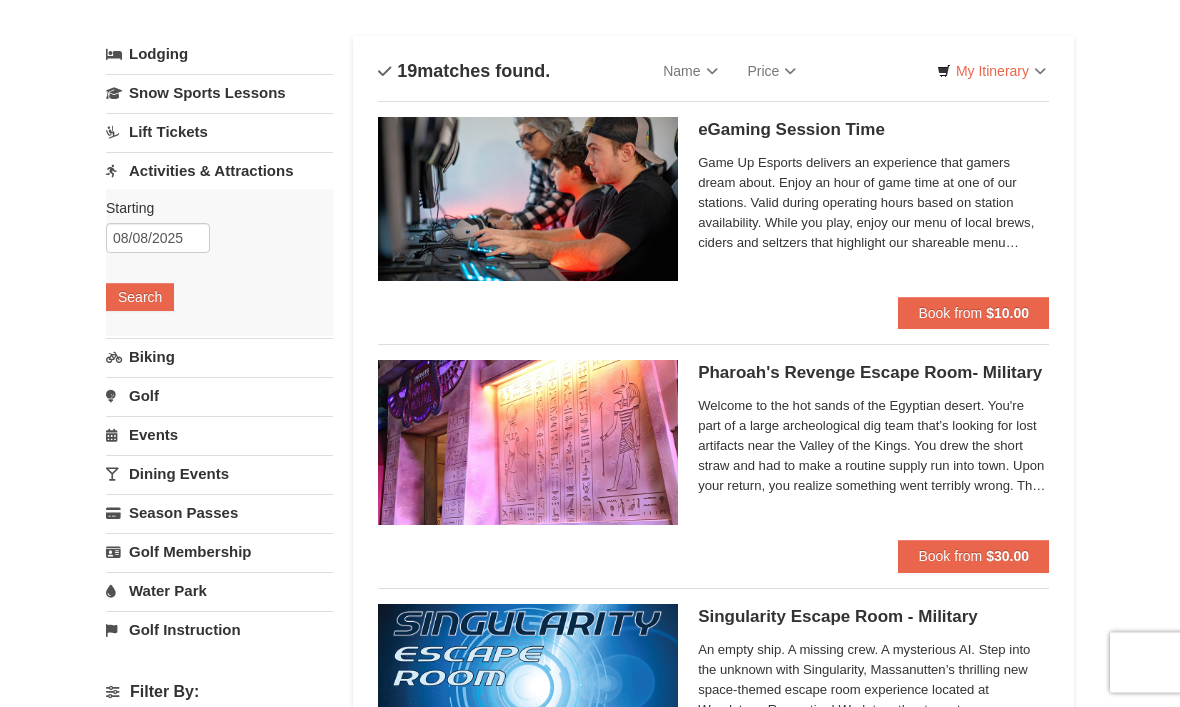 scroll, scrollTop: 102, scrollLeft: 0, axis: vertical 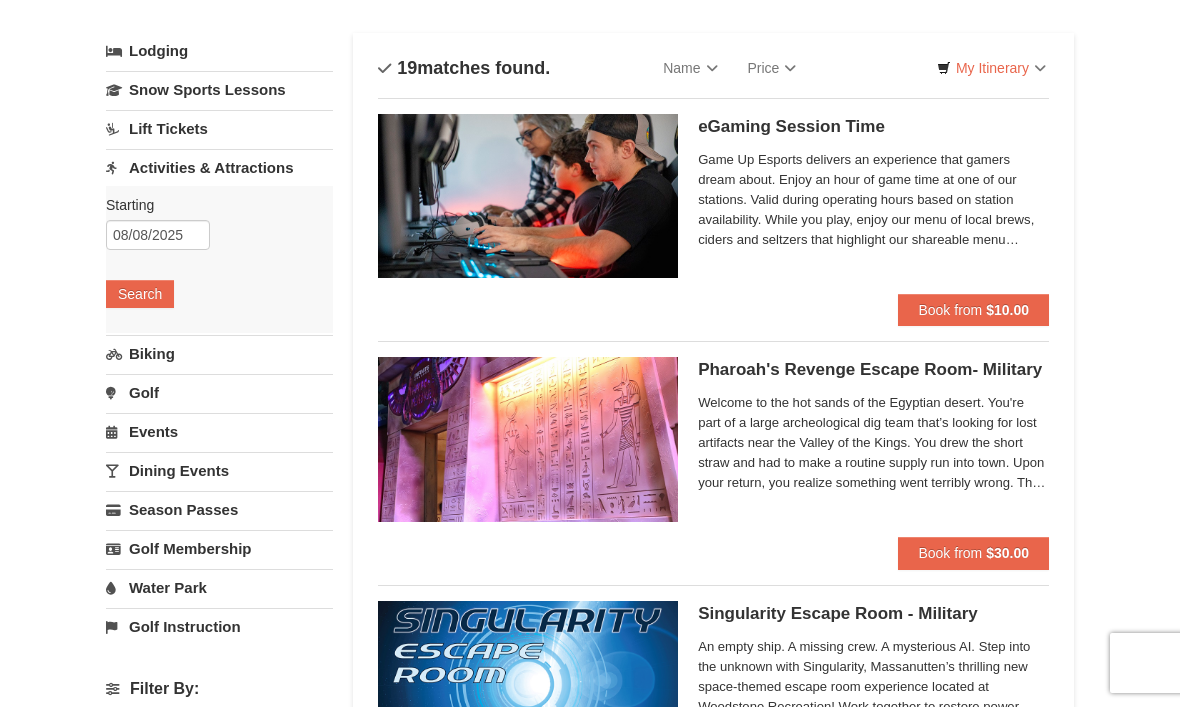 click on "$10.00" at bounding box center (1007, 310) 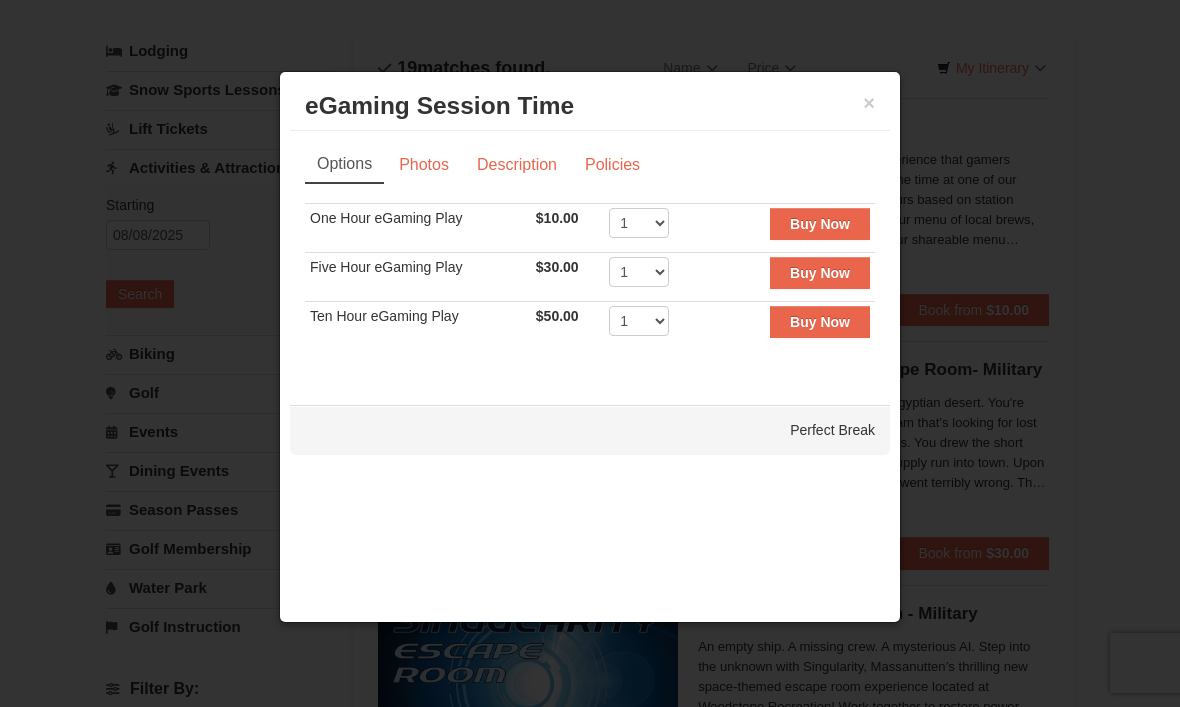 click on "×" at bounding box center (869, 103) 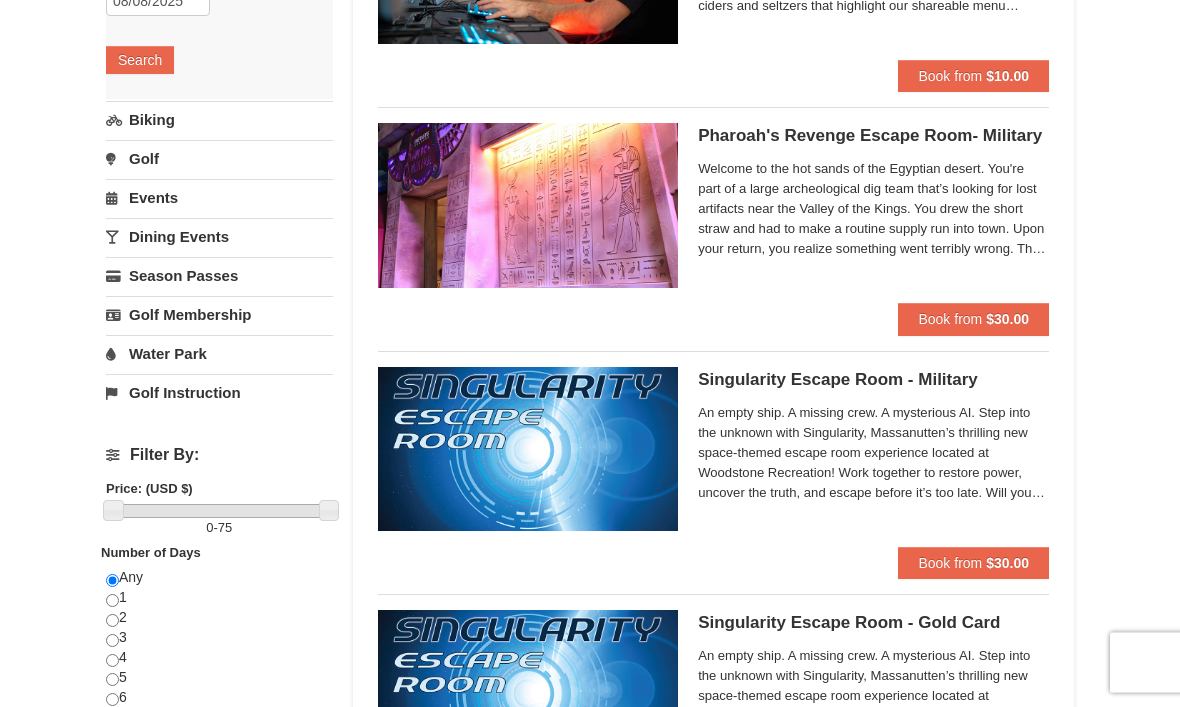 scroll, scrollTop: 337, scrollLeft: 0, axis: vertical 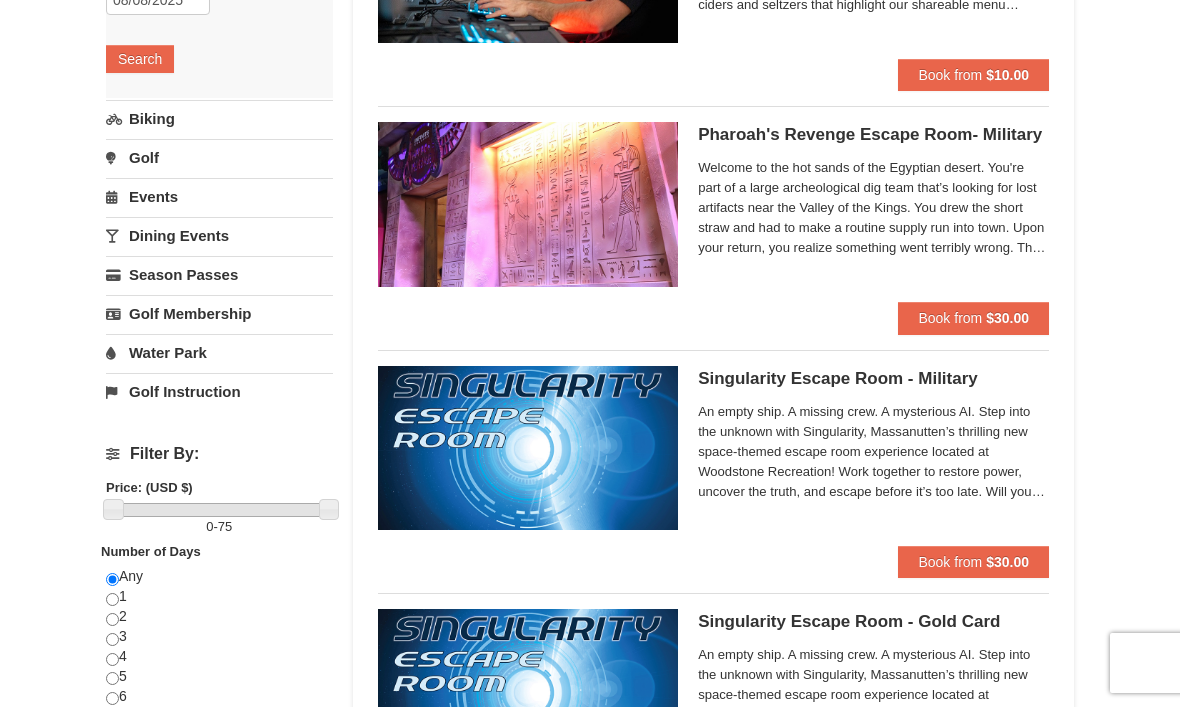 click on "$30.00" at bounding box center [1007, 318] 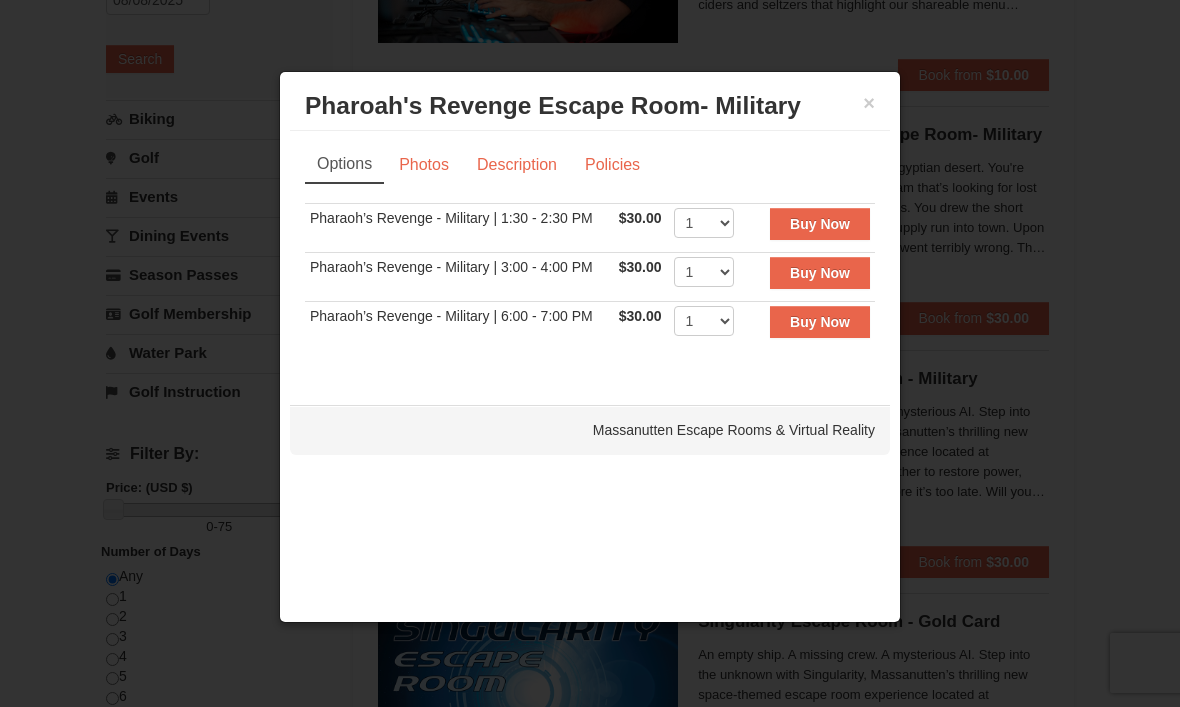click on "×" at bounding box center (869, 103) 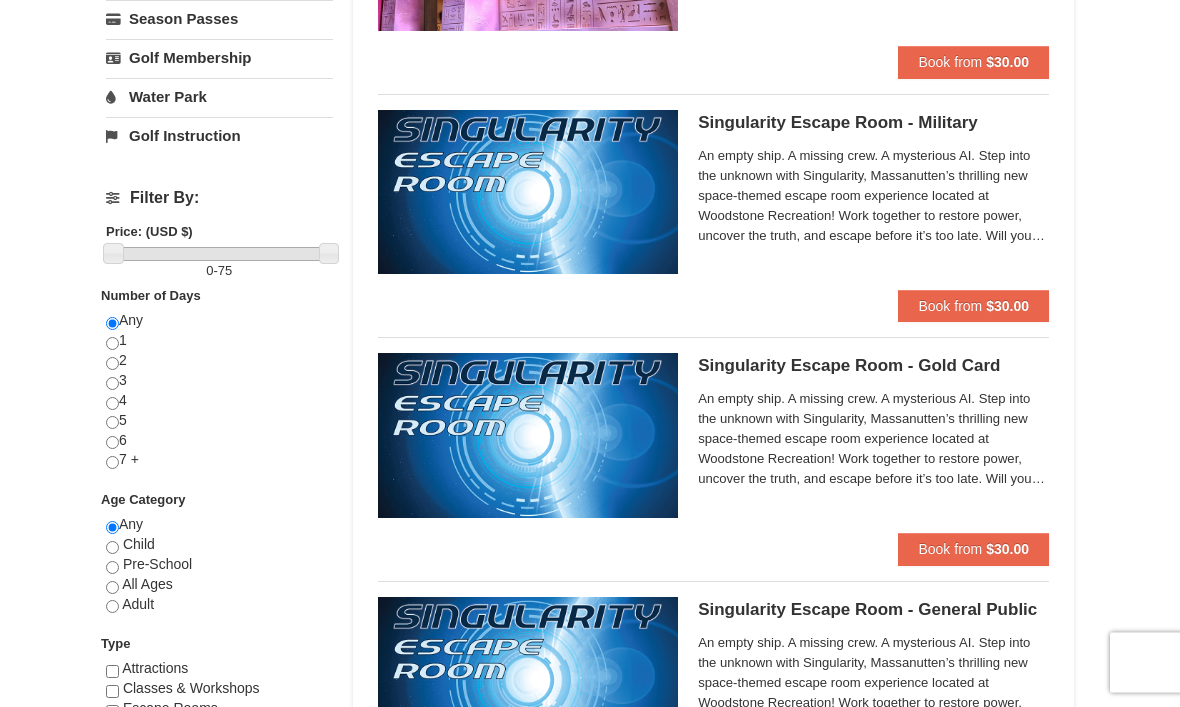 scroll, scrollTop: 593, scrollLeft: 0, axis: vertical 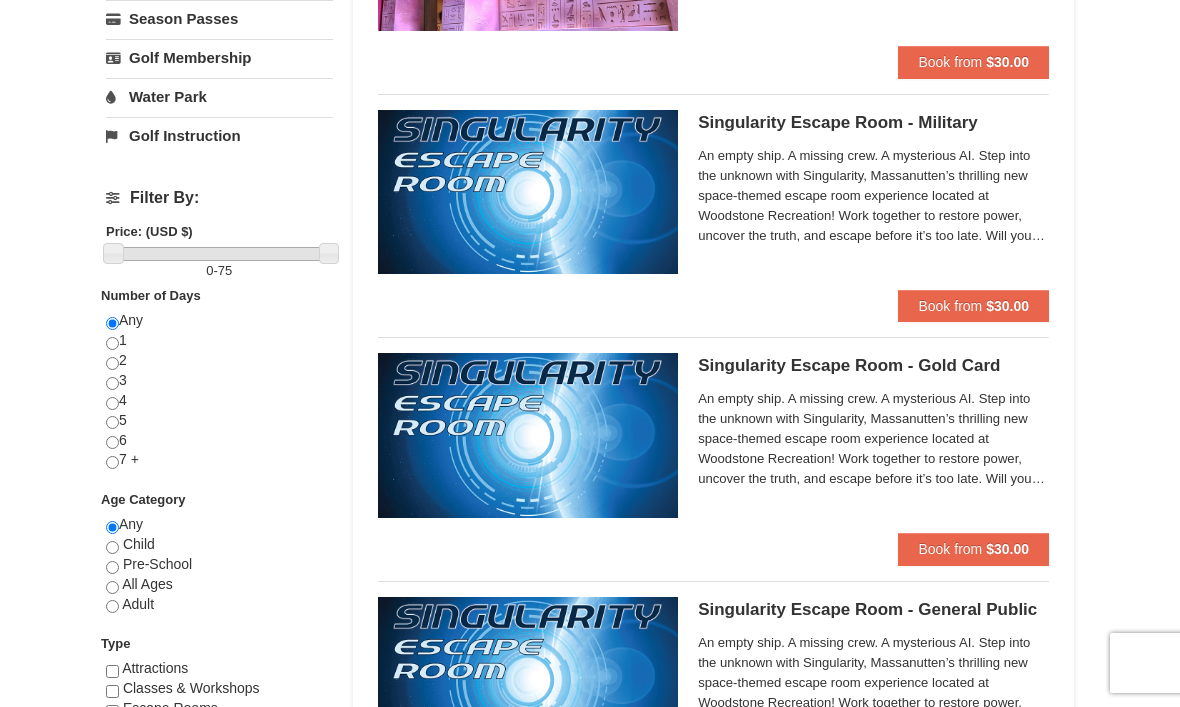 click on "Book from   $30.00" at bounding box center (973, 306) 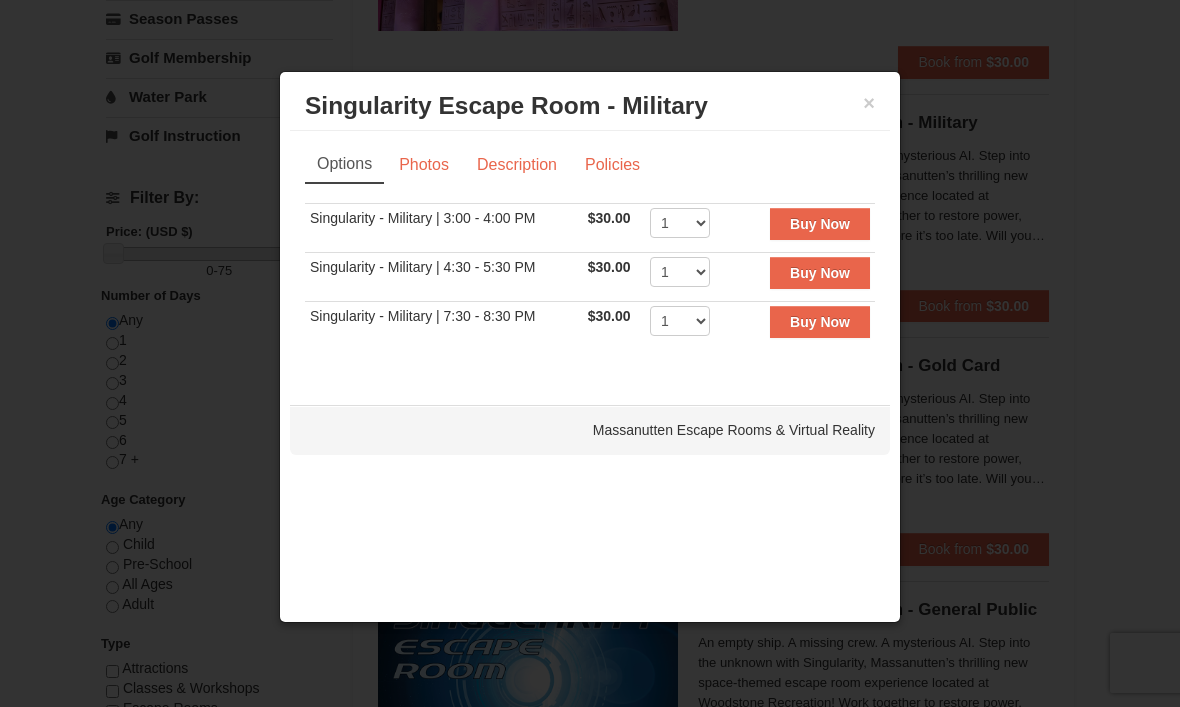 click on "×" at bounding box center (869, 103) 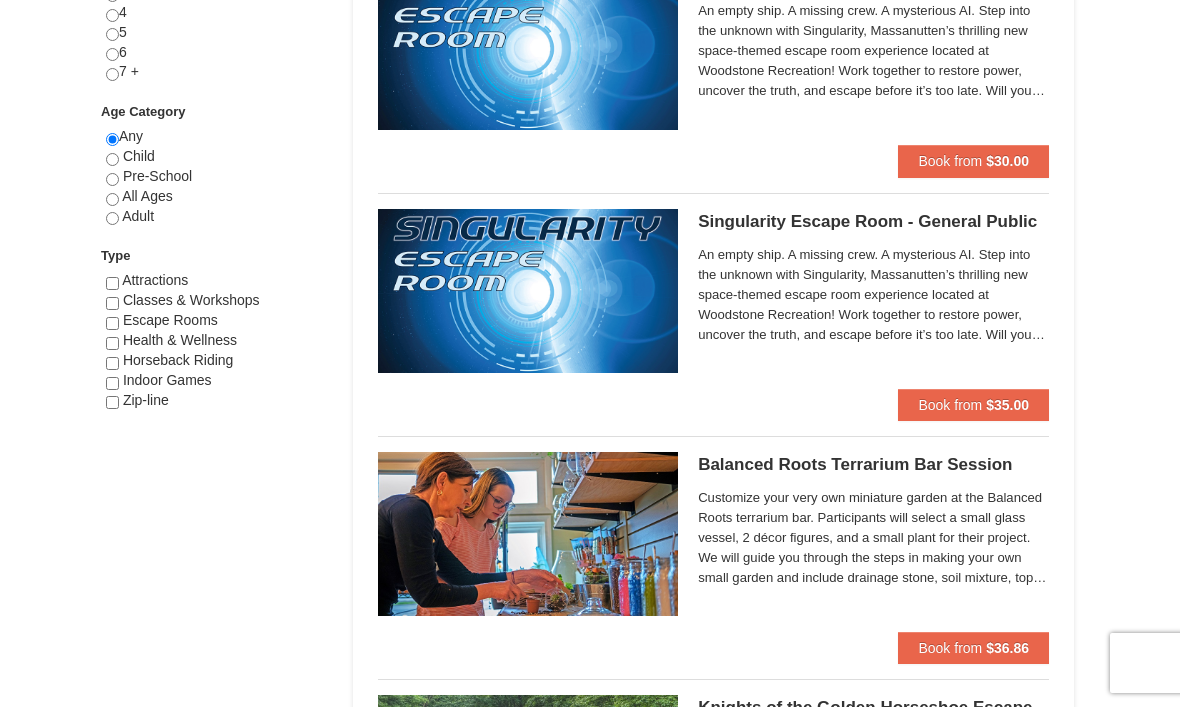 scroll, scrollTop: 929, scrollLeft: 0, axis: vertical 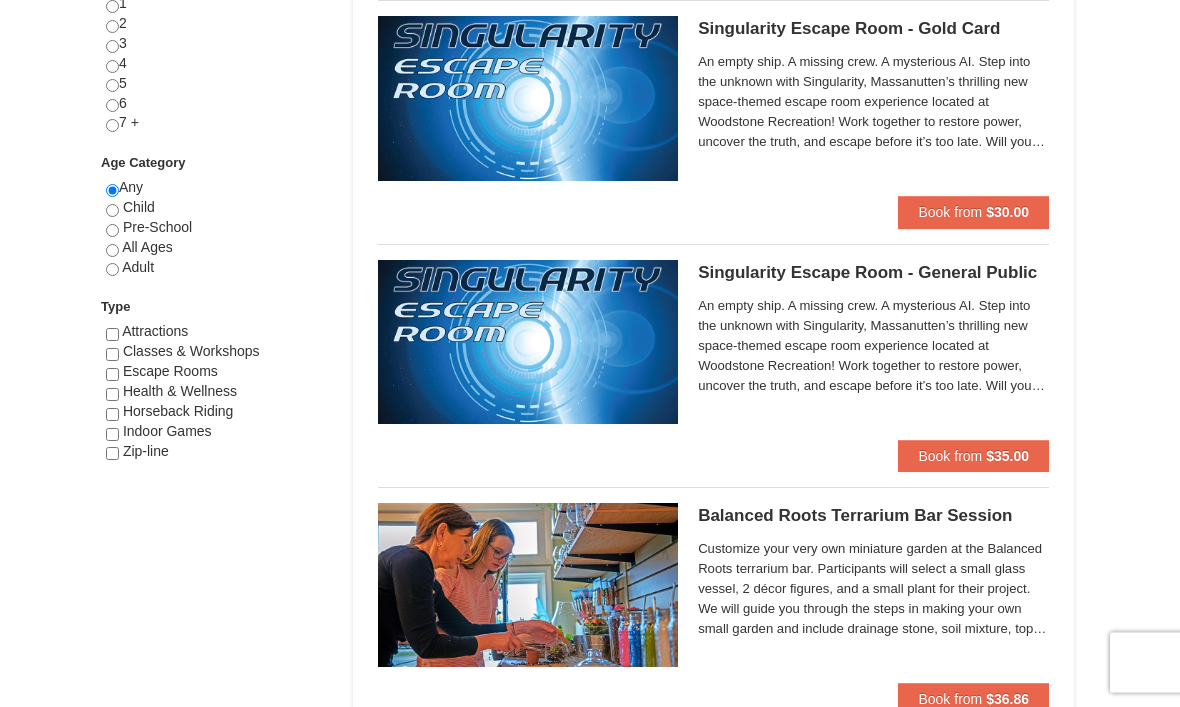 click on "$35.00" at bounding box center (1007, 457) 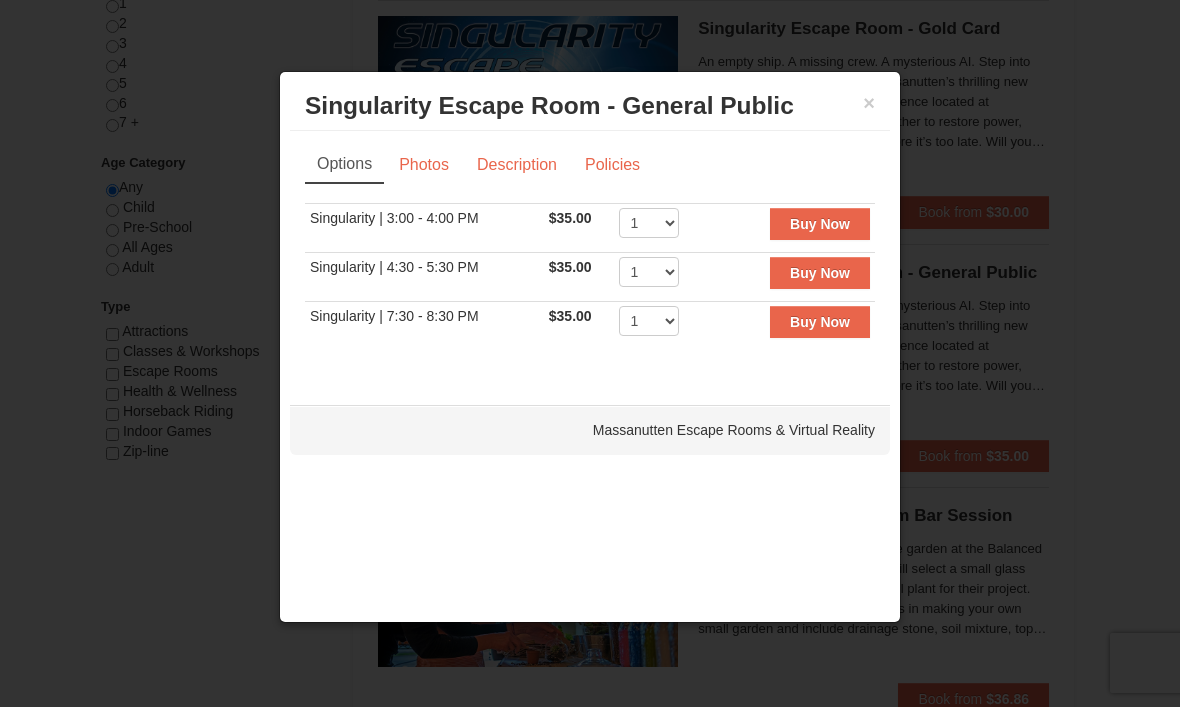 click at bounding box center [590, 353] 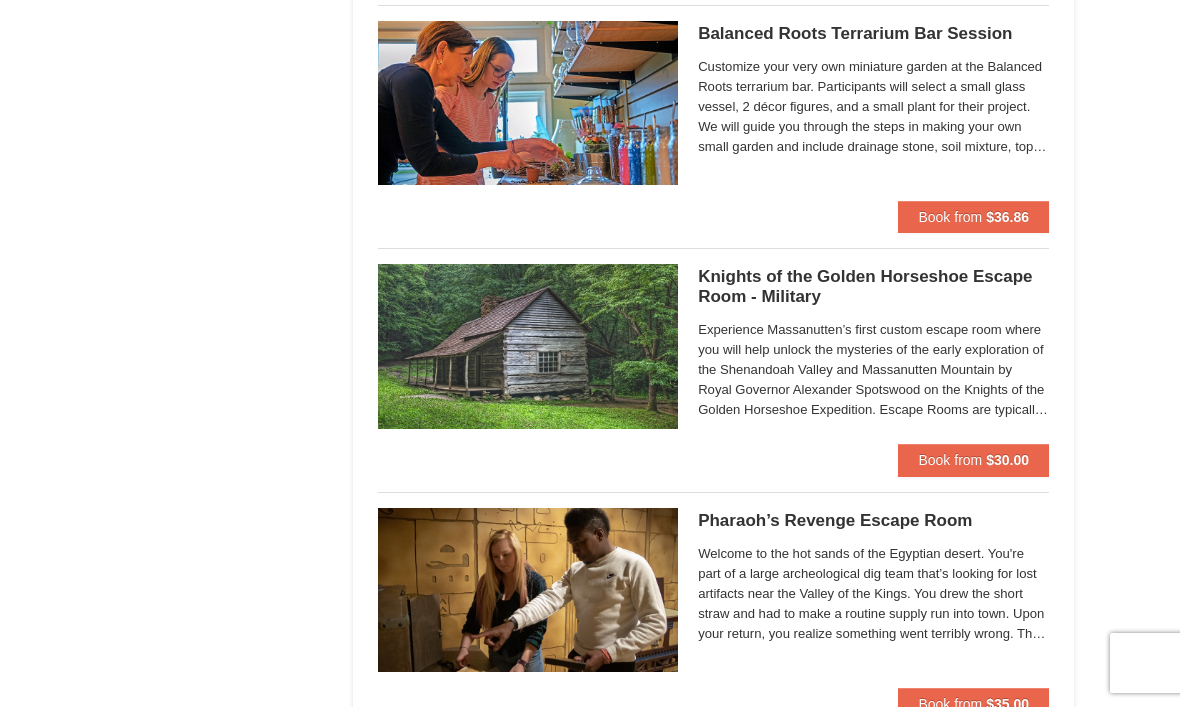scroll, scrollTop: 1458, scrollLeft: 0, axis: vertical 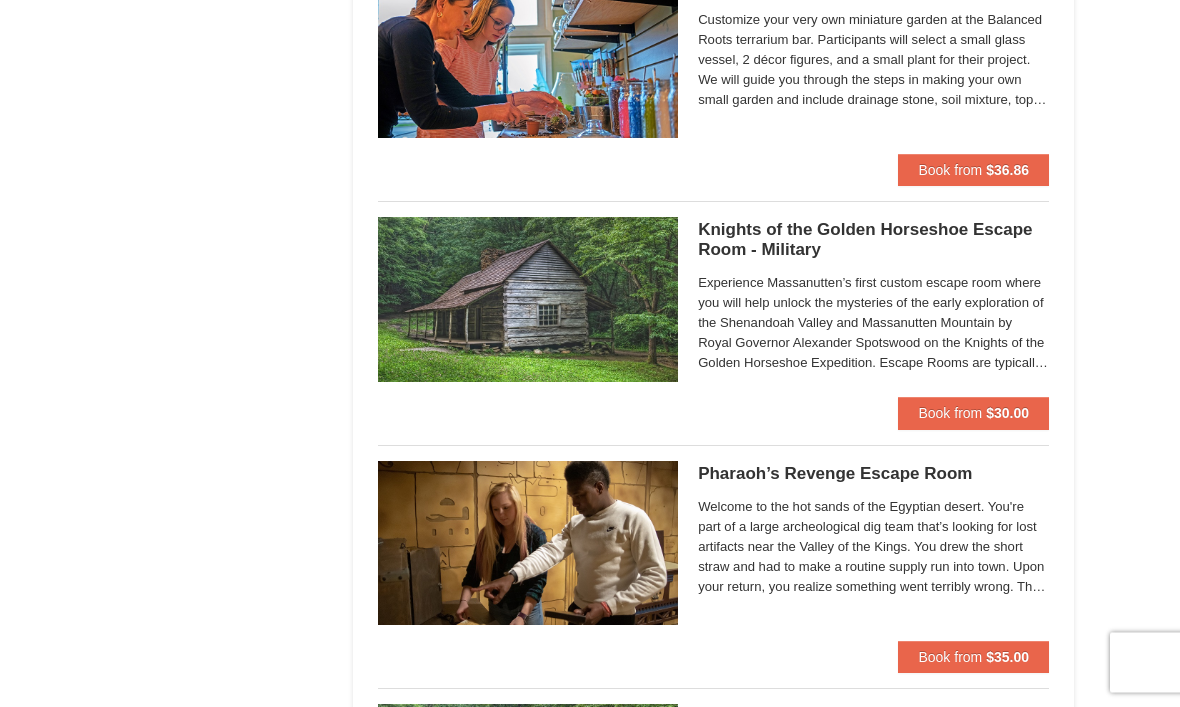 click on "$30.00" at bounding box center [1007, 414] 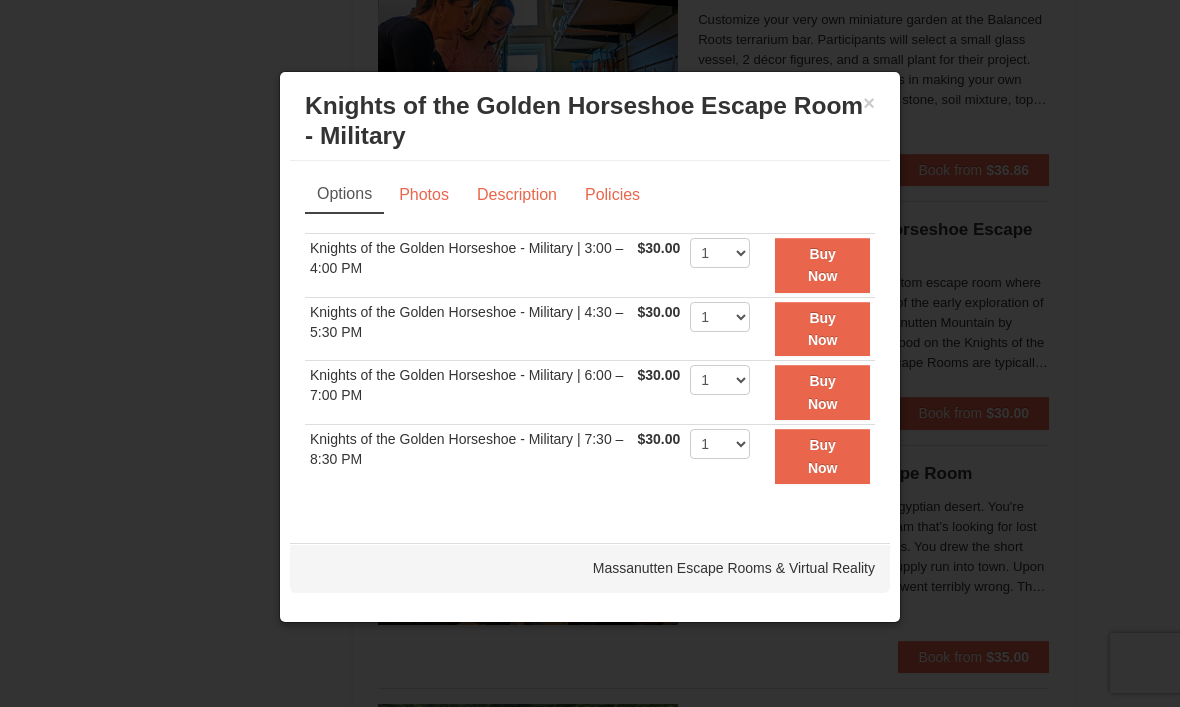 click at bounding box center (590, 353) 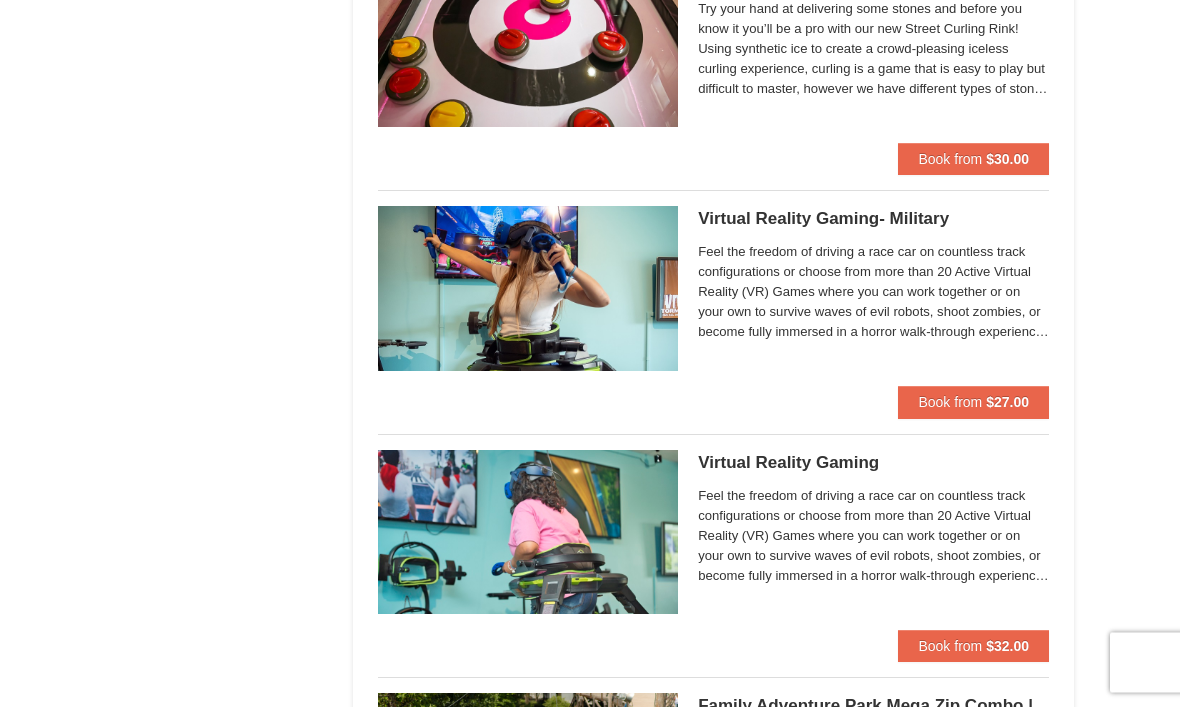 scroll, scrollTop: 3174, scrollLeft: 0, axis: vertical 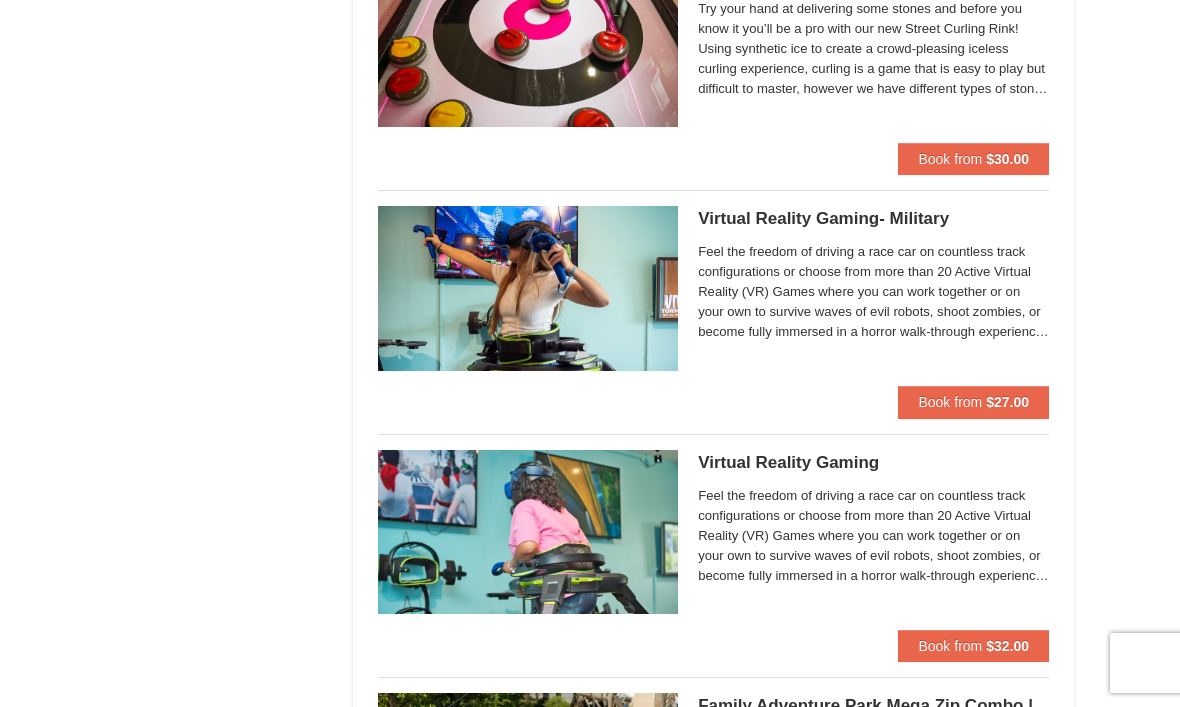click on "Book from   $27.00" at bounding box center [973, 402] 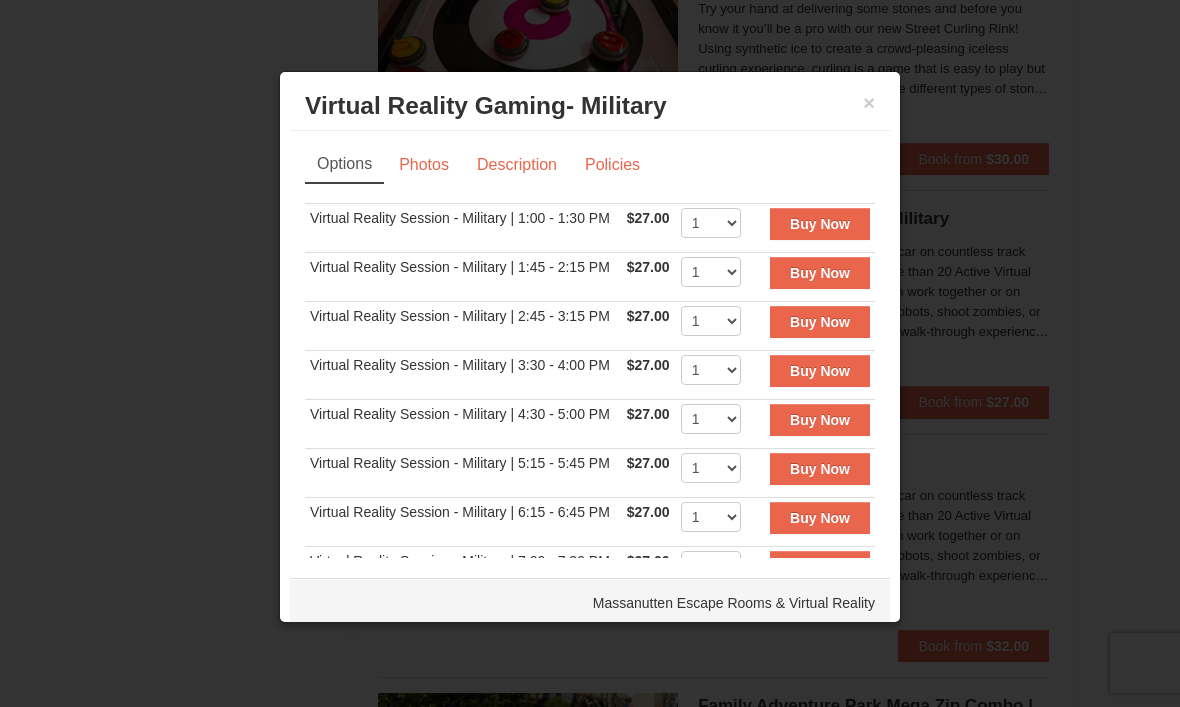 click at bounding box center (590, 353) 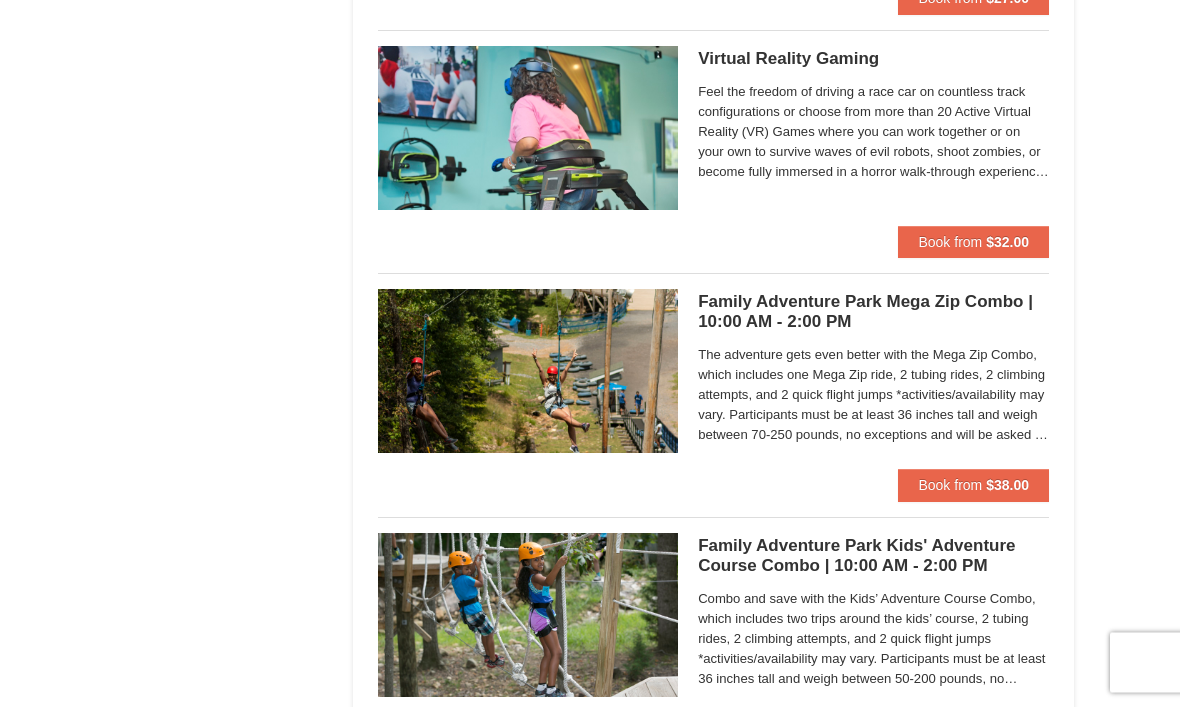 scroll, scrollTop: 3628, scrollLeft: 0, axis: vertical 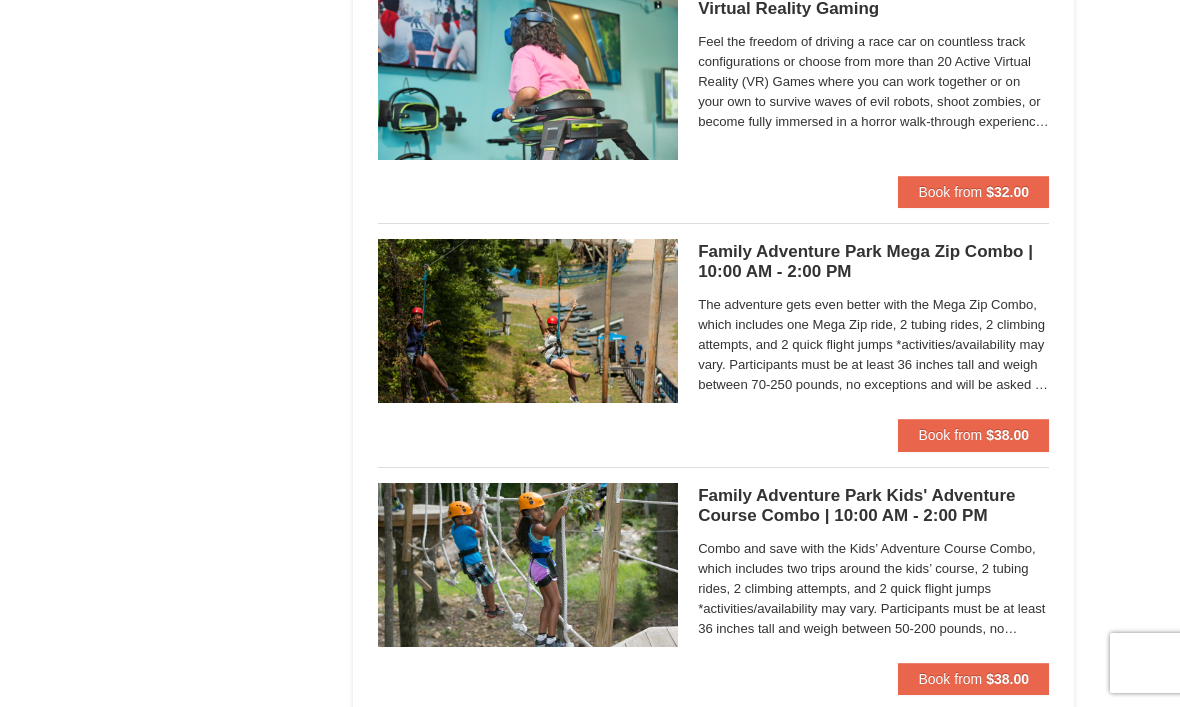 click on "Book from   $38.00" at bounding box center (973, 435) 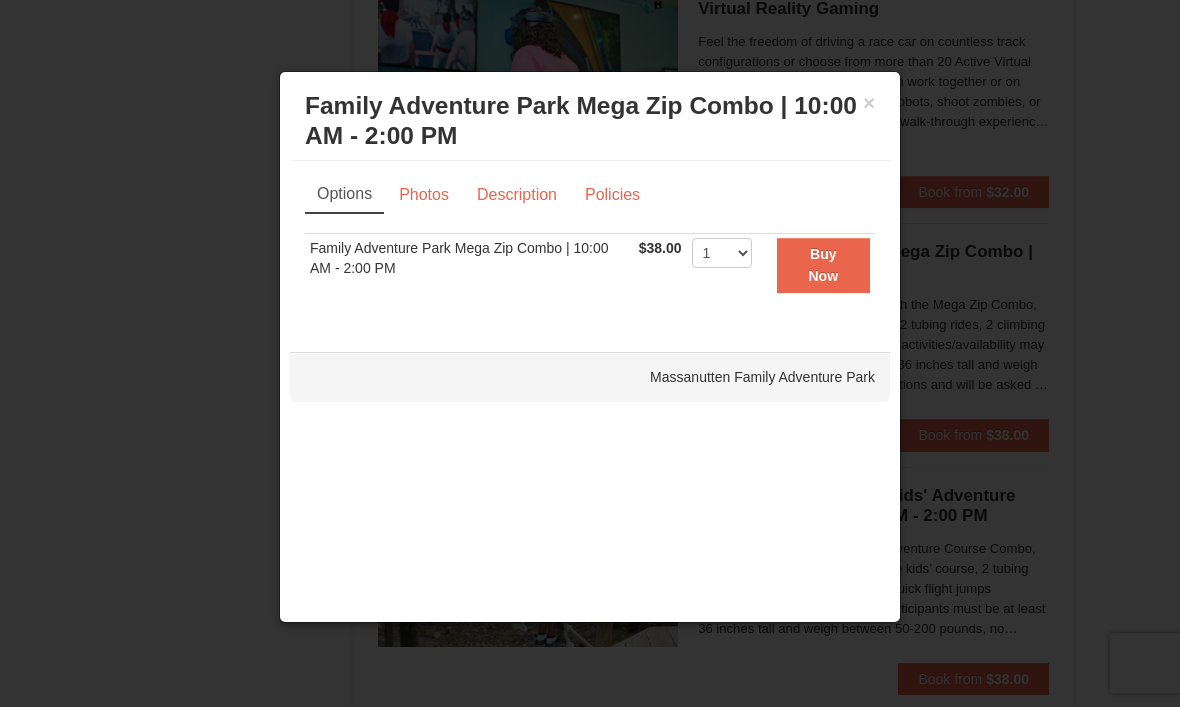 click at bounding box center (590, 353) 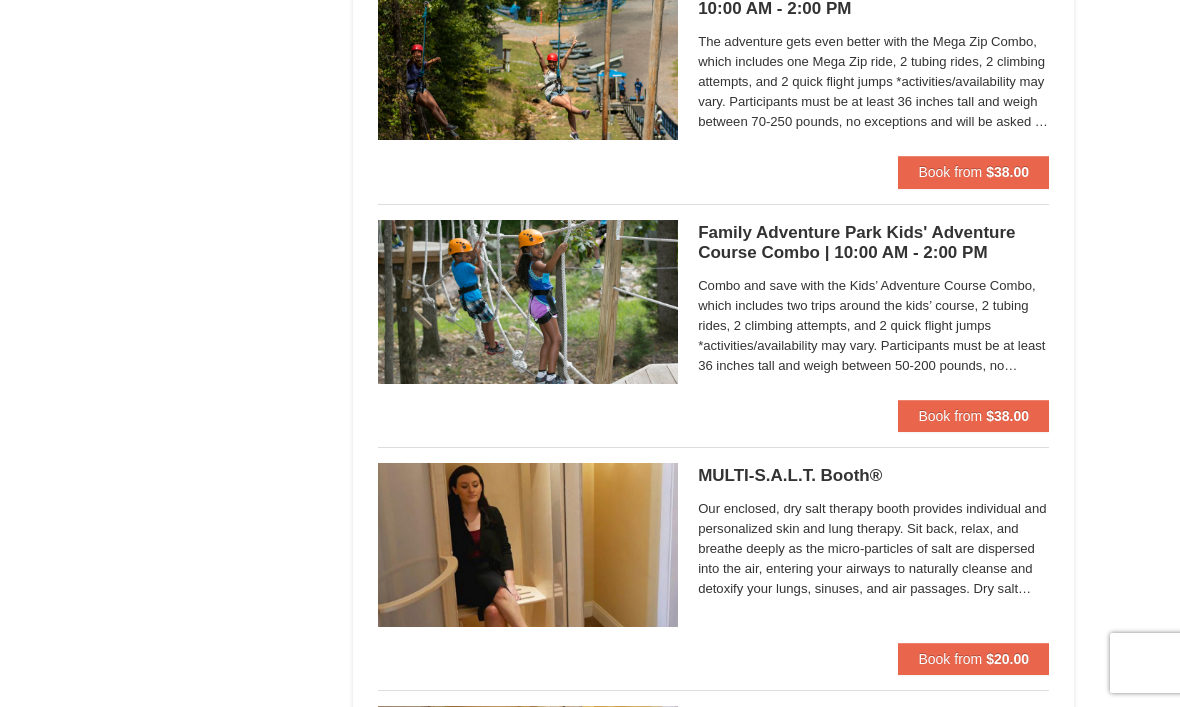 scroll, scrollTop: 3908, scrollLeft: 0, axis: vertical 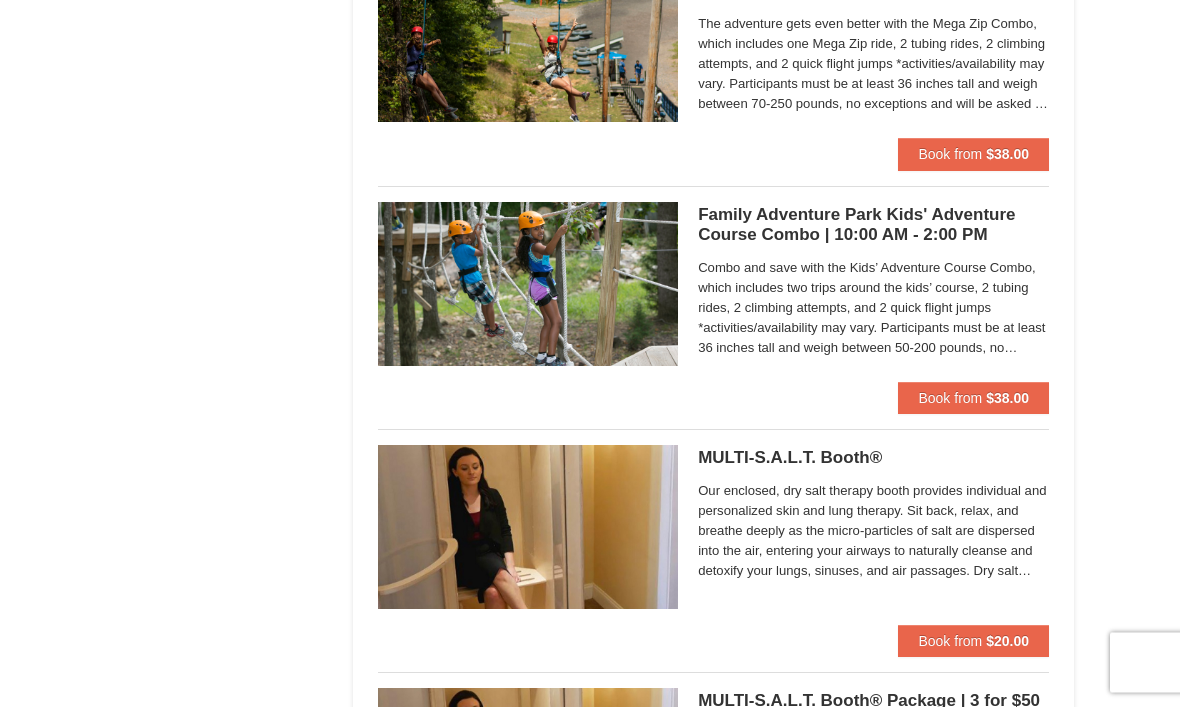 click on "Book from   $38.00" at bounding box center [973, 399] 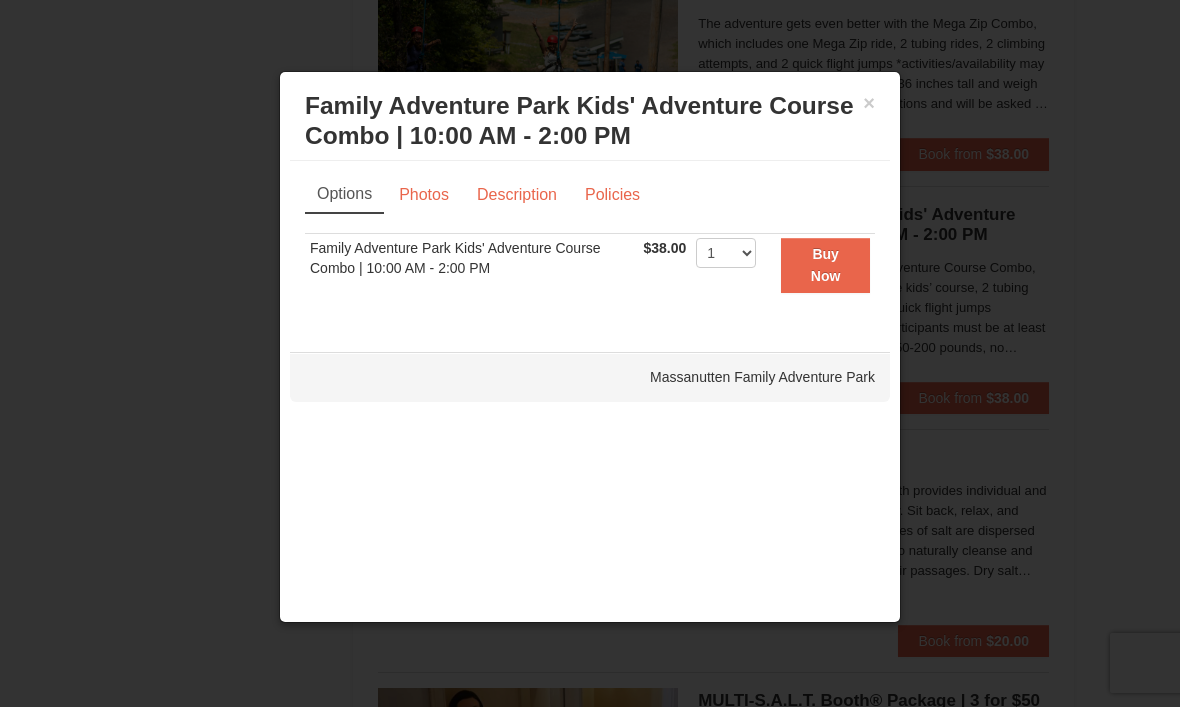 click at bounding box center [590, 353] 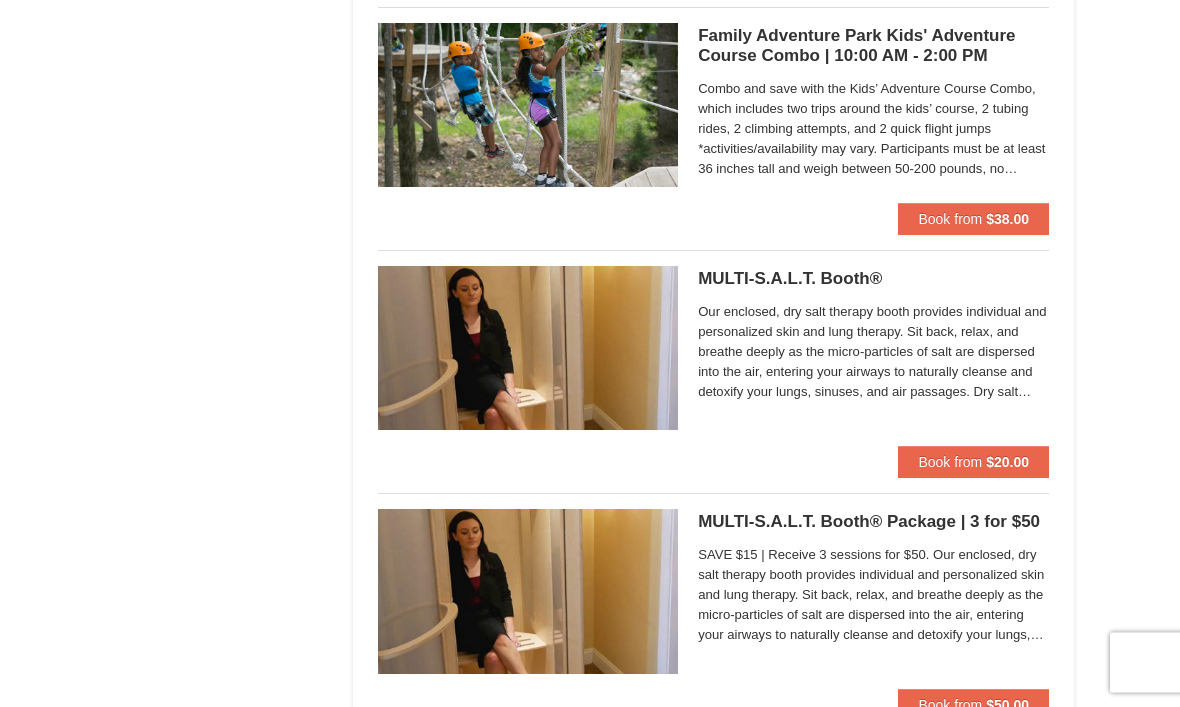 click on "Book from   $20.00" at bounding box center (973, 463) 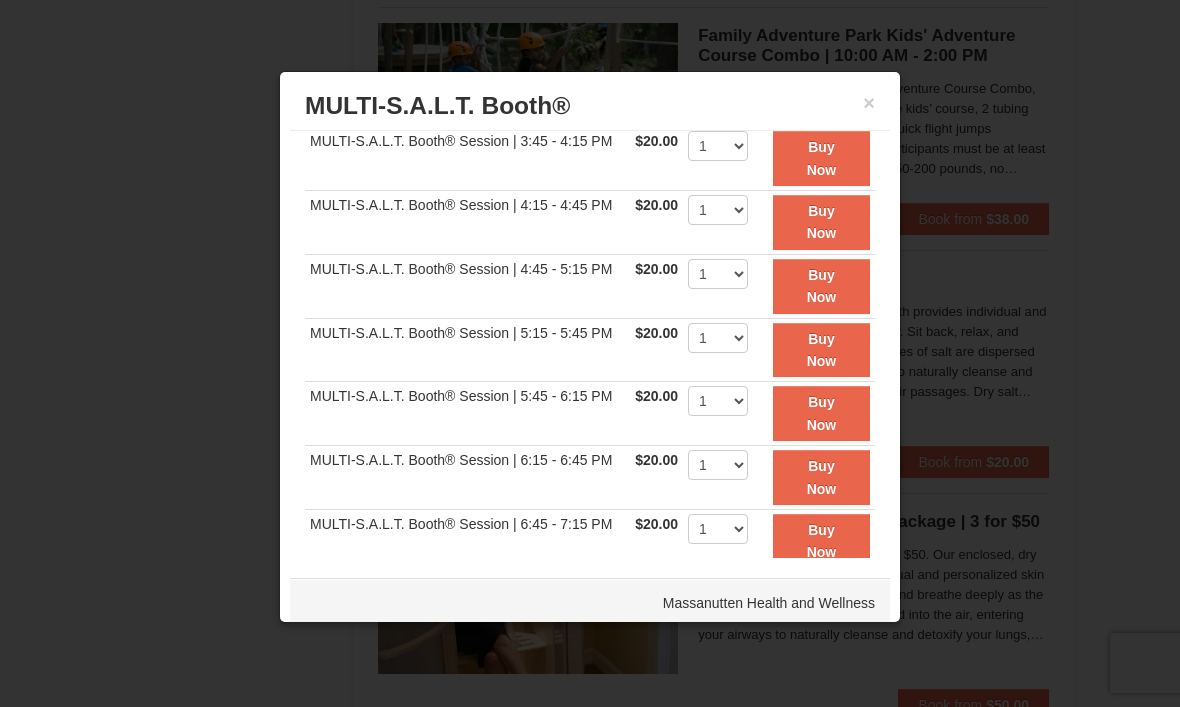 scroll, scrollTop: 587, scrollLeft: 0, axis: vertical 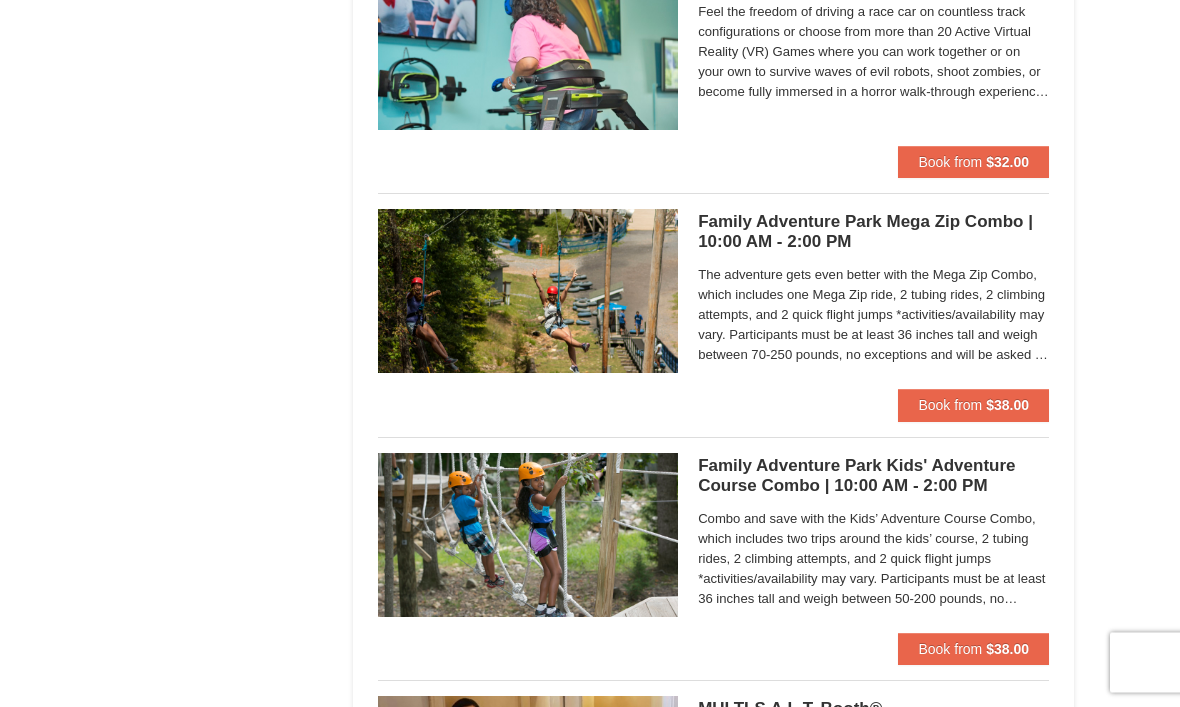 click on "Book from   $38.00" at bounding box center [973, 406] 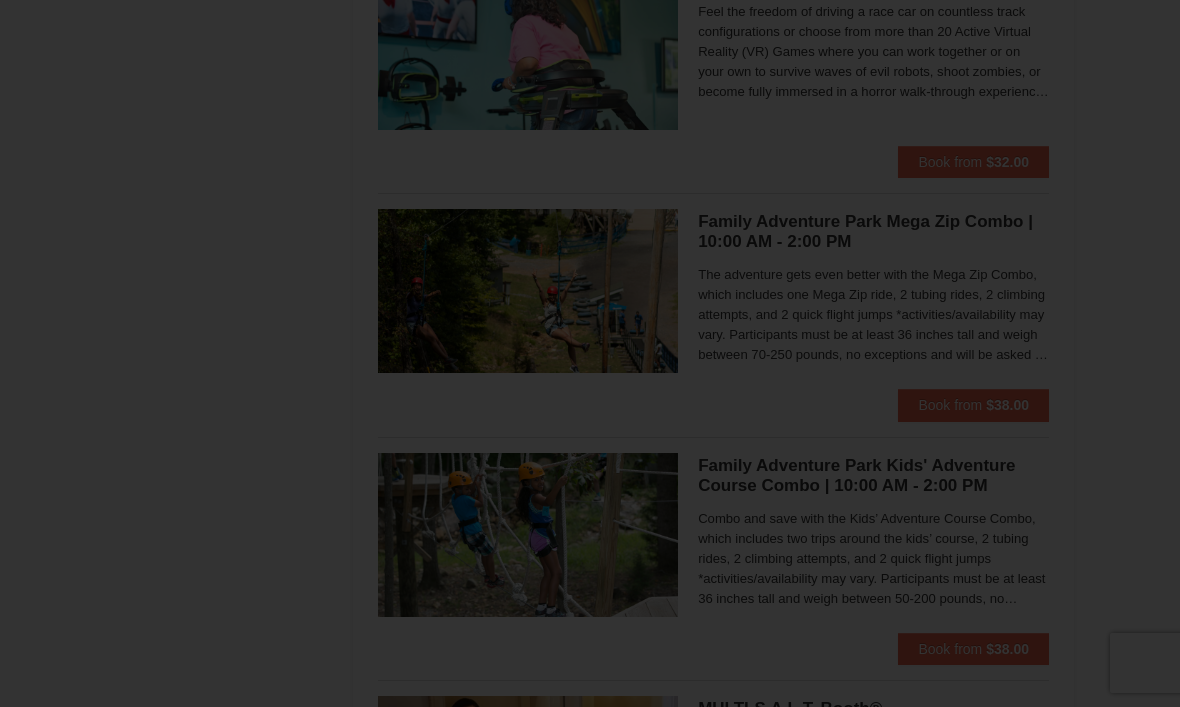 scroll, scrollTop: 0, scrollLeft: 0, axis: both 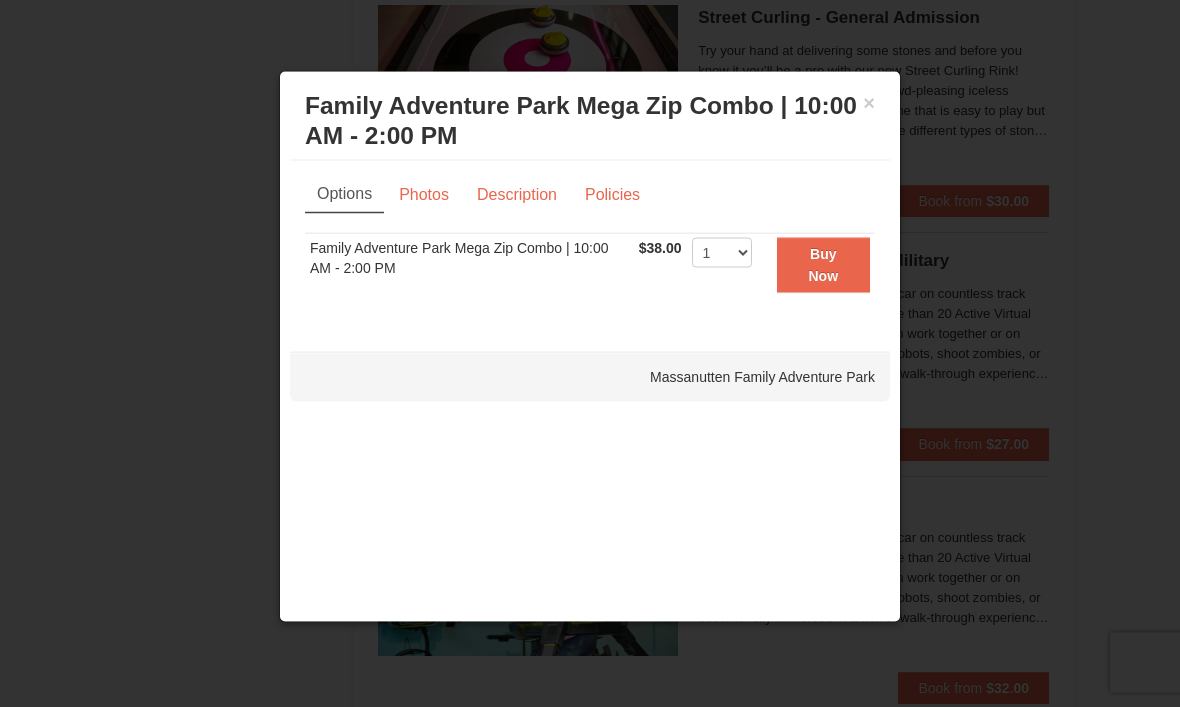 click at bounding box center [590, 353] 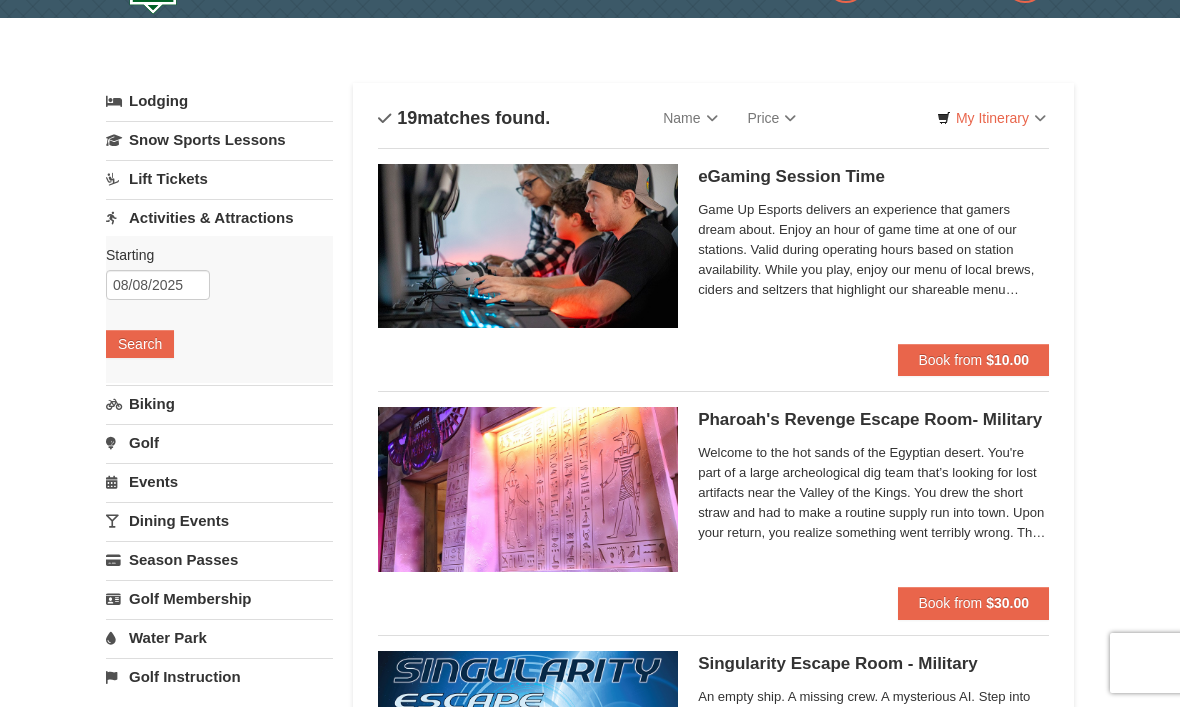 scroll, scrollTop: 0, scrollLeft: 0, axis: both 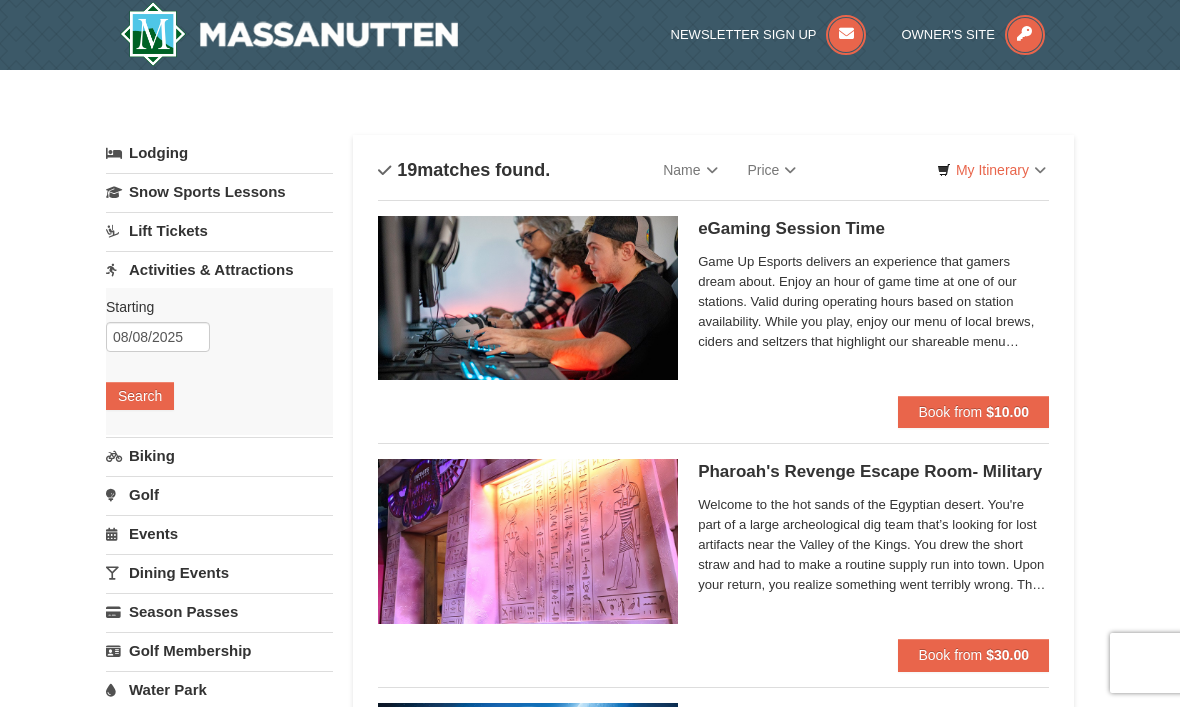 click on "My Itinerary" at bounding box center (991, 170) 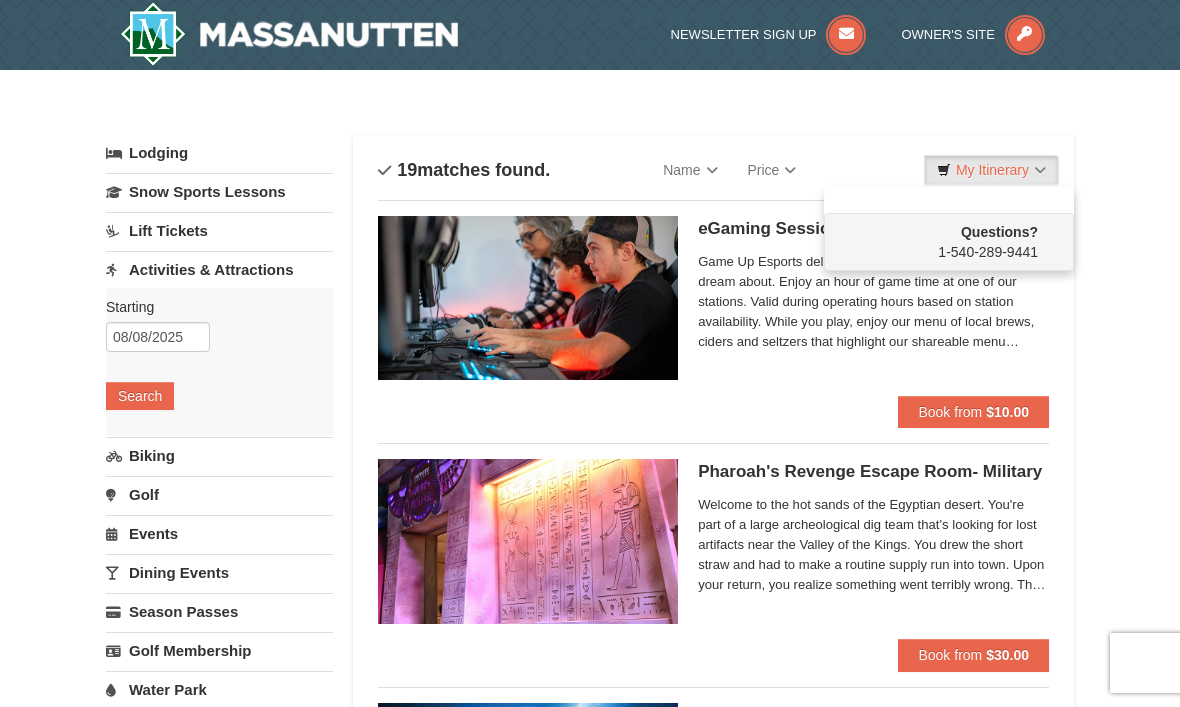 click at bounding box center (590, 353) 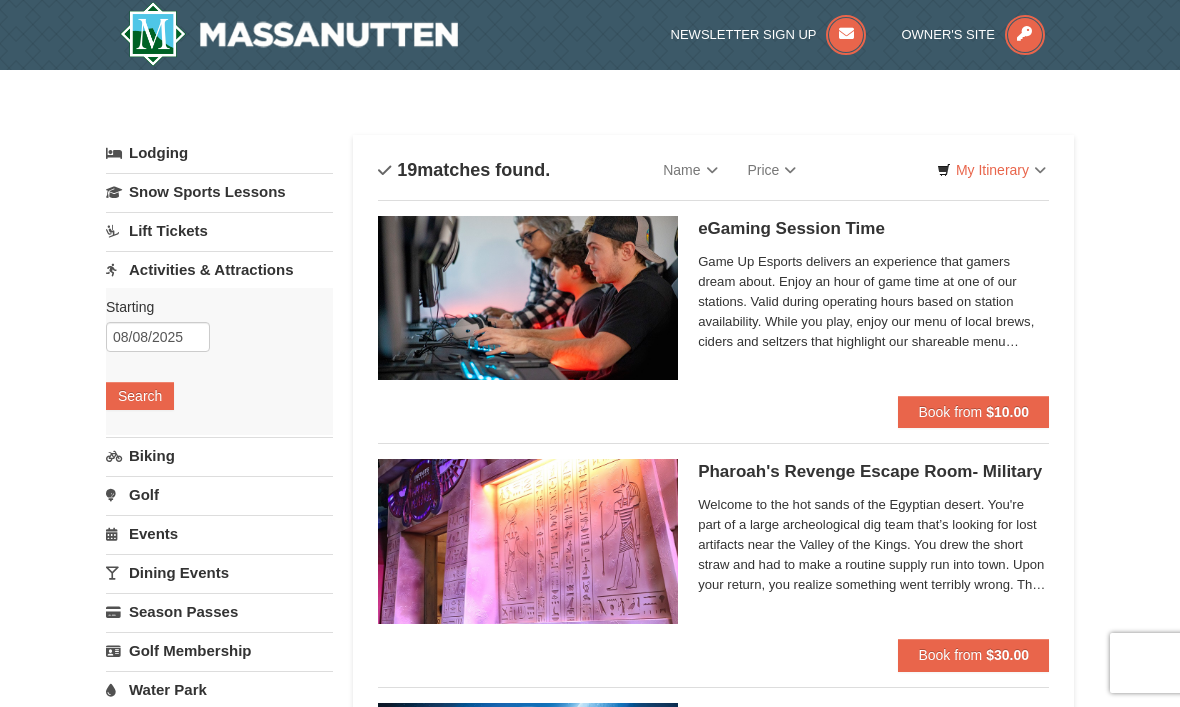 click on "My Itinerary" at bounding box center [991, 170] 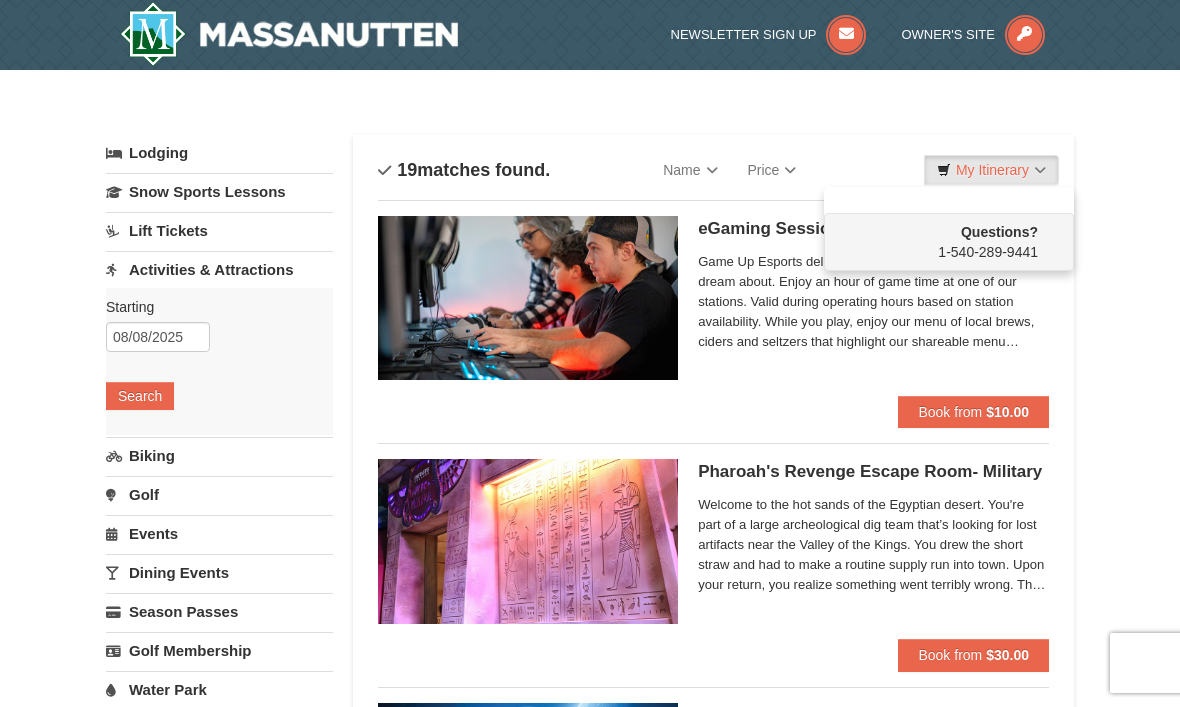 click at bounding box center [590, 353] 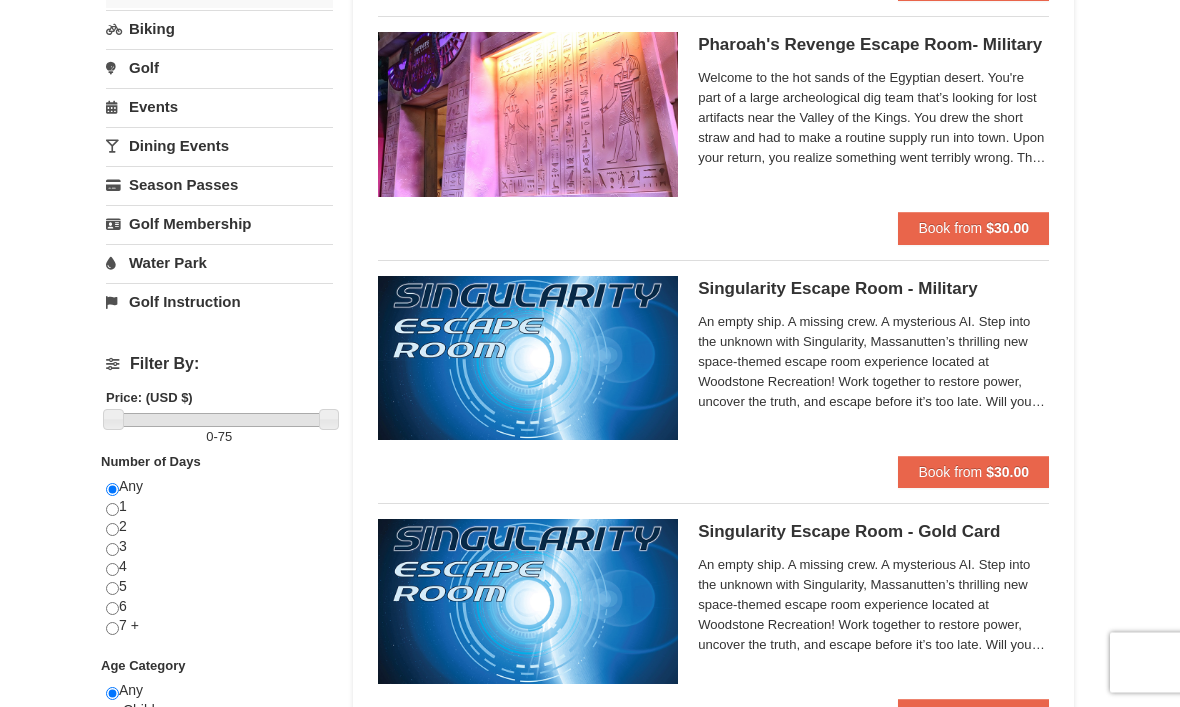 scroll, scrollTop: 427, scrollLeft: 0, axis: vertical 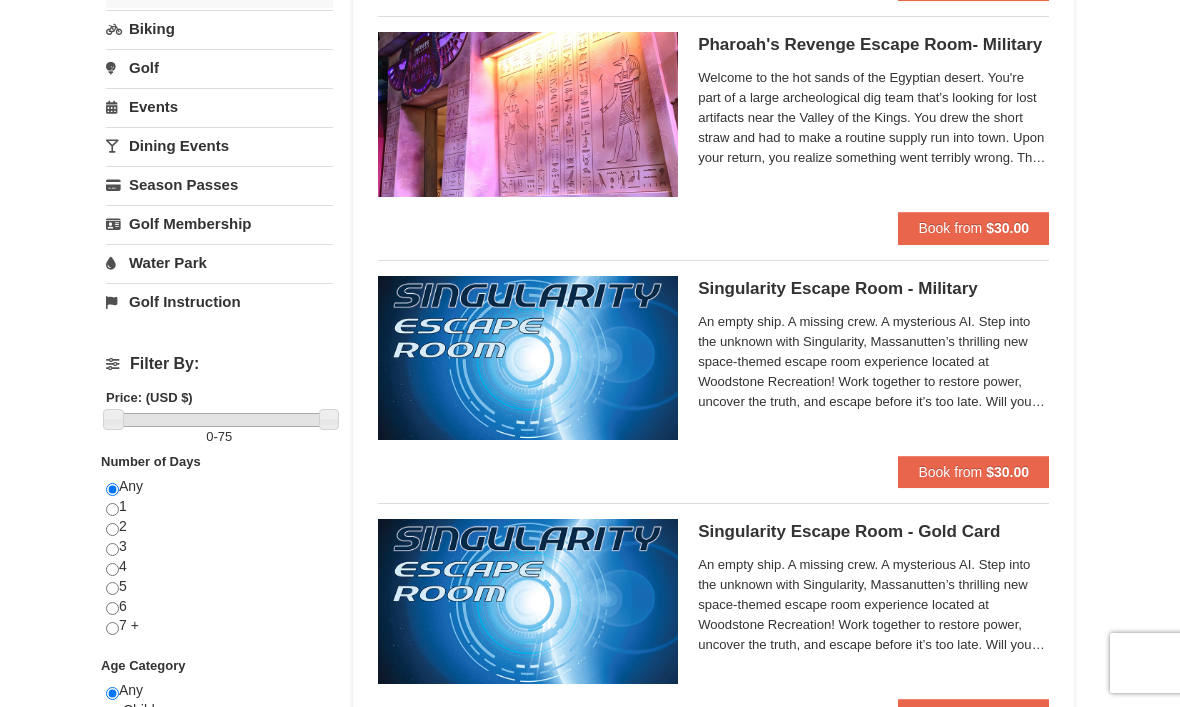 click on "Water Park" at bounding box center [219, 262] 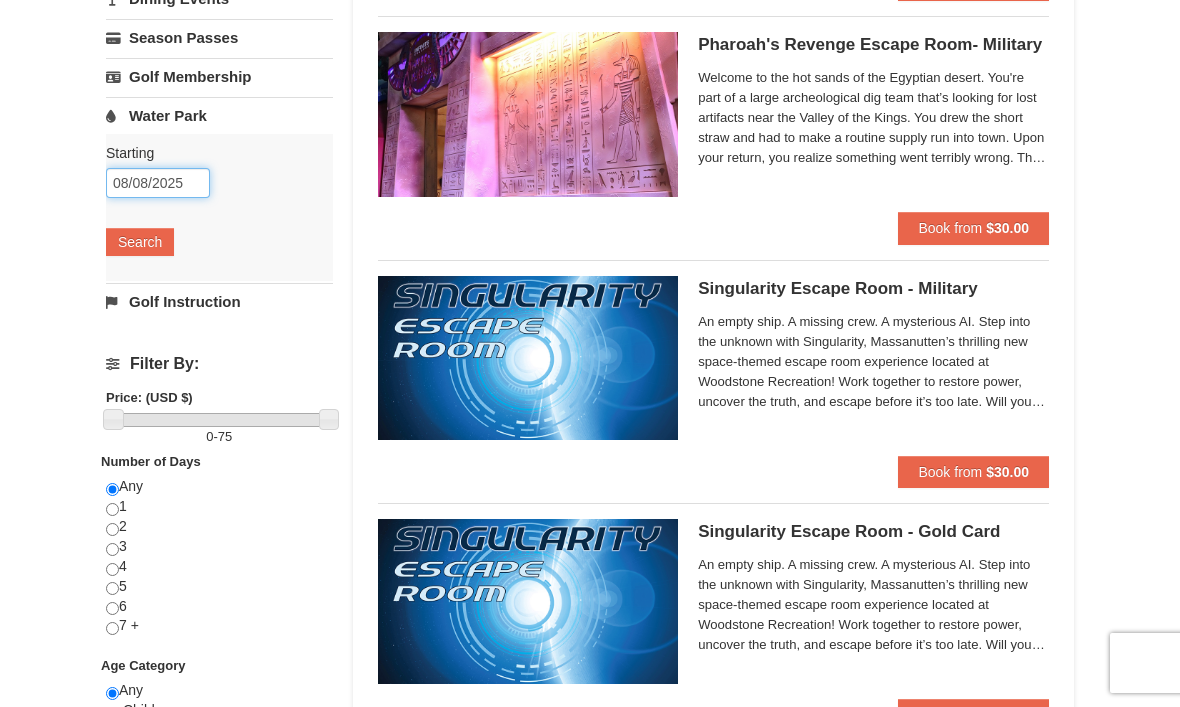 click on "08/08/2025" at bounding box center [158, 183] 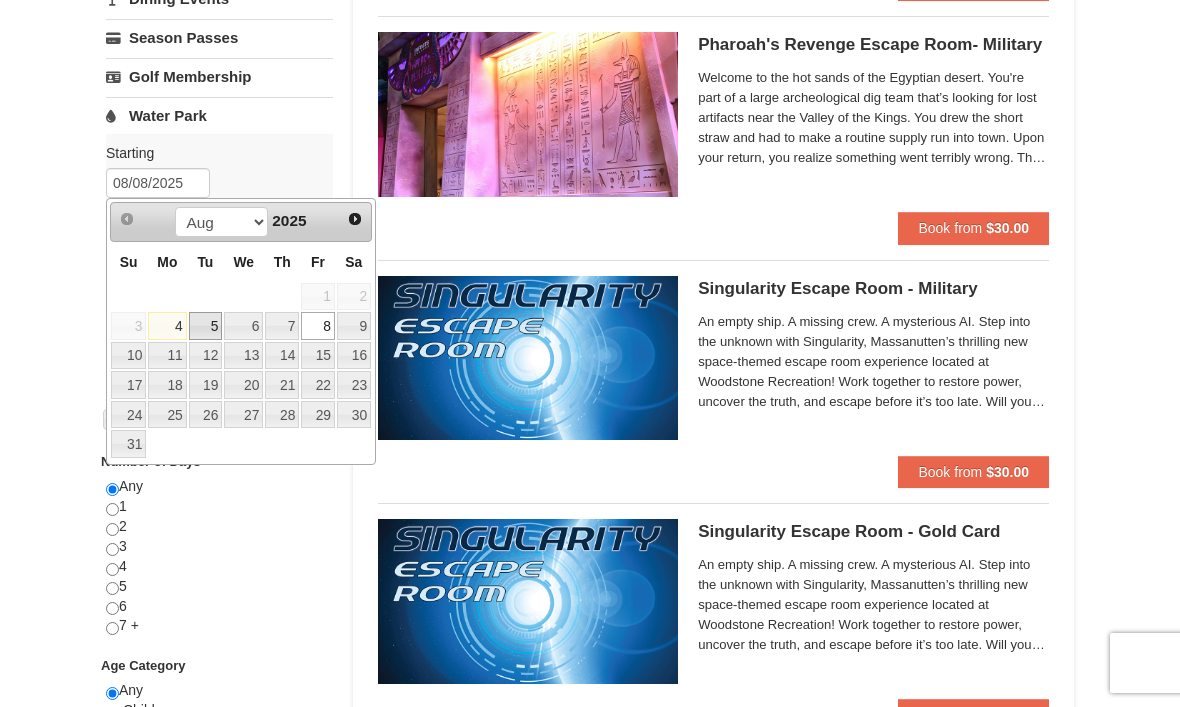 click on "5" at bounding box center (206, 326) 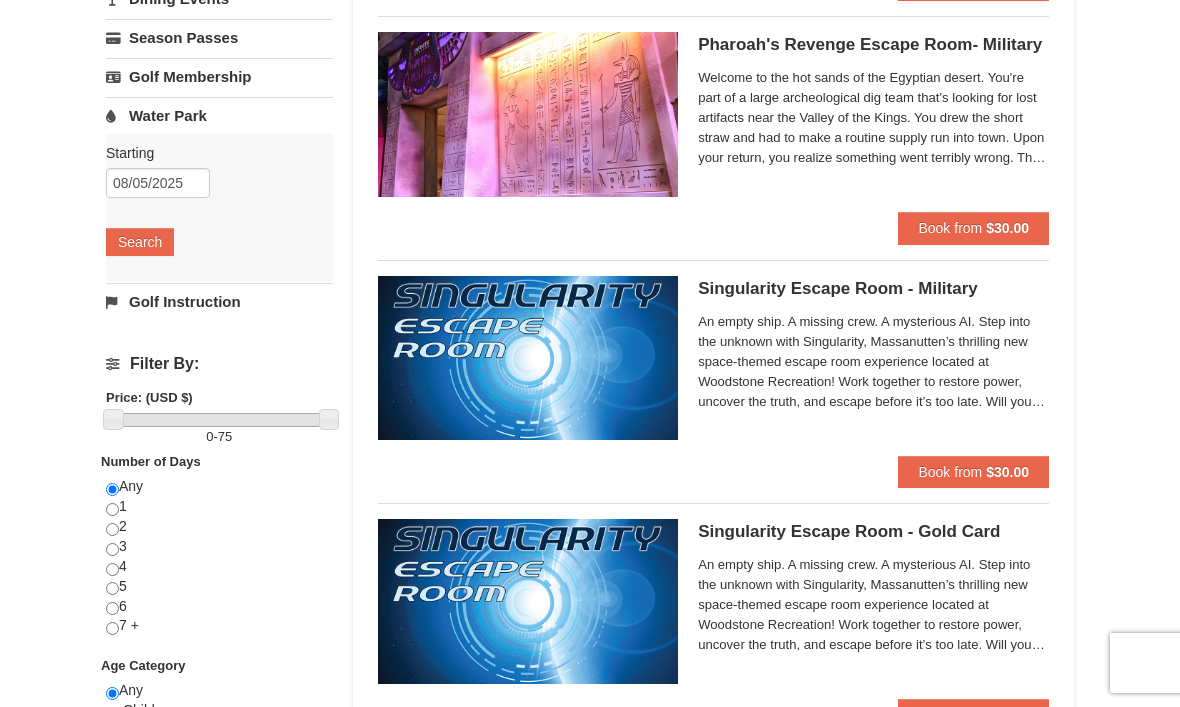 click on "Search" at bounding box center [140, 242] 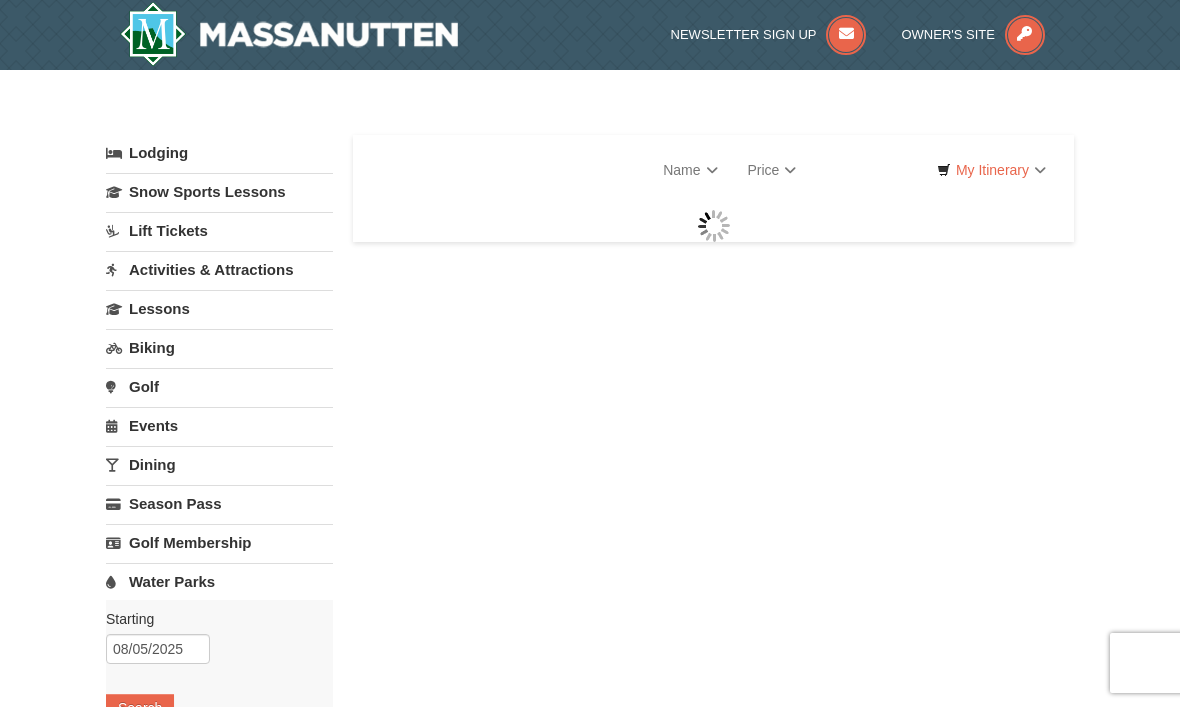 scroll, scrollTop: 0, scrollLeft: 0, axis: both 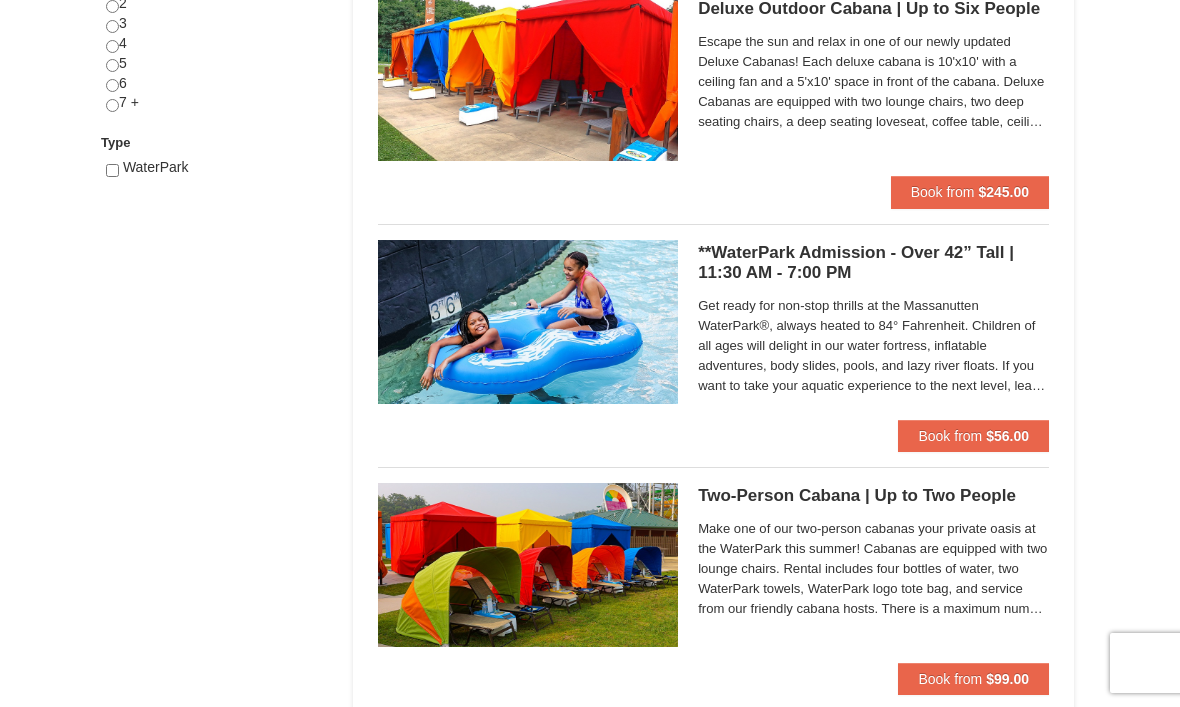 click on "$56.00" at bounding box center (1007, 436) 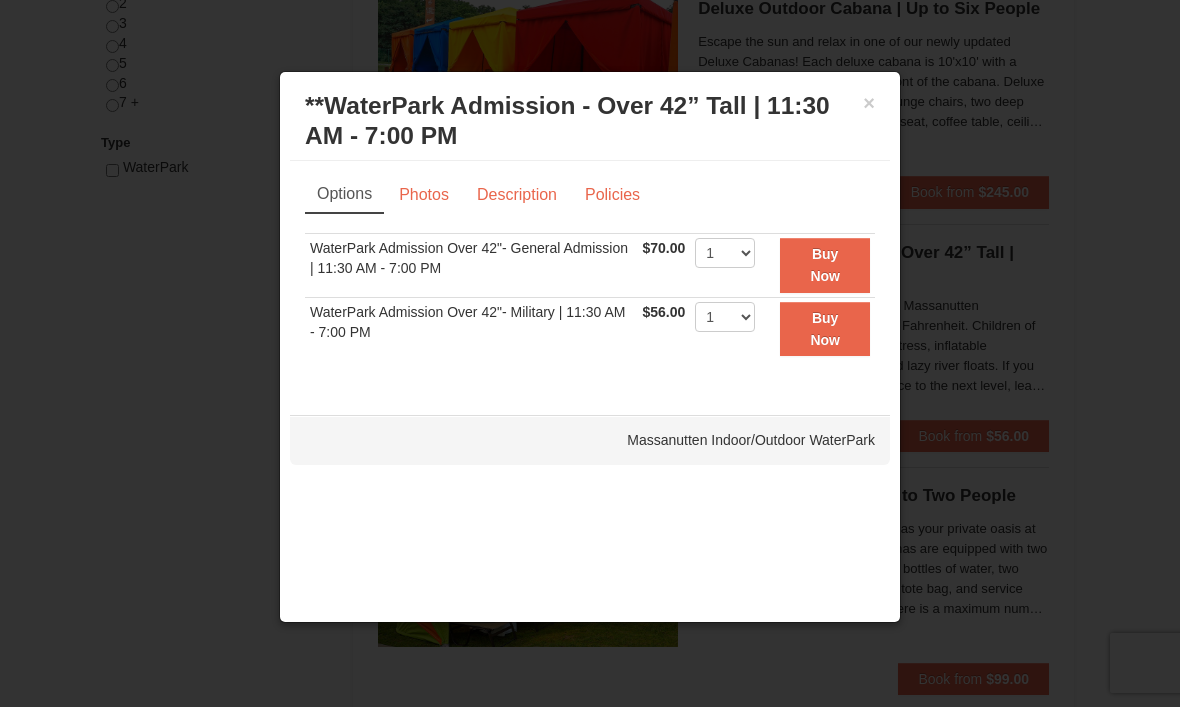 click at bounding box center (590, 353) 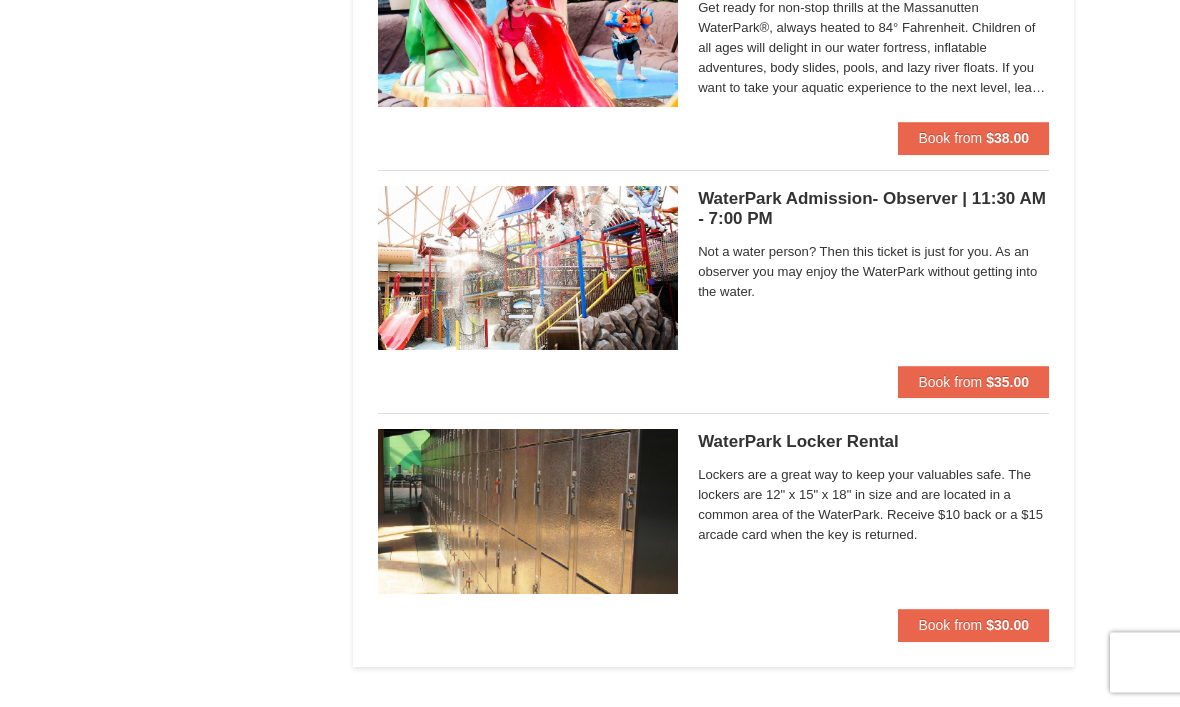 scroll, scrollTop: 1736, scrollLeft: 0, axis: vertical 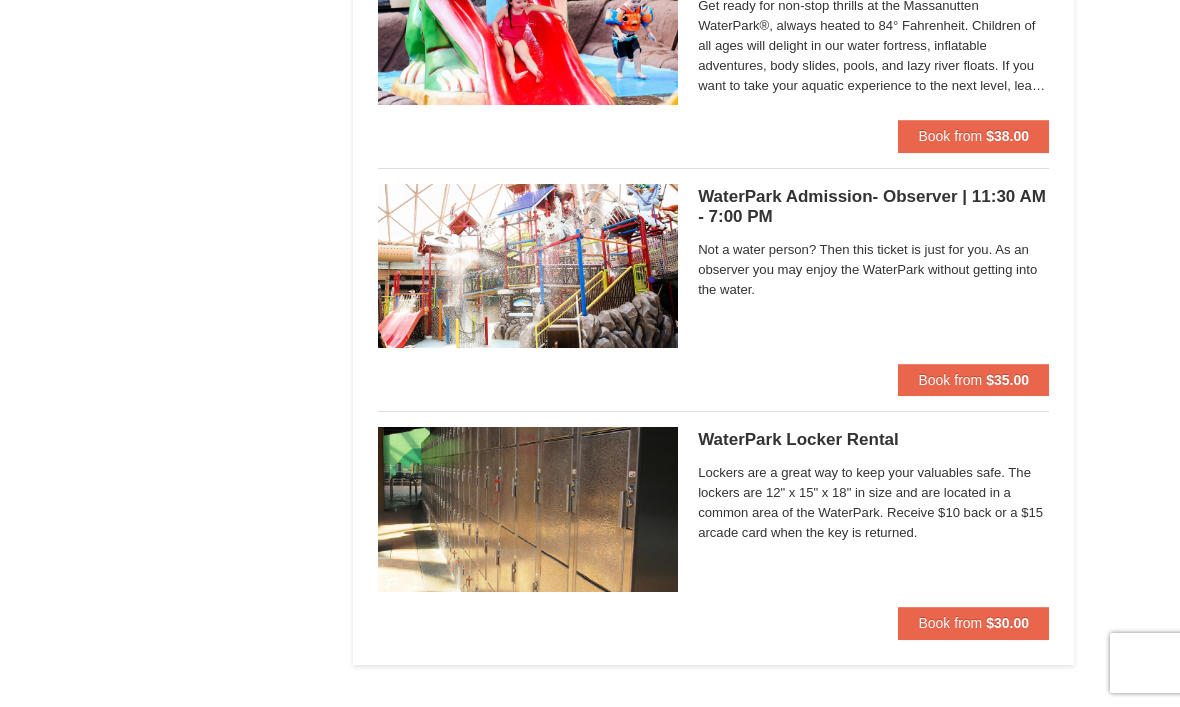 click on "$35.00" at bounding box center [1007, 380] 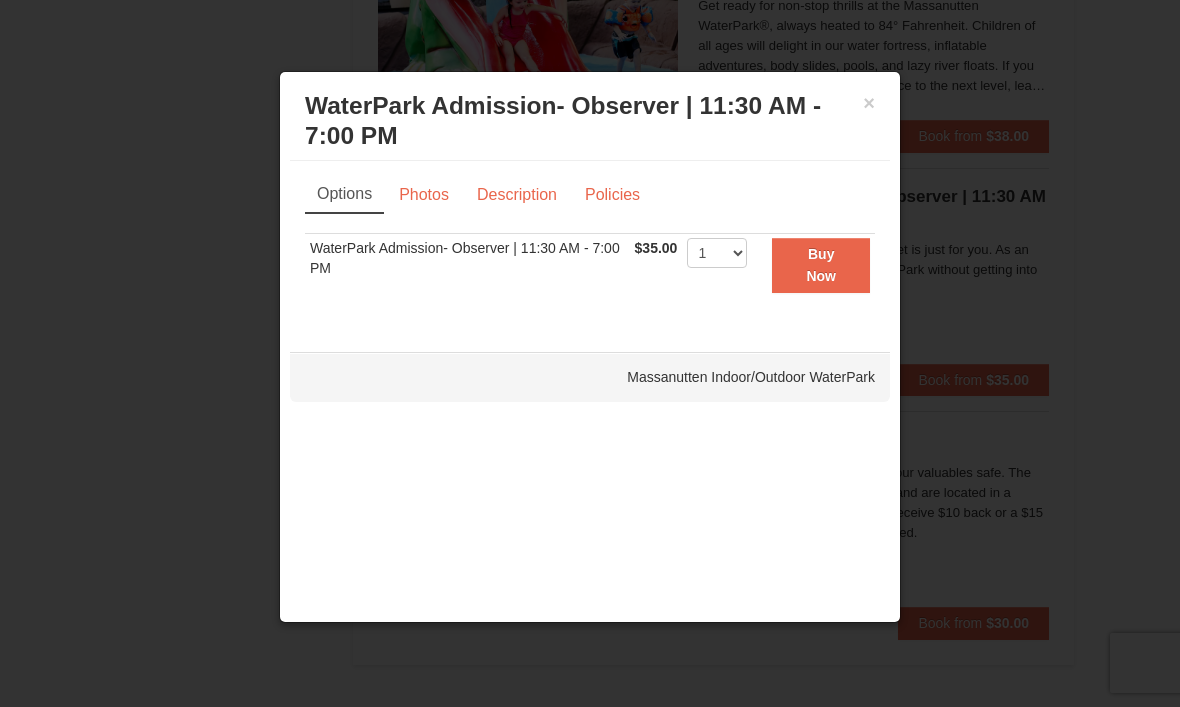 click at bounding box center [590, 353] 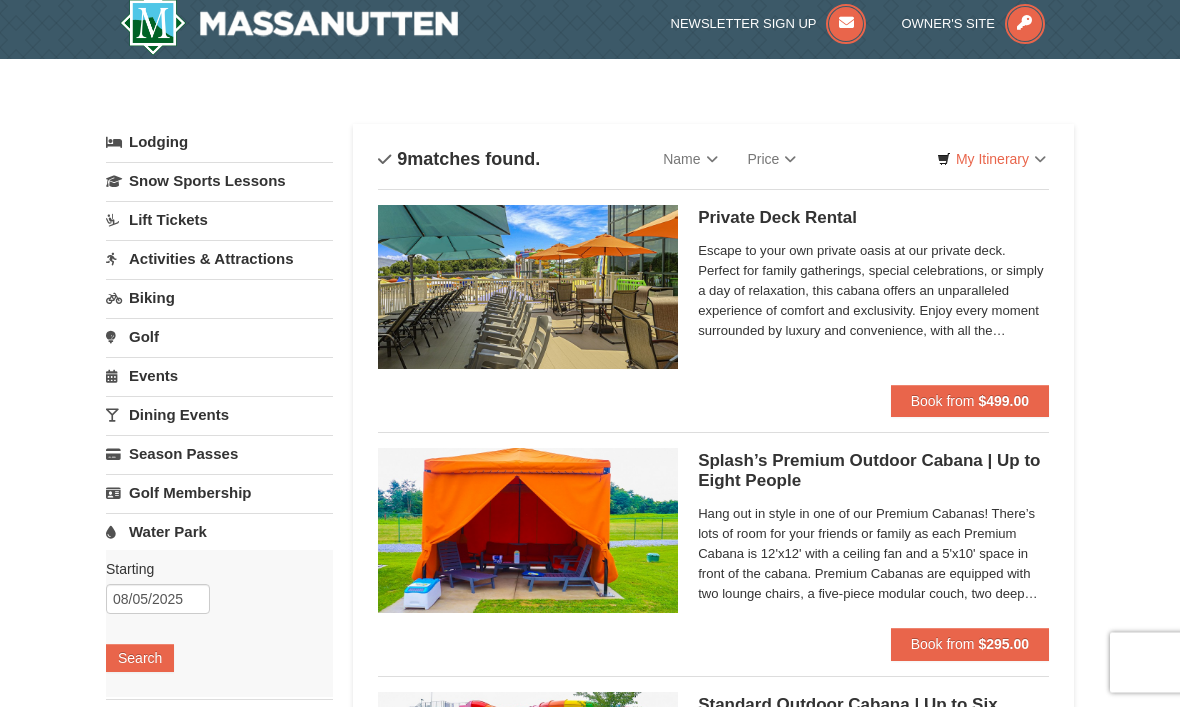 scroll, scrollTop: 0, scrollLeft: 0, axis: both 